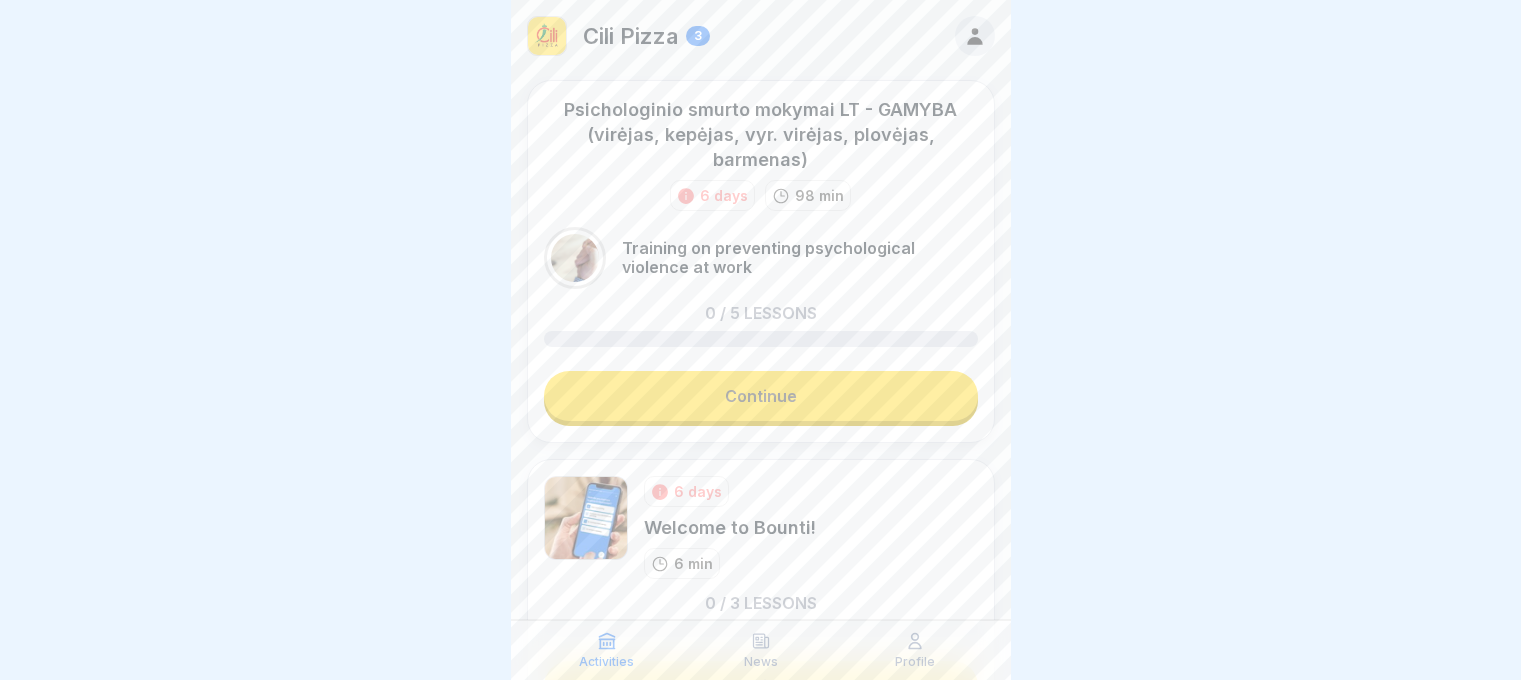 scroll, scrollTop: 0, scrollLeft: 0, axis: both 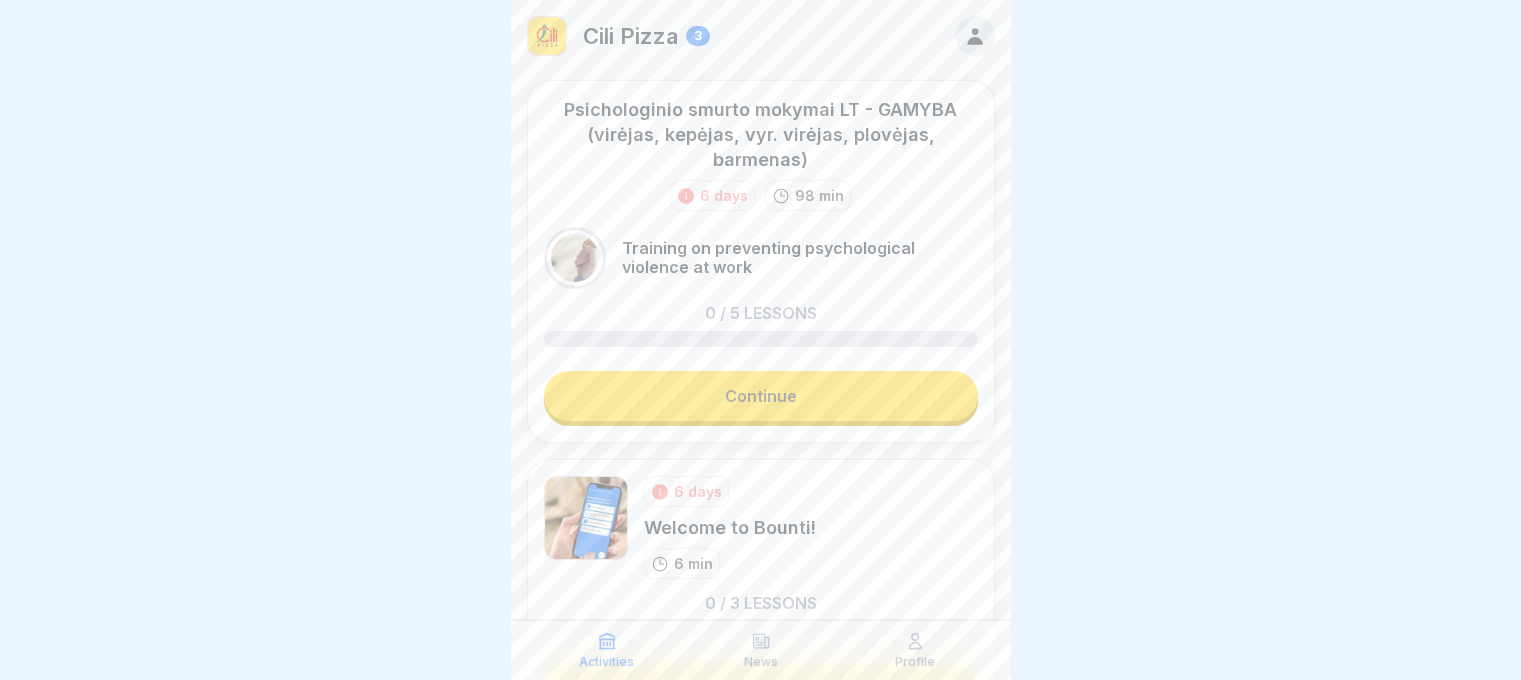 click on "Continue" at bounding box center [761, 396] 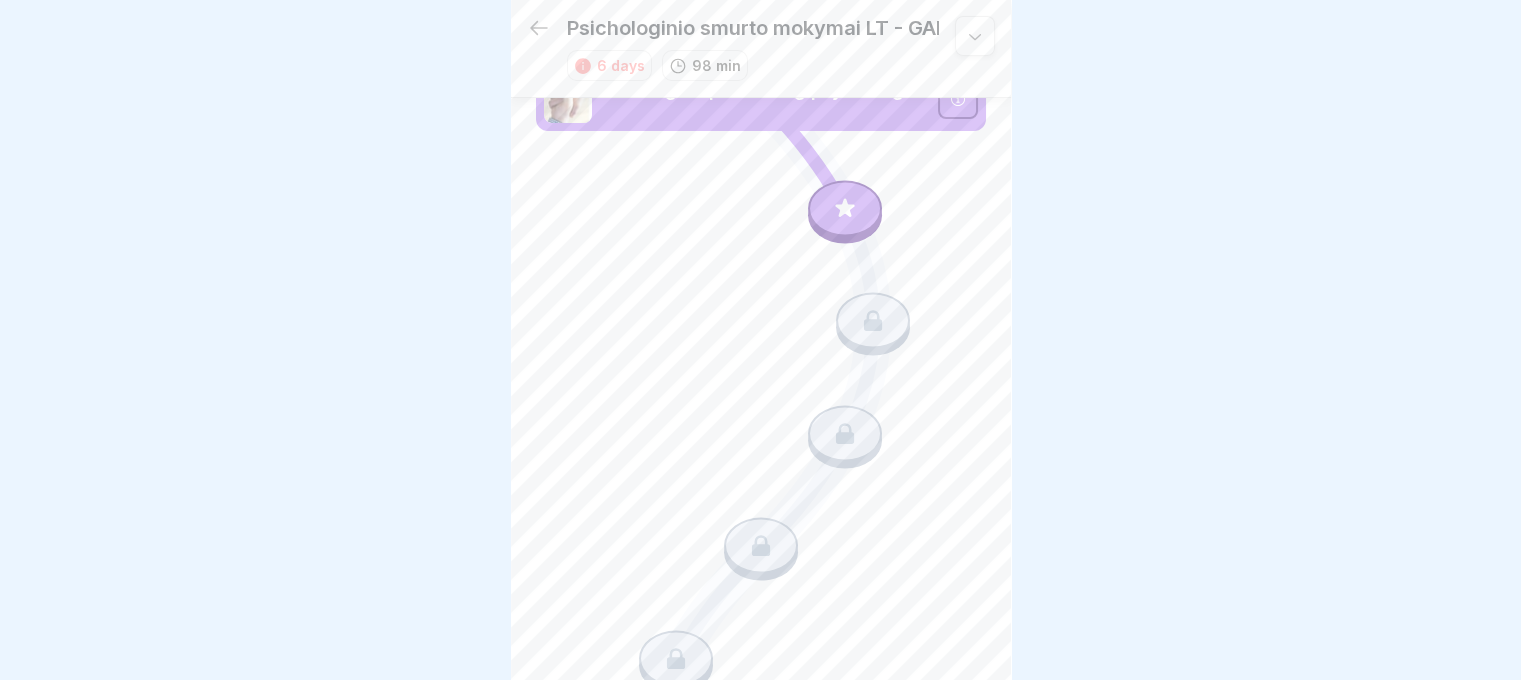 scroll, scrollTop: 42, scrollLeft: 0, axis: vertical 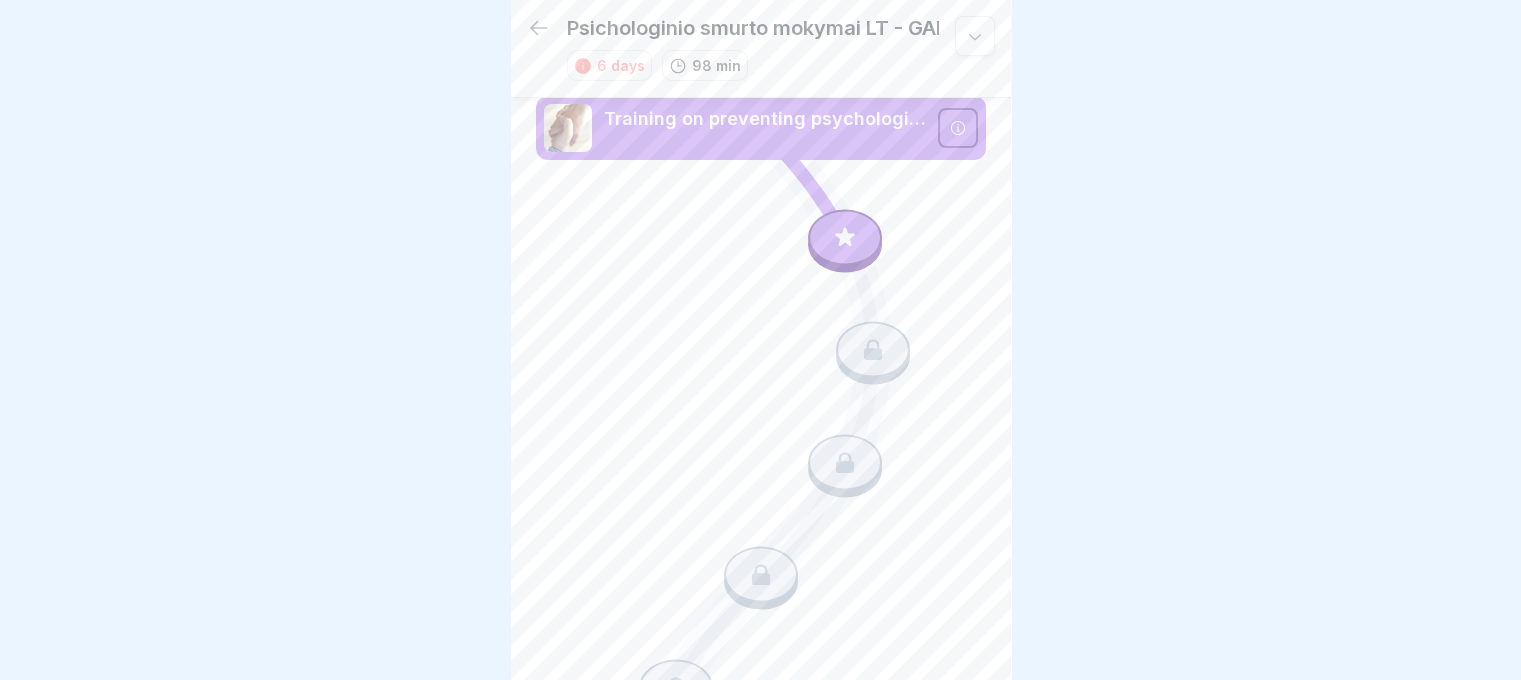 click 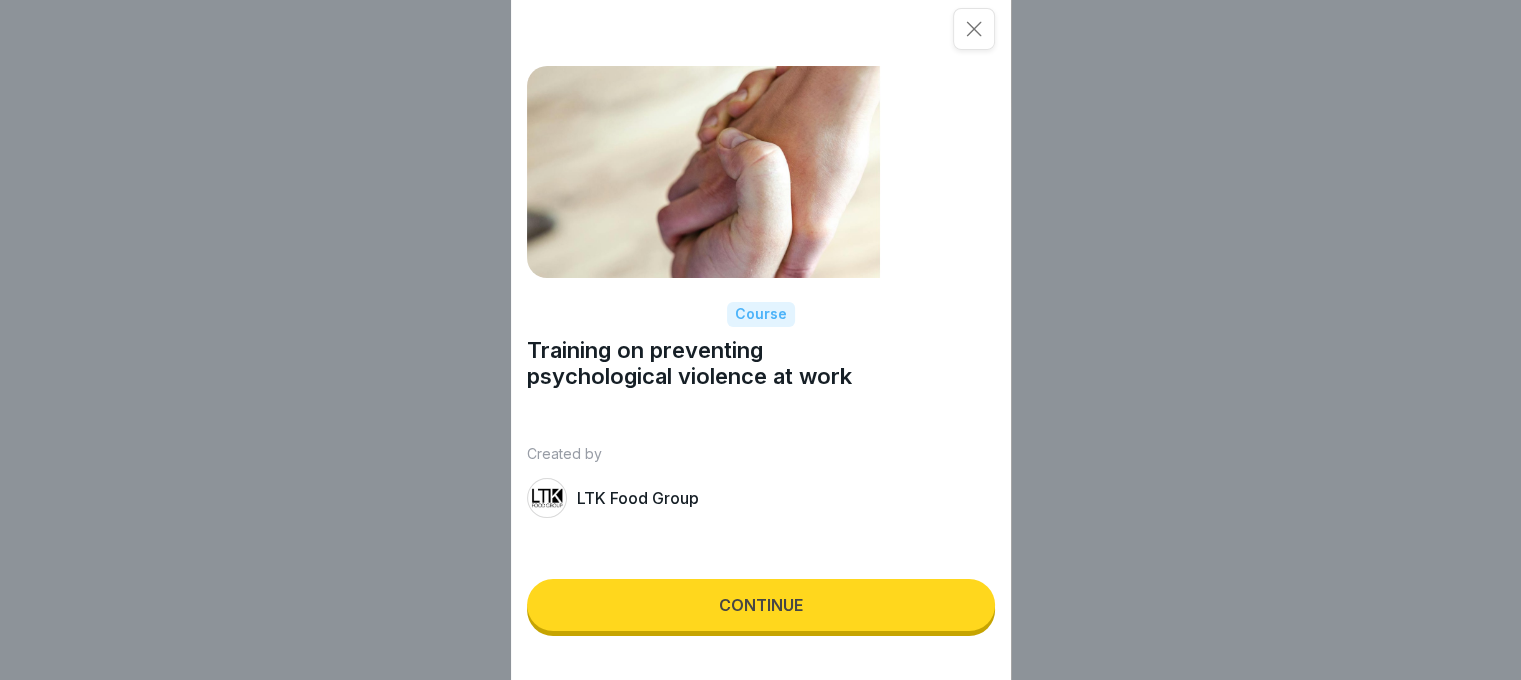 click on "Continue" at bounding box center (761, 605) 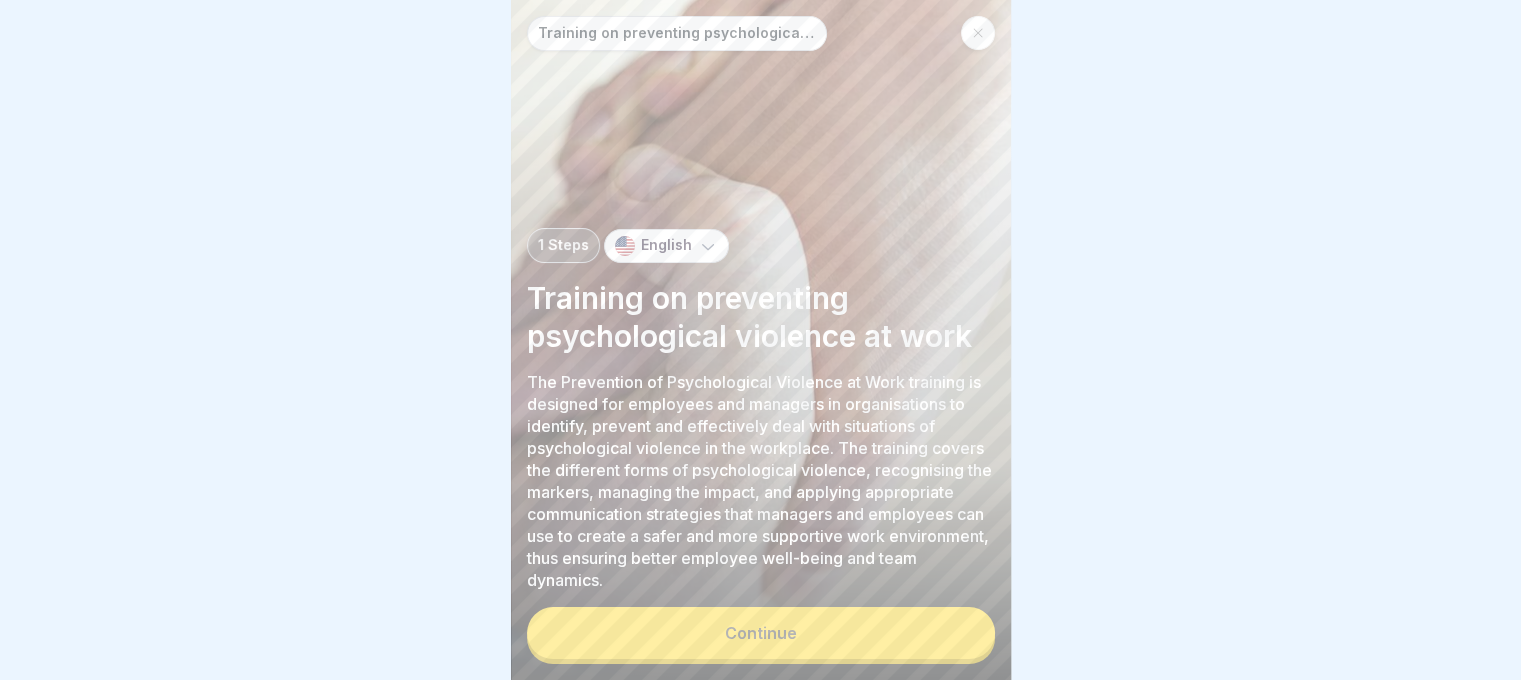 click on "English" at bounding box center (666, 245) 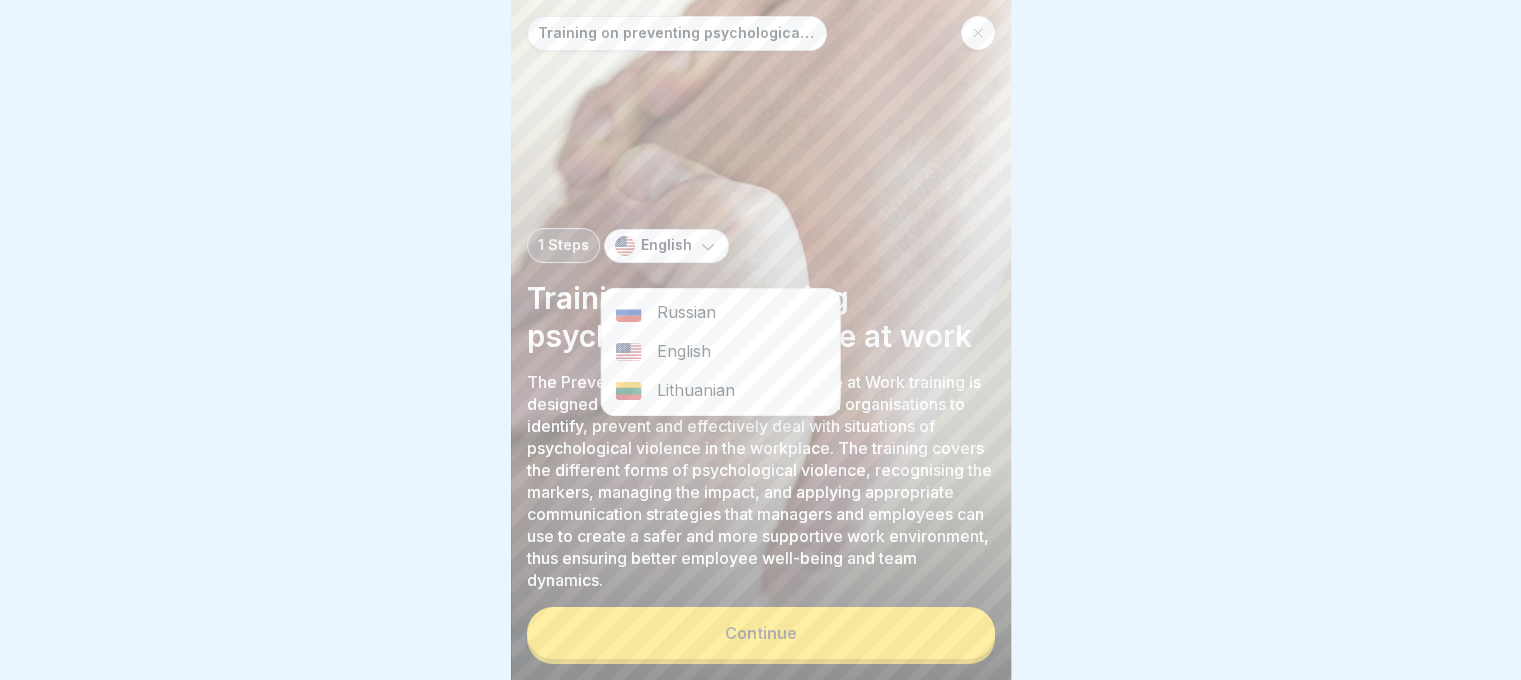 click on "Lithuanian" at bounding box center [720, 390] 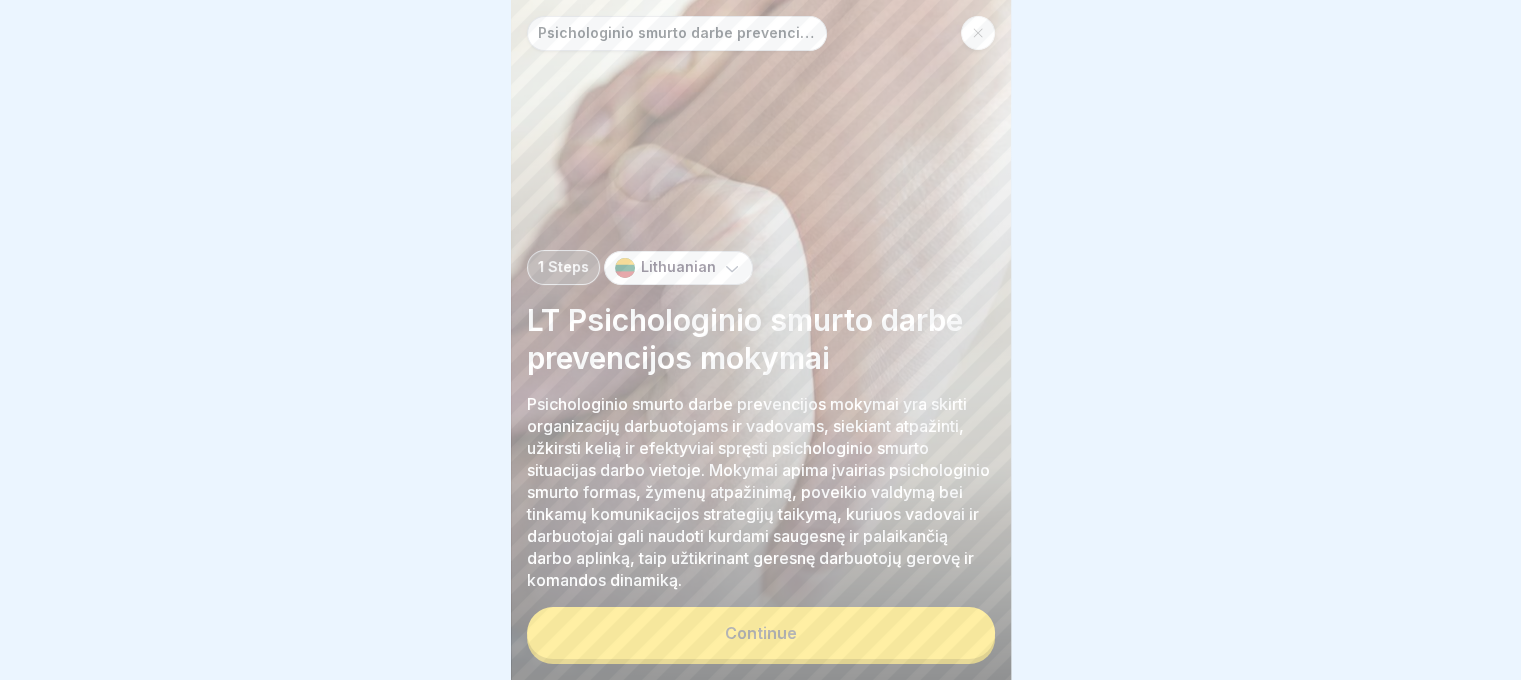 click on "Continue" at bounding box center (761, 633) 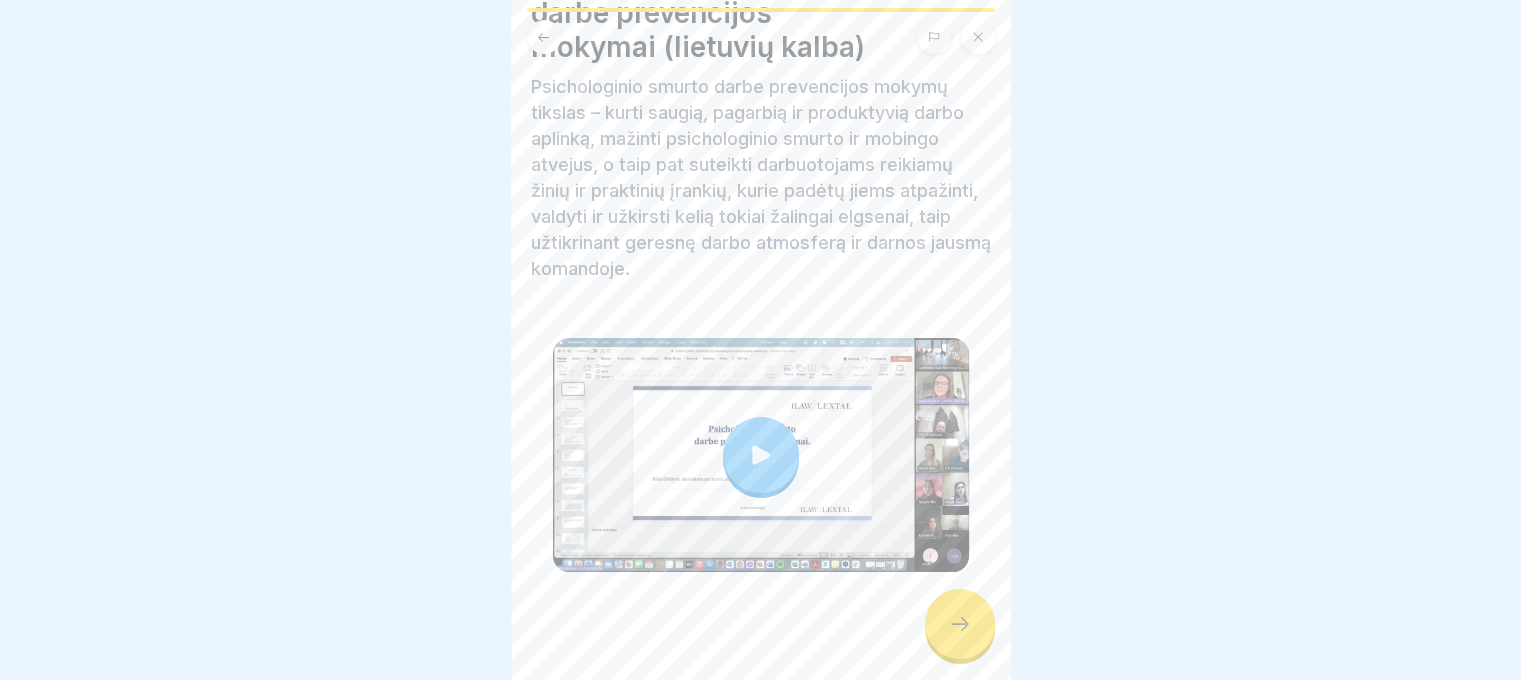 scroll, scrollTop: 119, scrollLeft: 0, axis: vertical 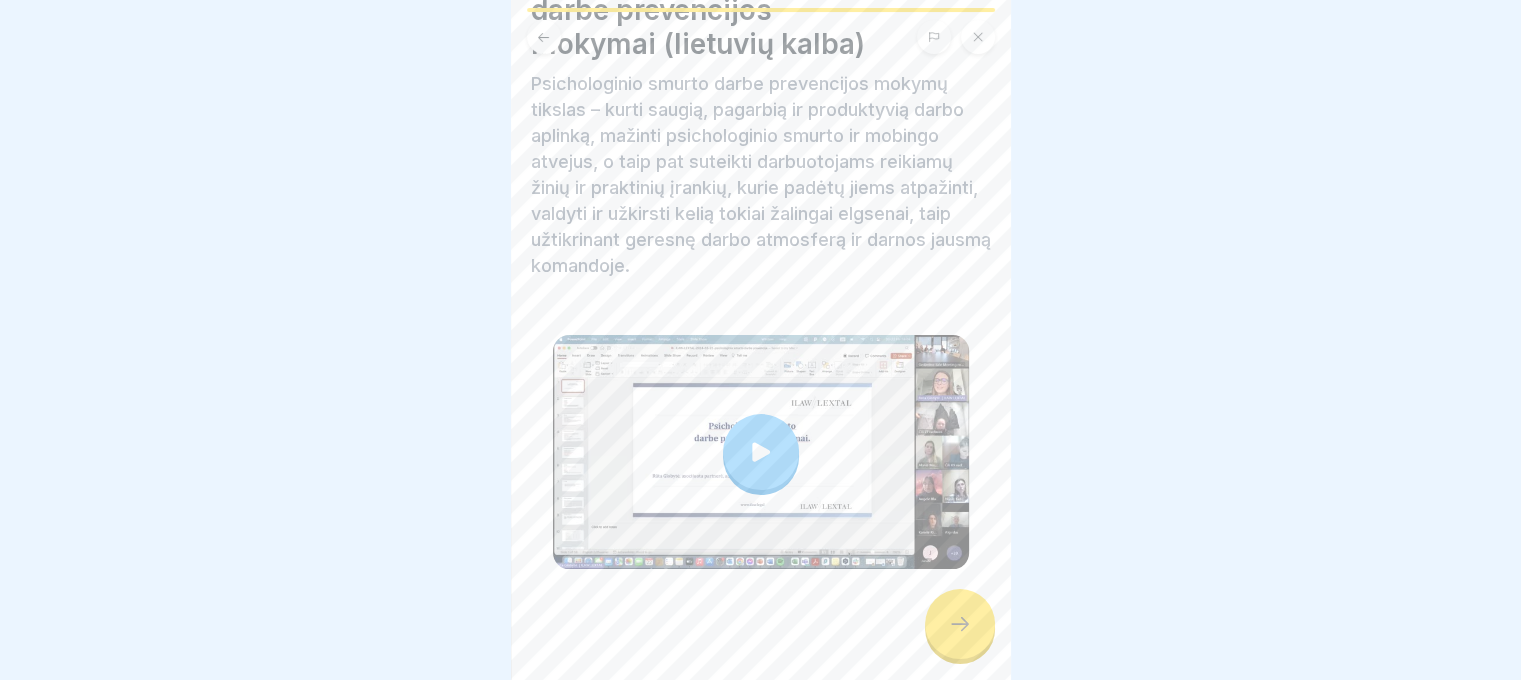 click 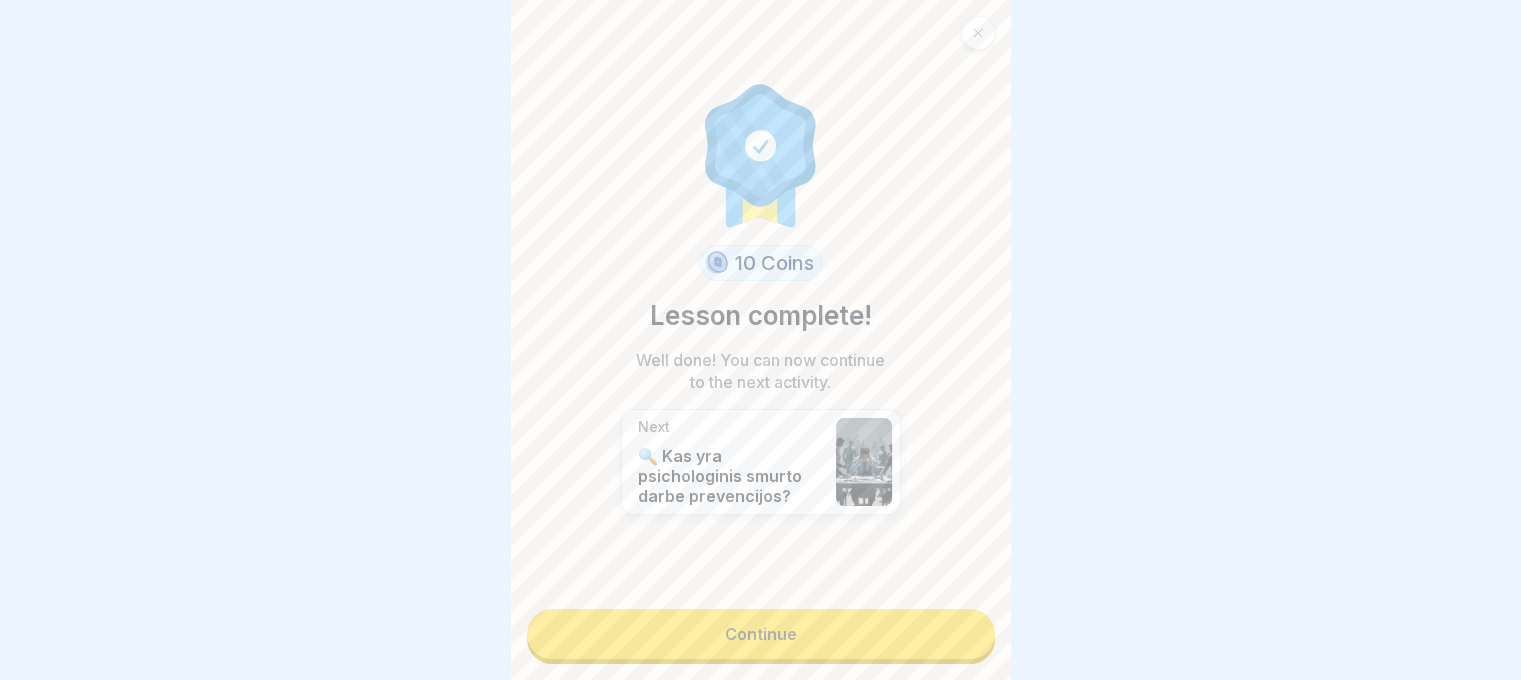 click on "Continue" at bounding box center [761, 634] 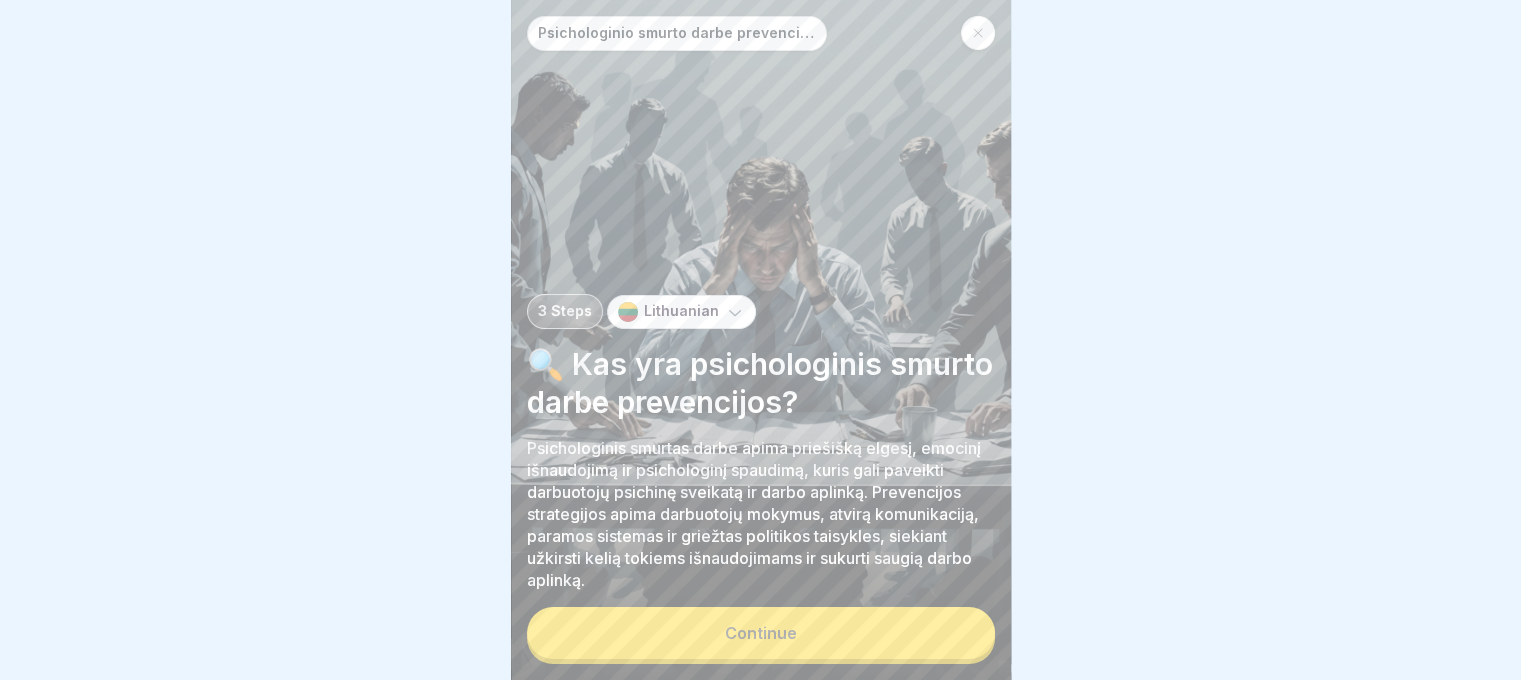 scroll, scrollTop: 15, scrollLeft: 0, axis: vertical 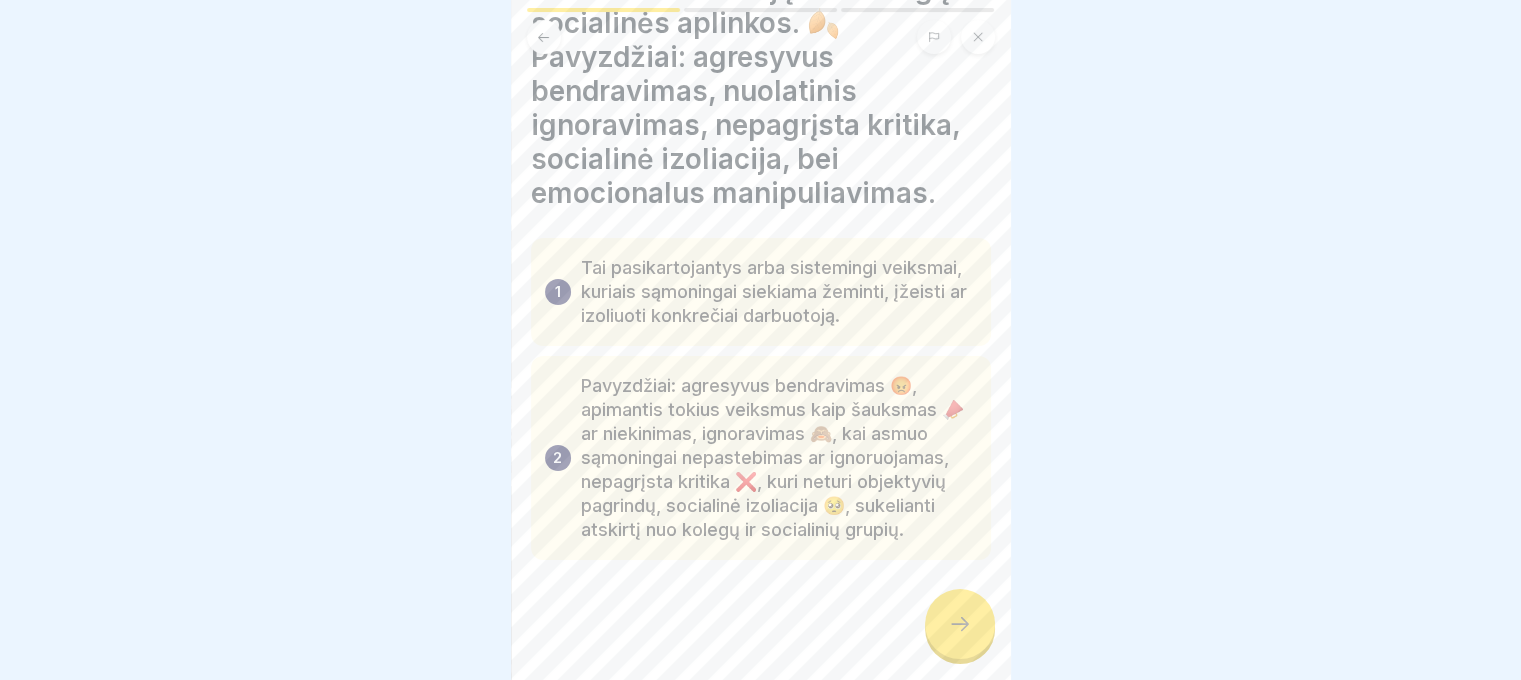 click 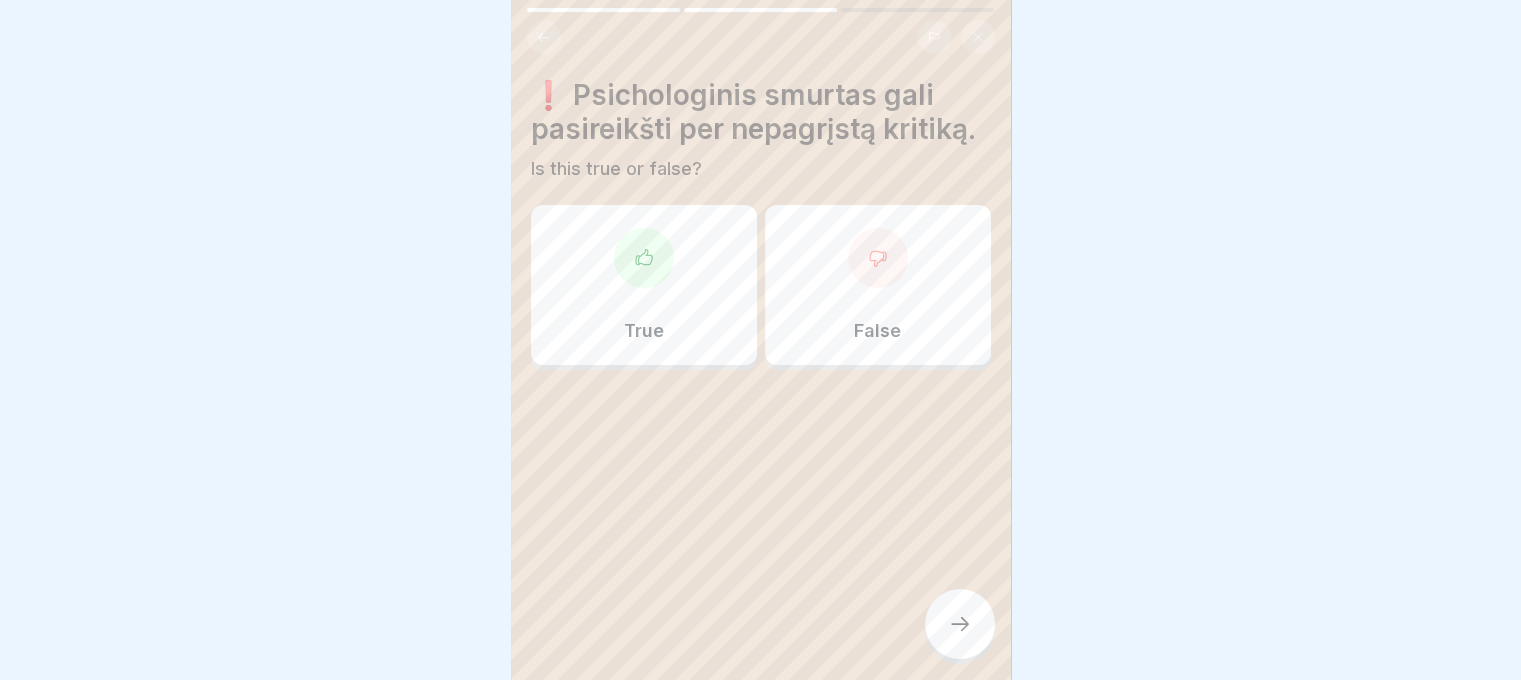 click 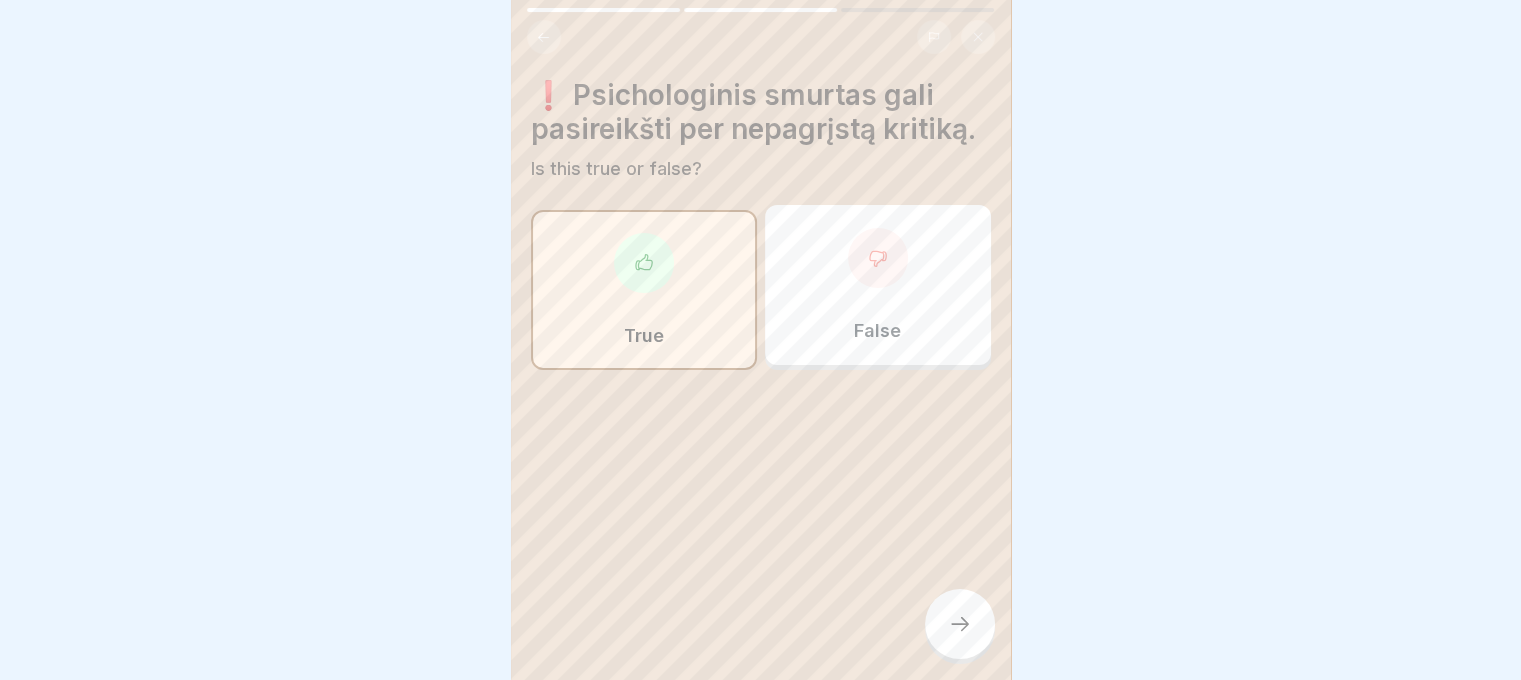 click 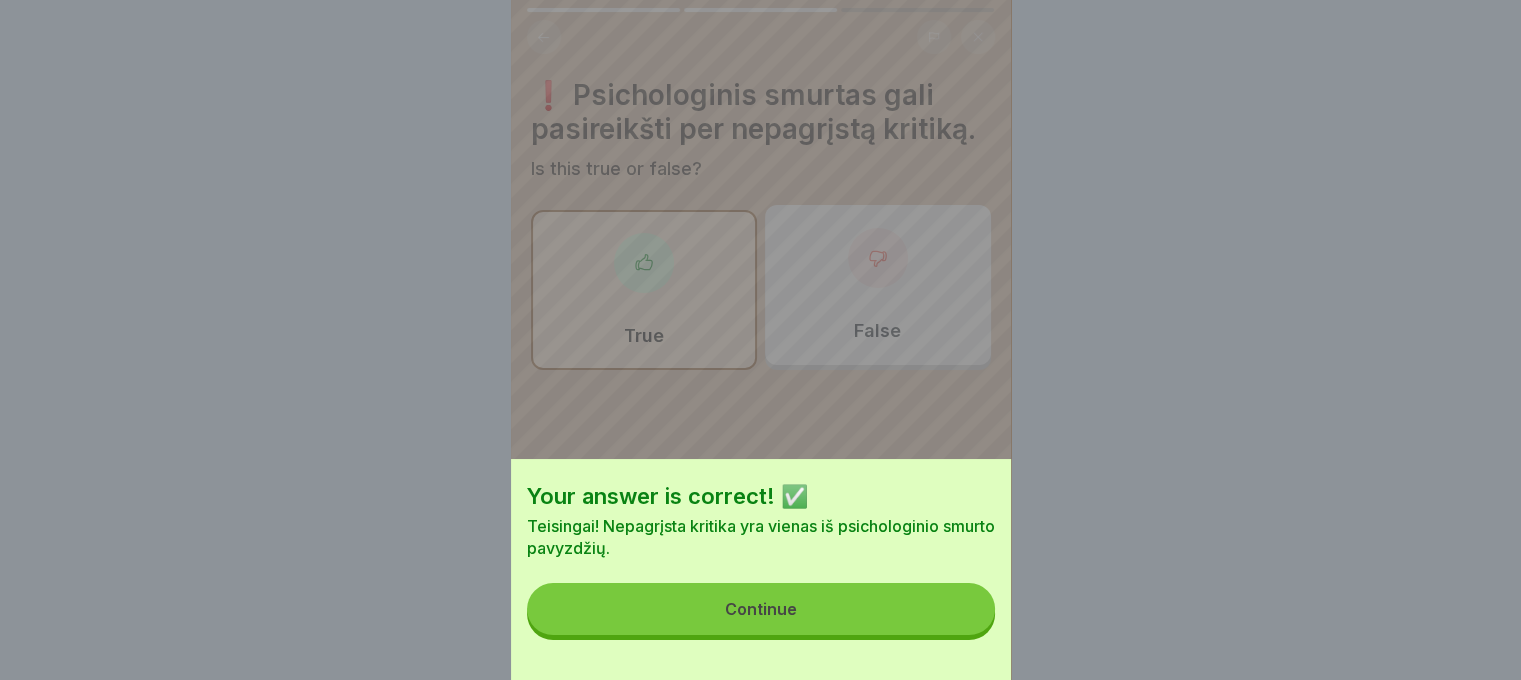 click on "Continue" at bounding box center [761, 609] 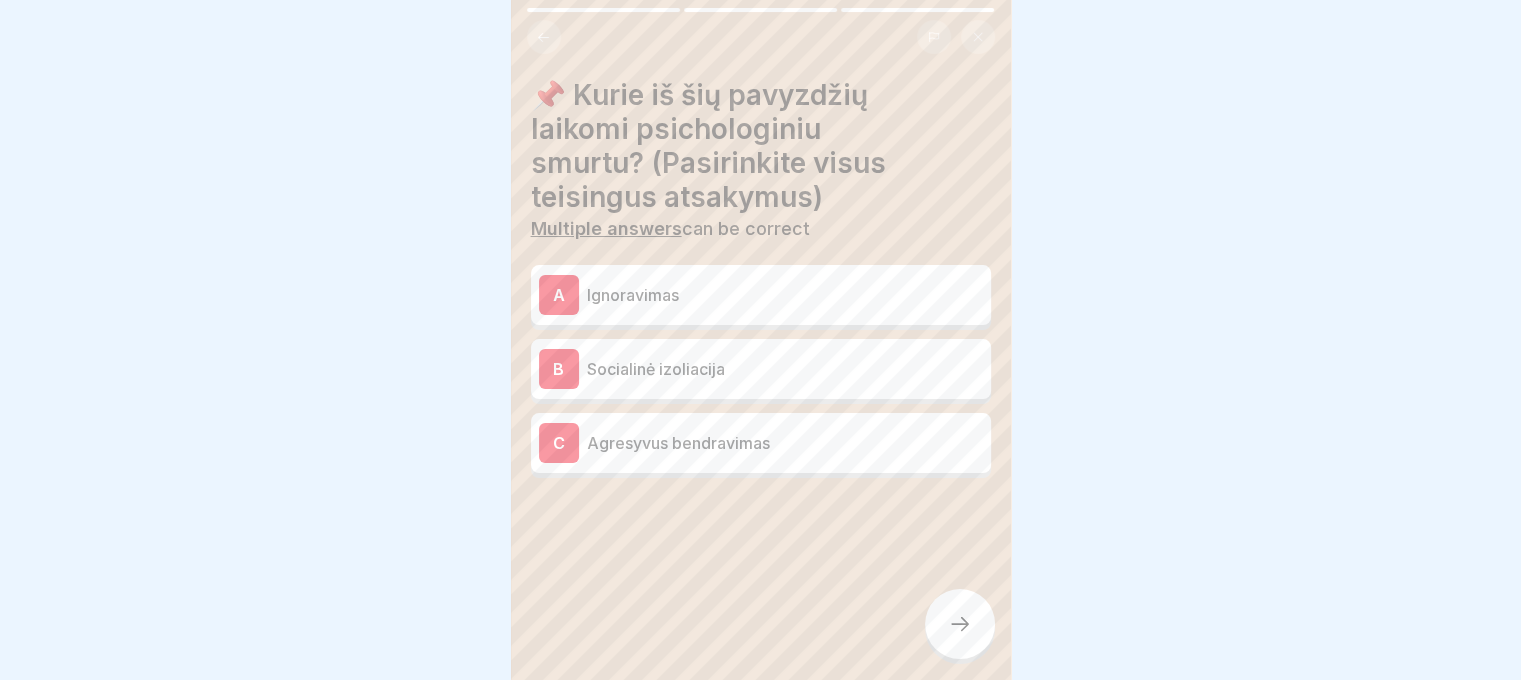 click on "A" at bounding box center [559, 295] 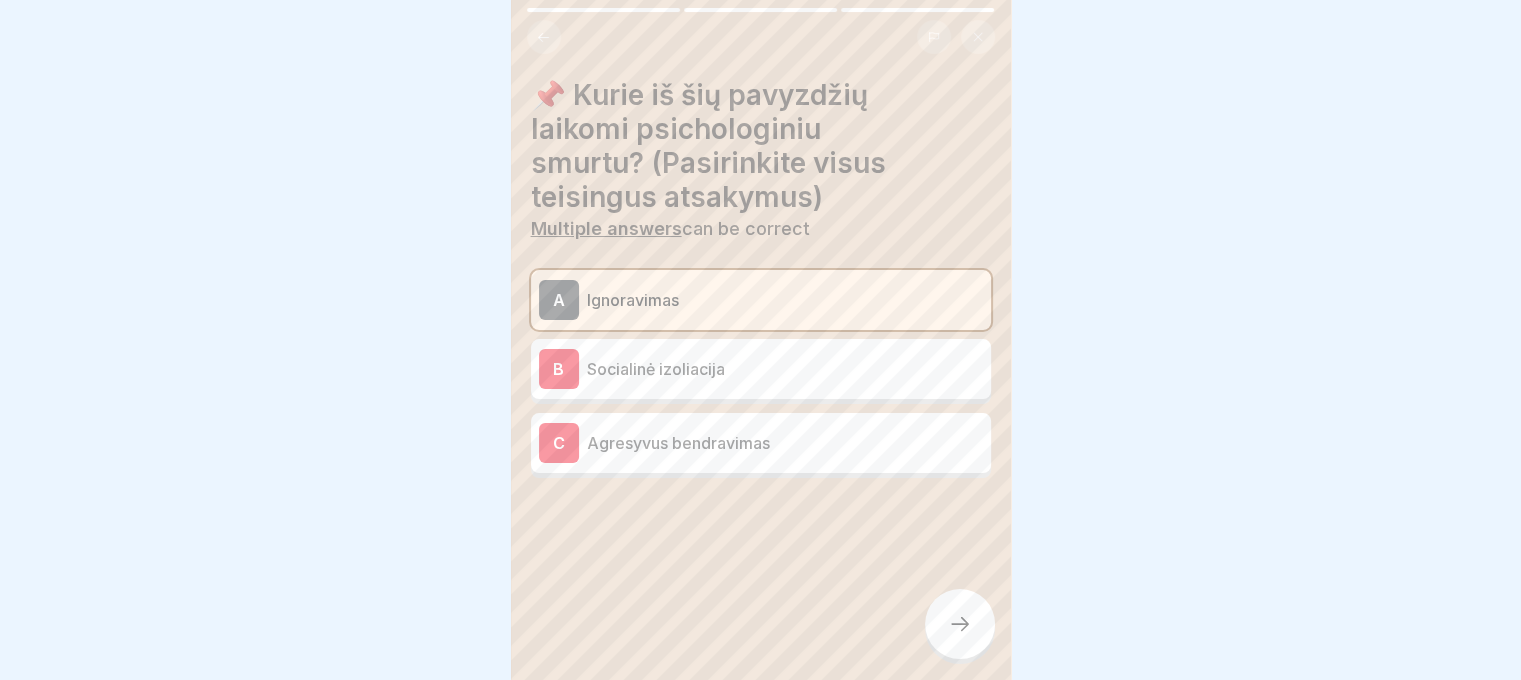 click on "C" at bounding box center [559, 443] 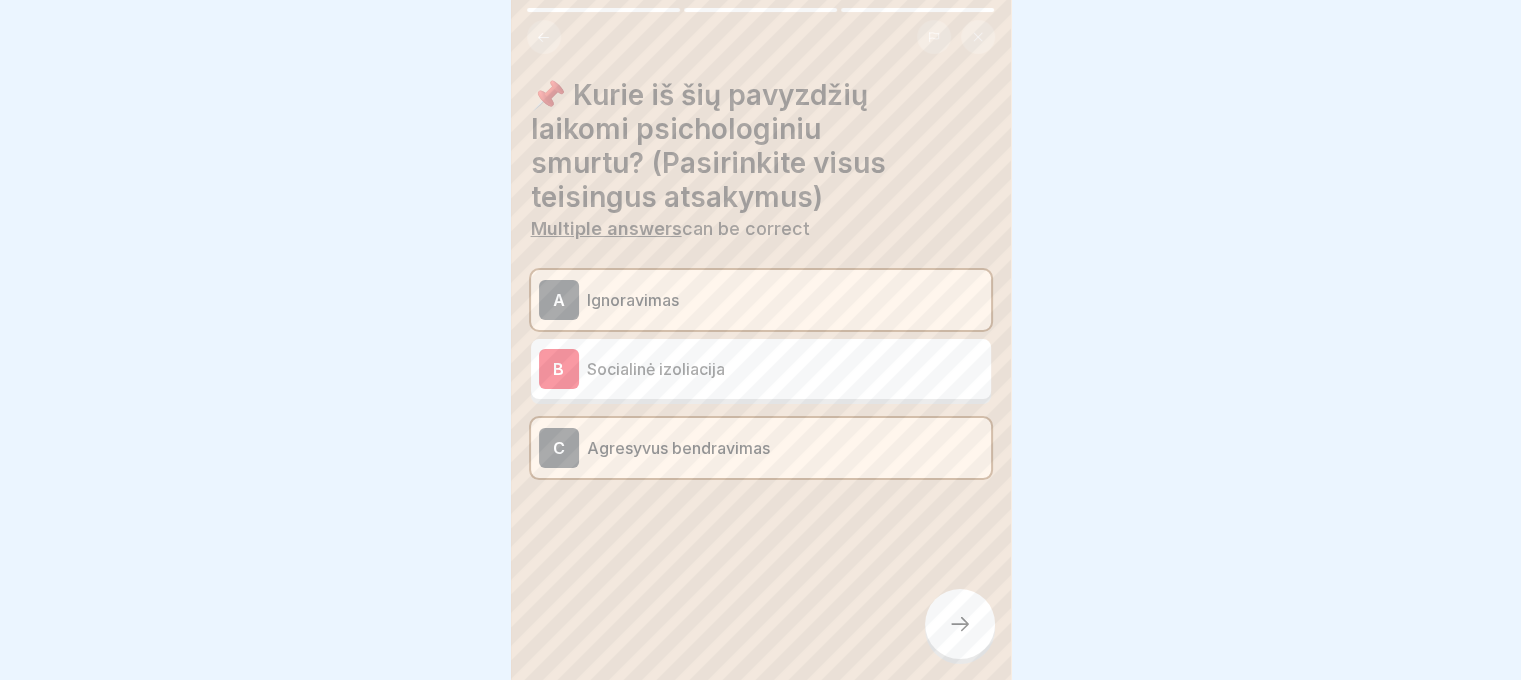 click on "B" at bounding box center [559, 369] 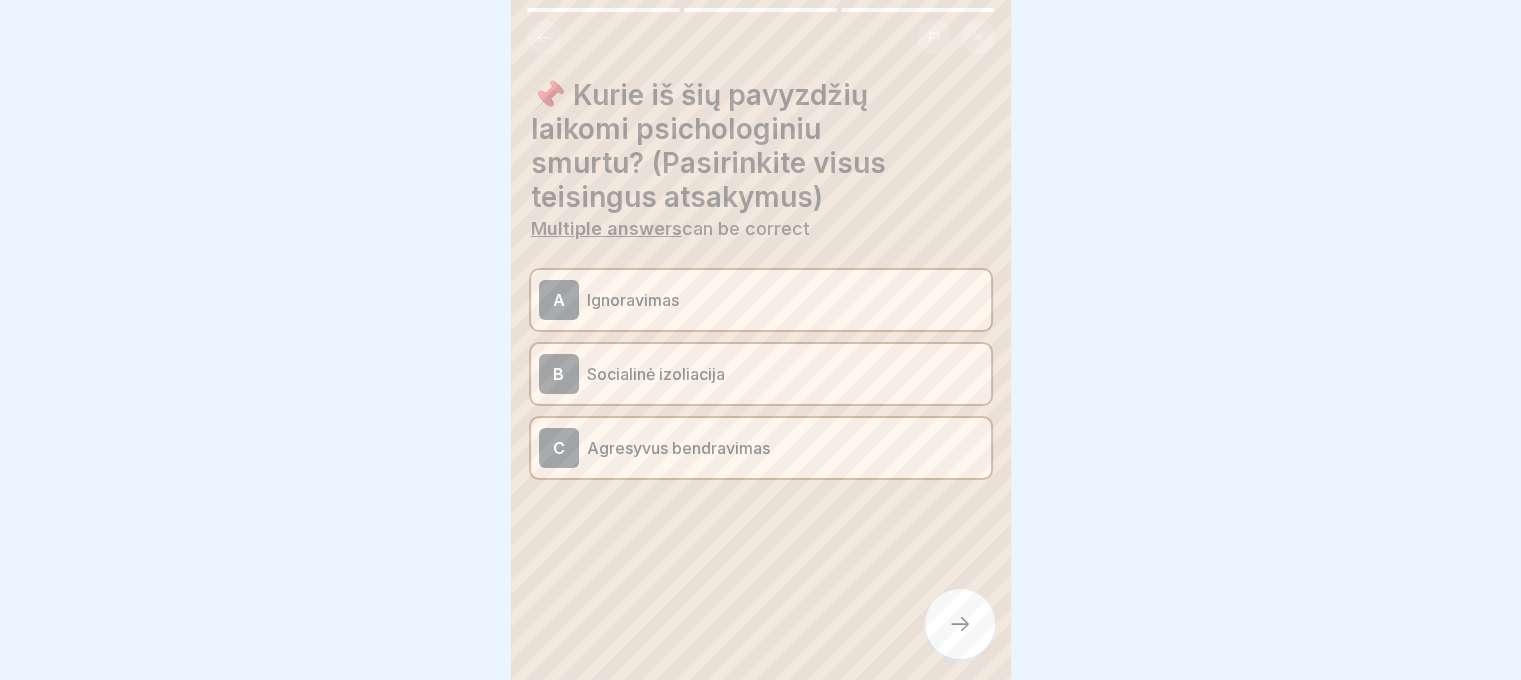 click 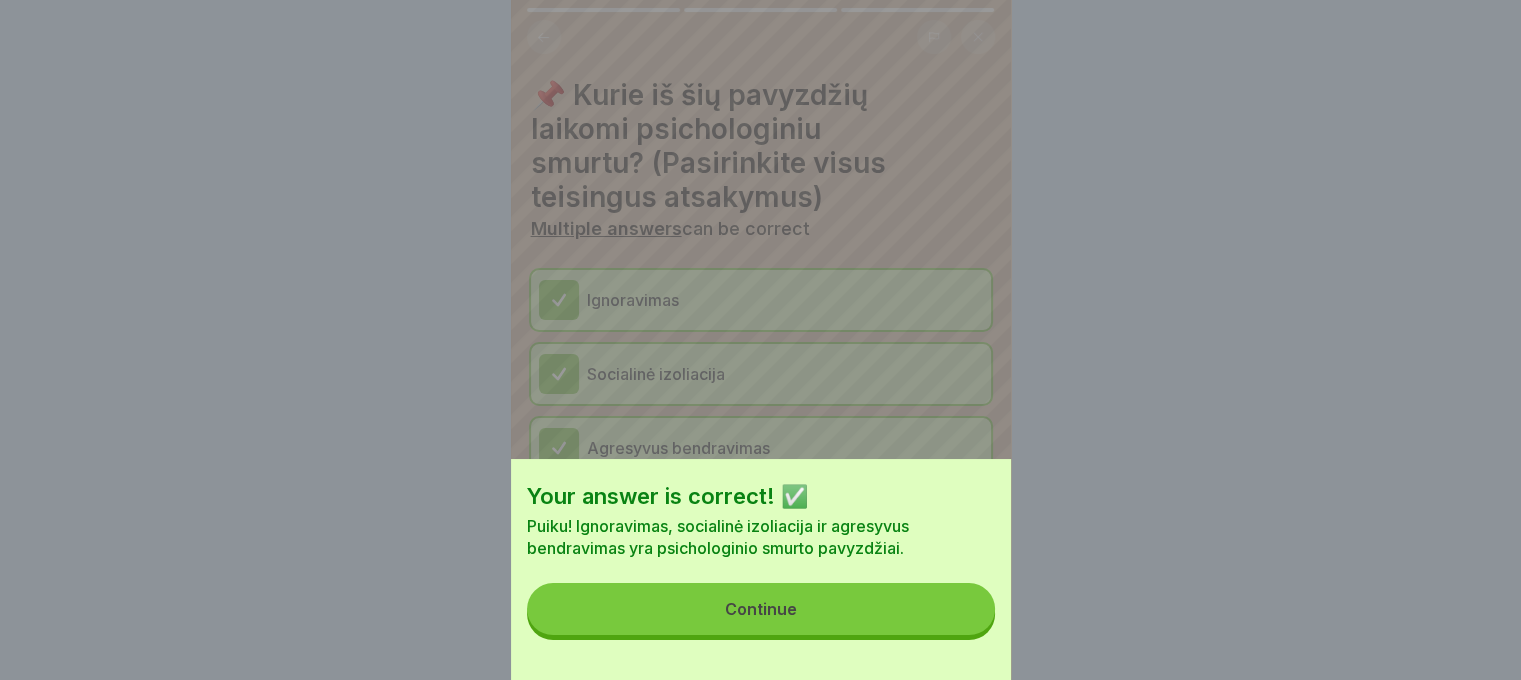 click on "Continue" at bounding box center (761, 609) 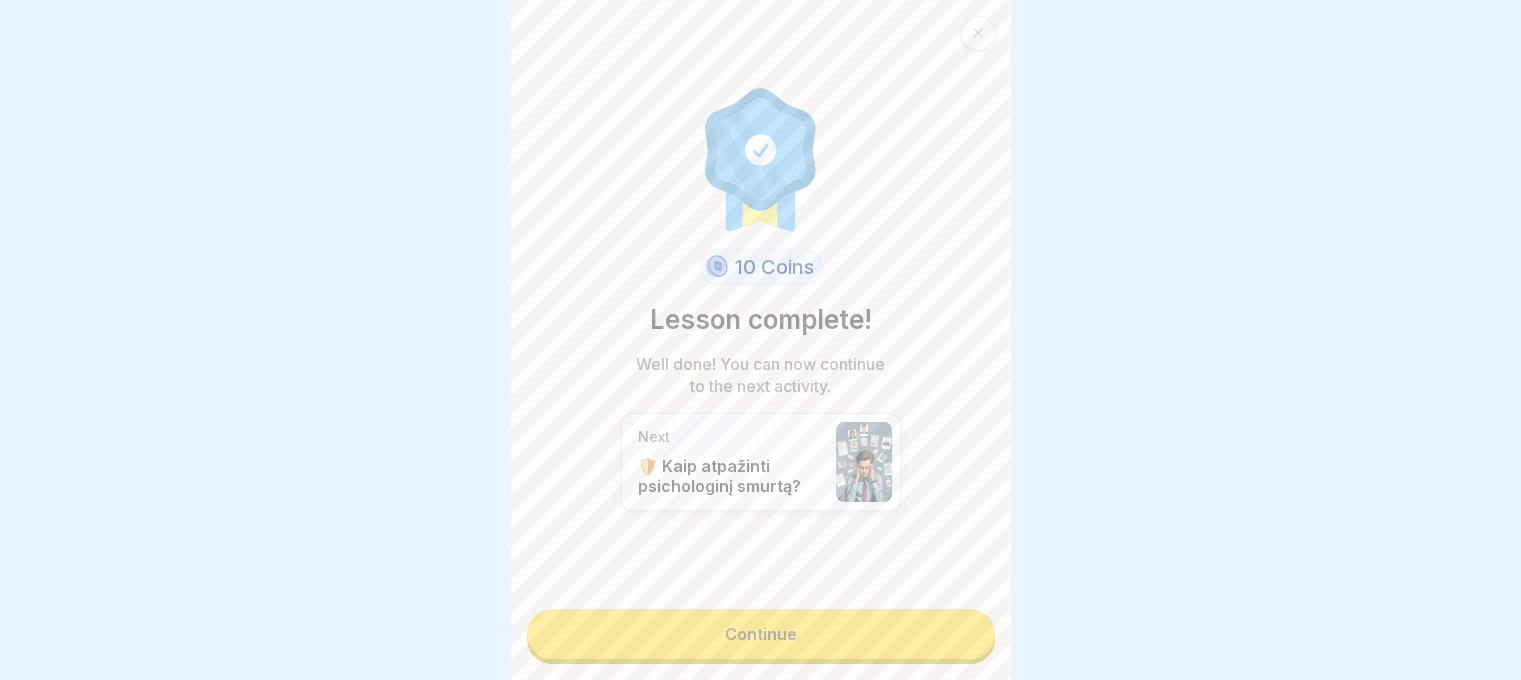 click on "Continue" at bounding box center (761, 634) 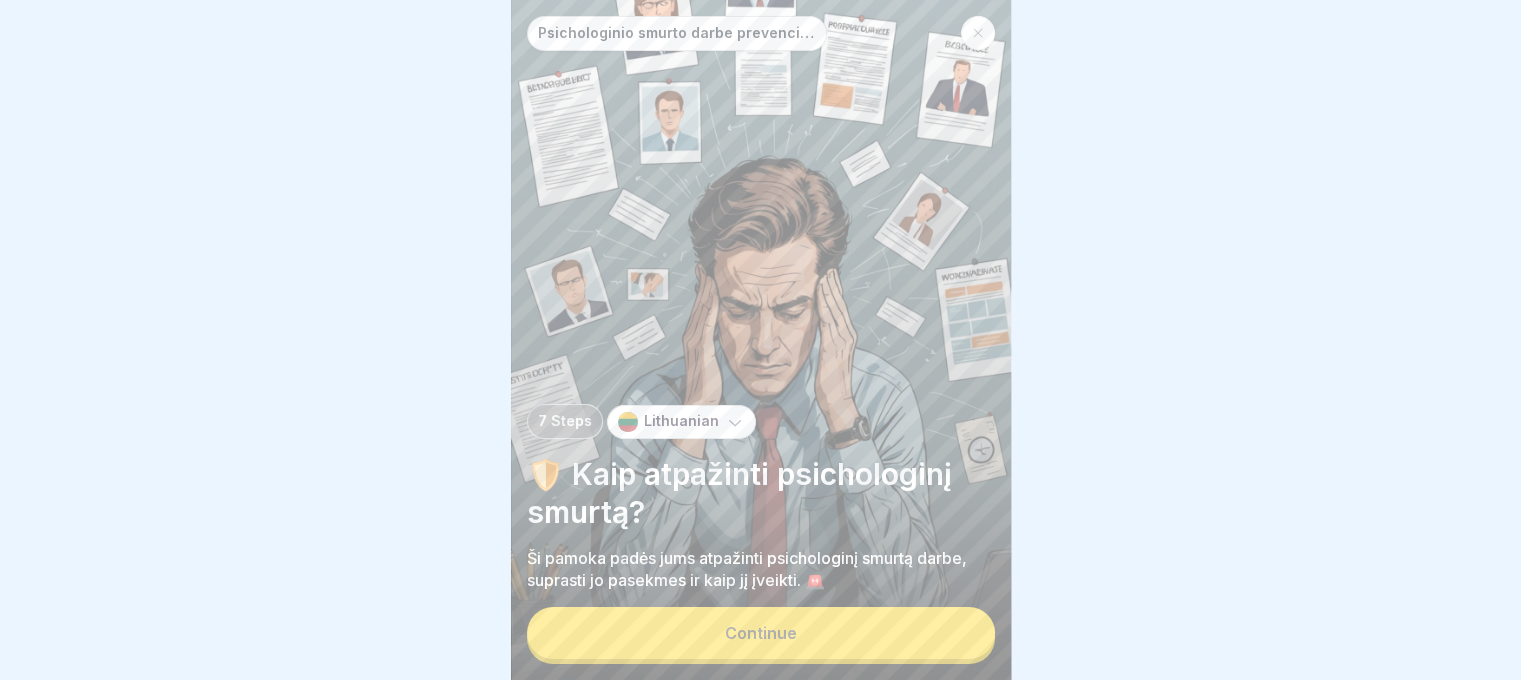 click on "Continue" at bounding box center (761, 633) 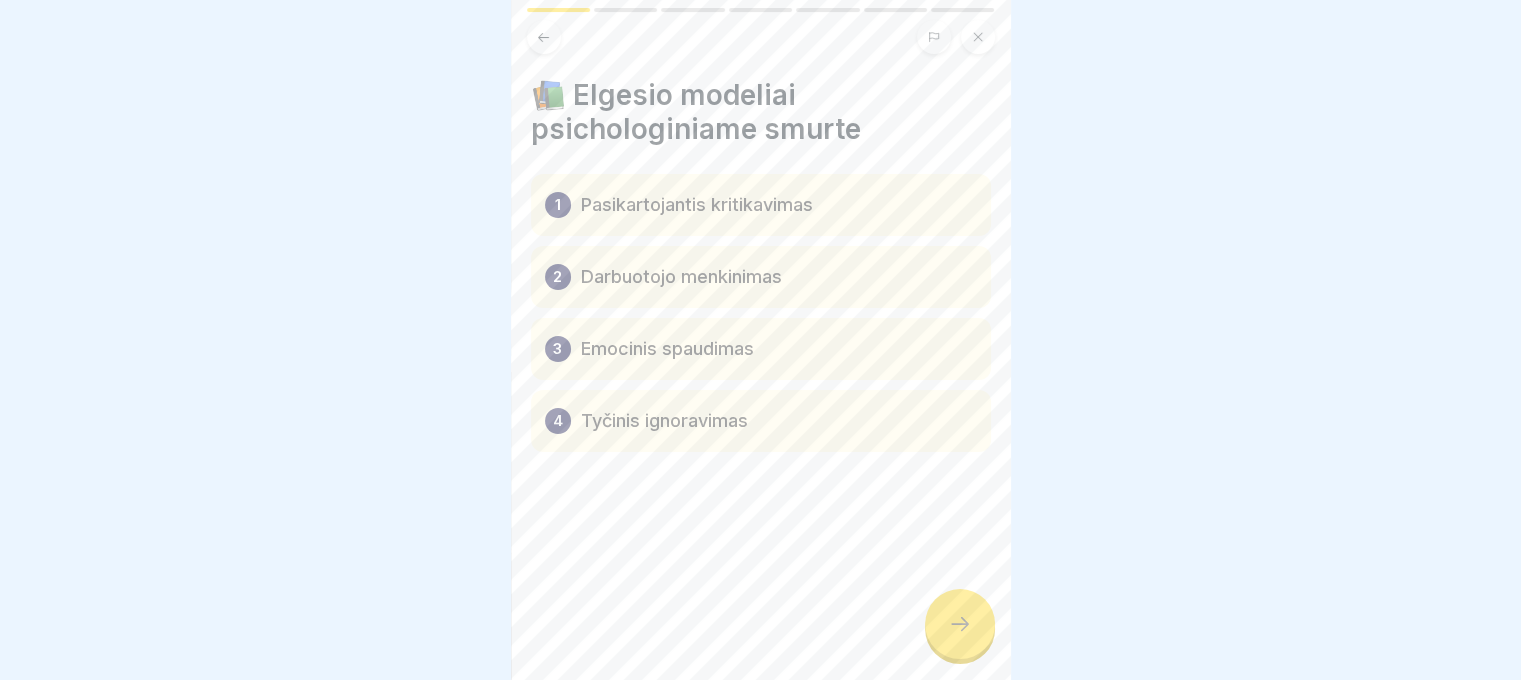 click on "Pasikartojantis kritikavimas" at bounding box center (697, 205) 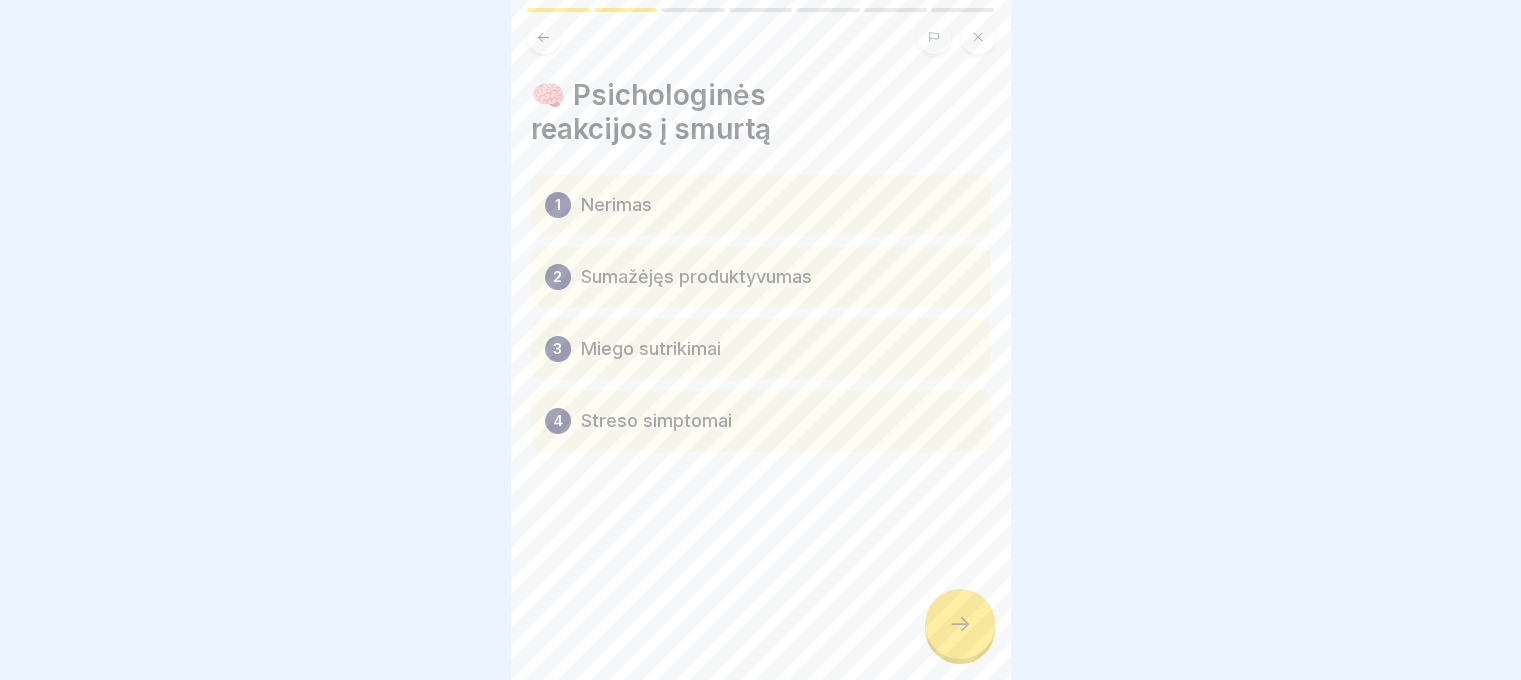 click on "4 Streso simptomai" at bounding box center [761, 421] 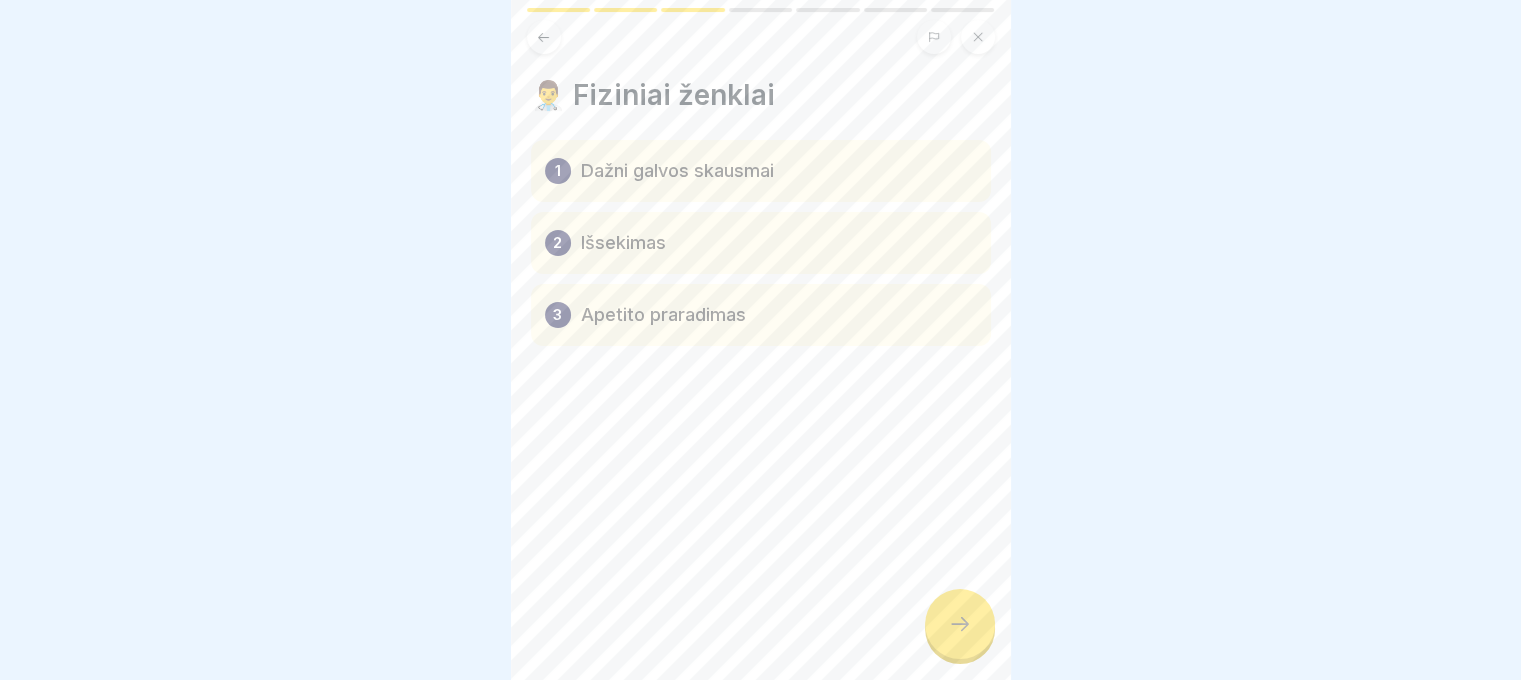 click at bounding box center [960, 624] 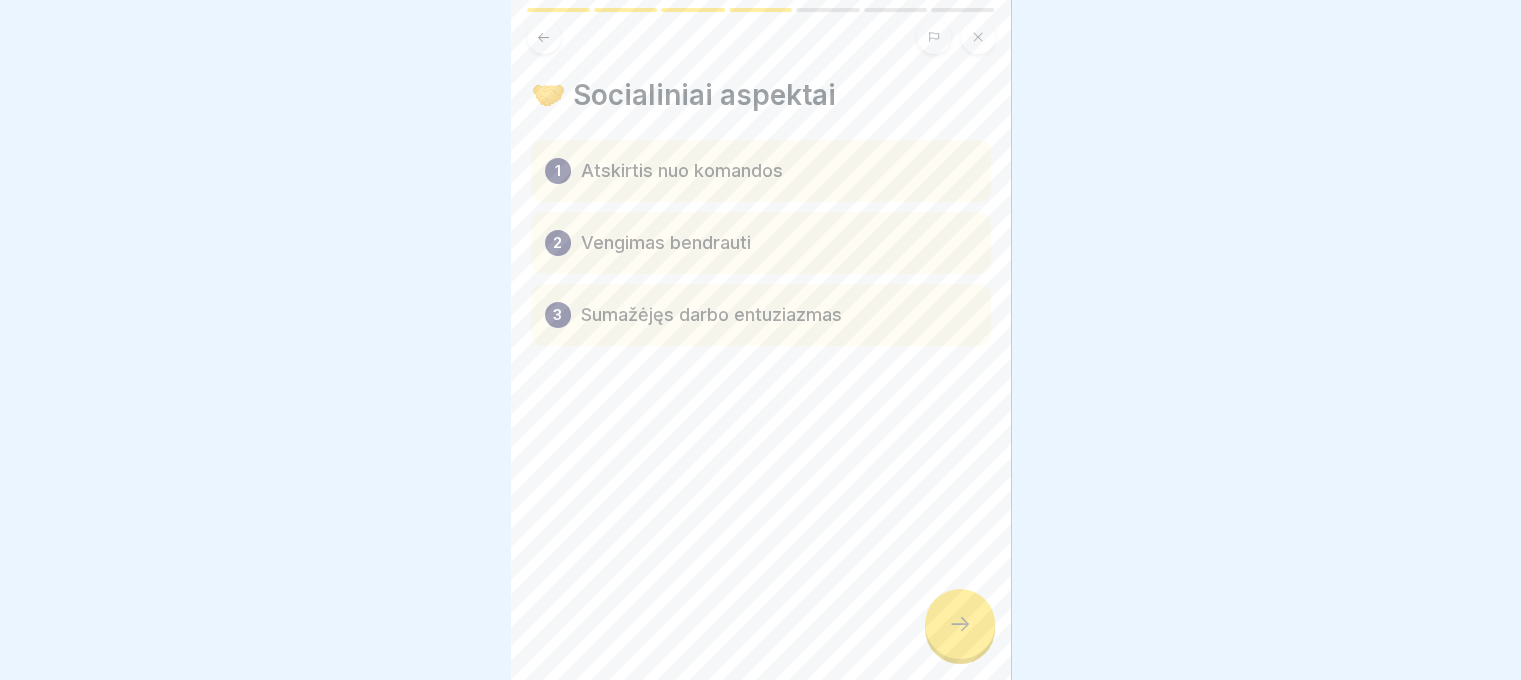 click at bounding box center [960, 624] 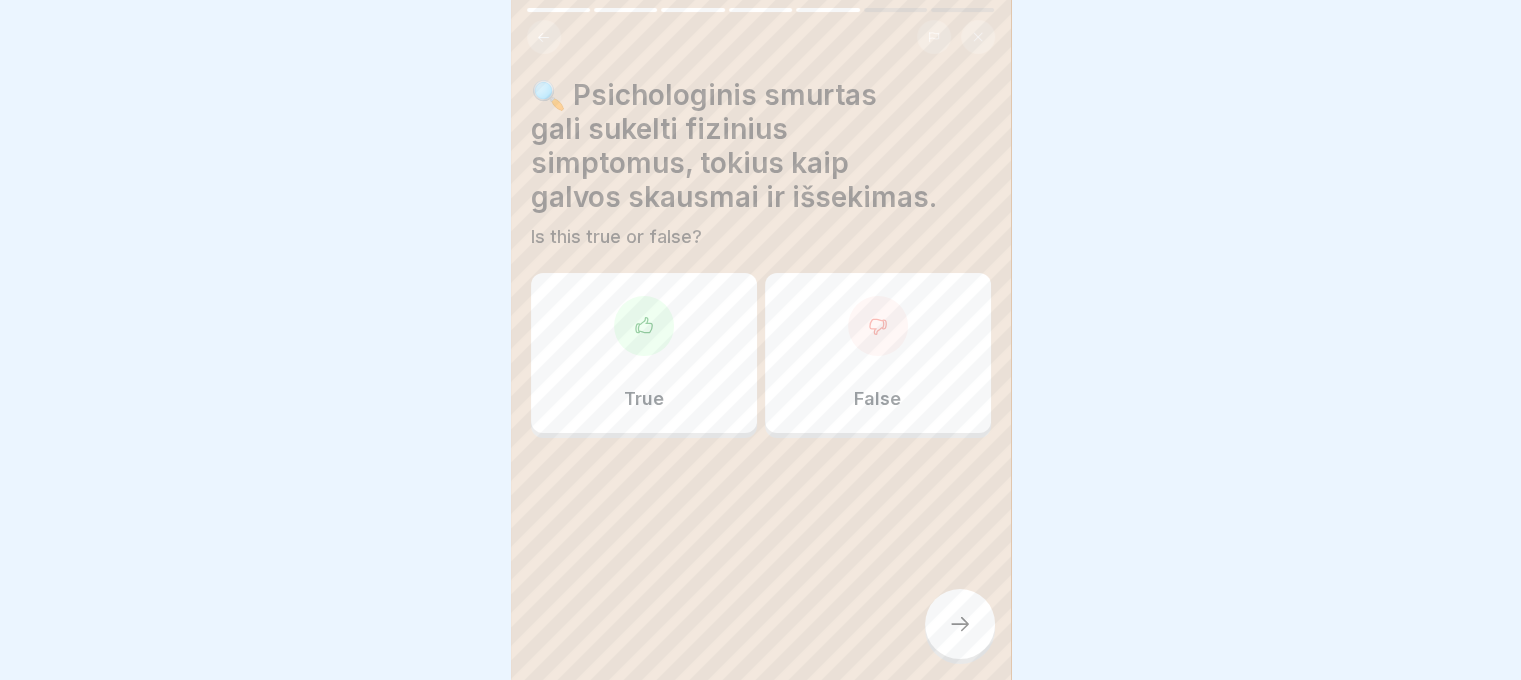 click at bounding box center [644, 326] 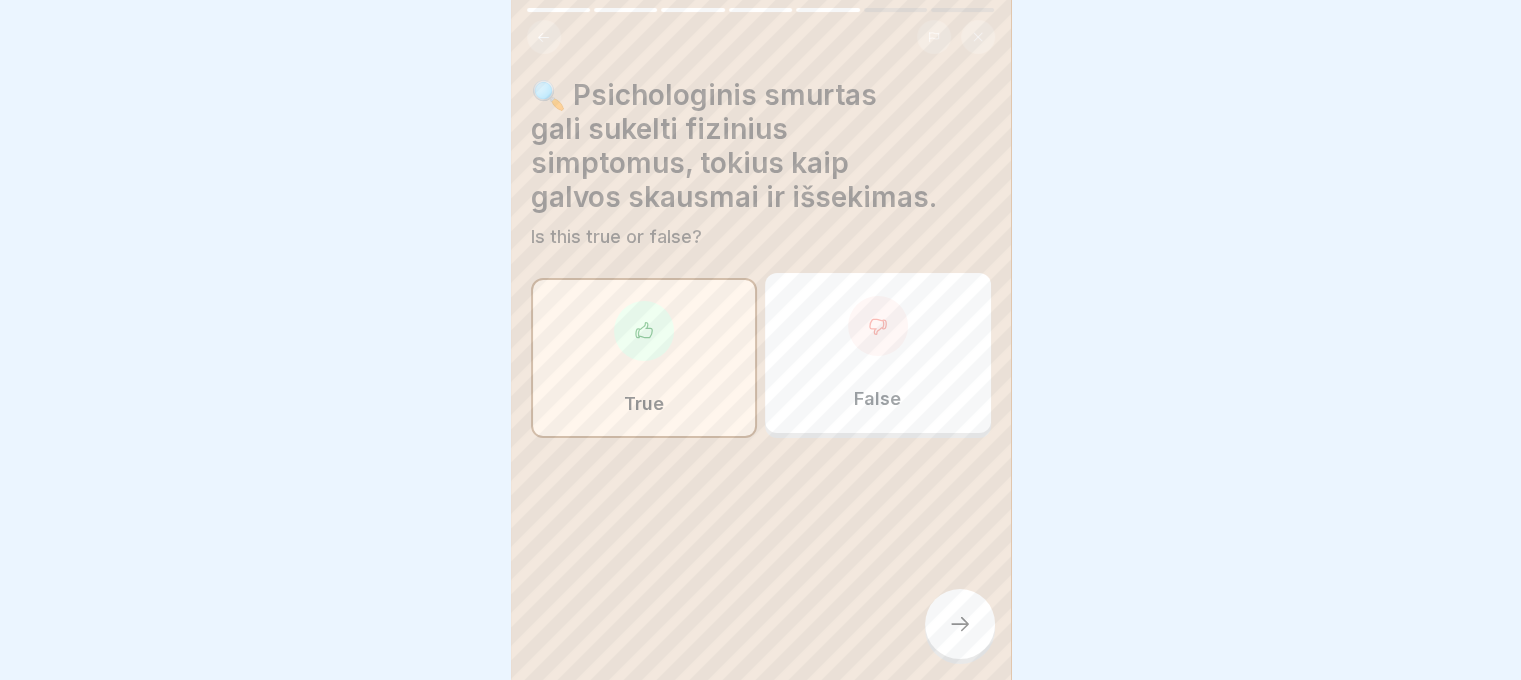 click 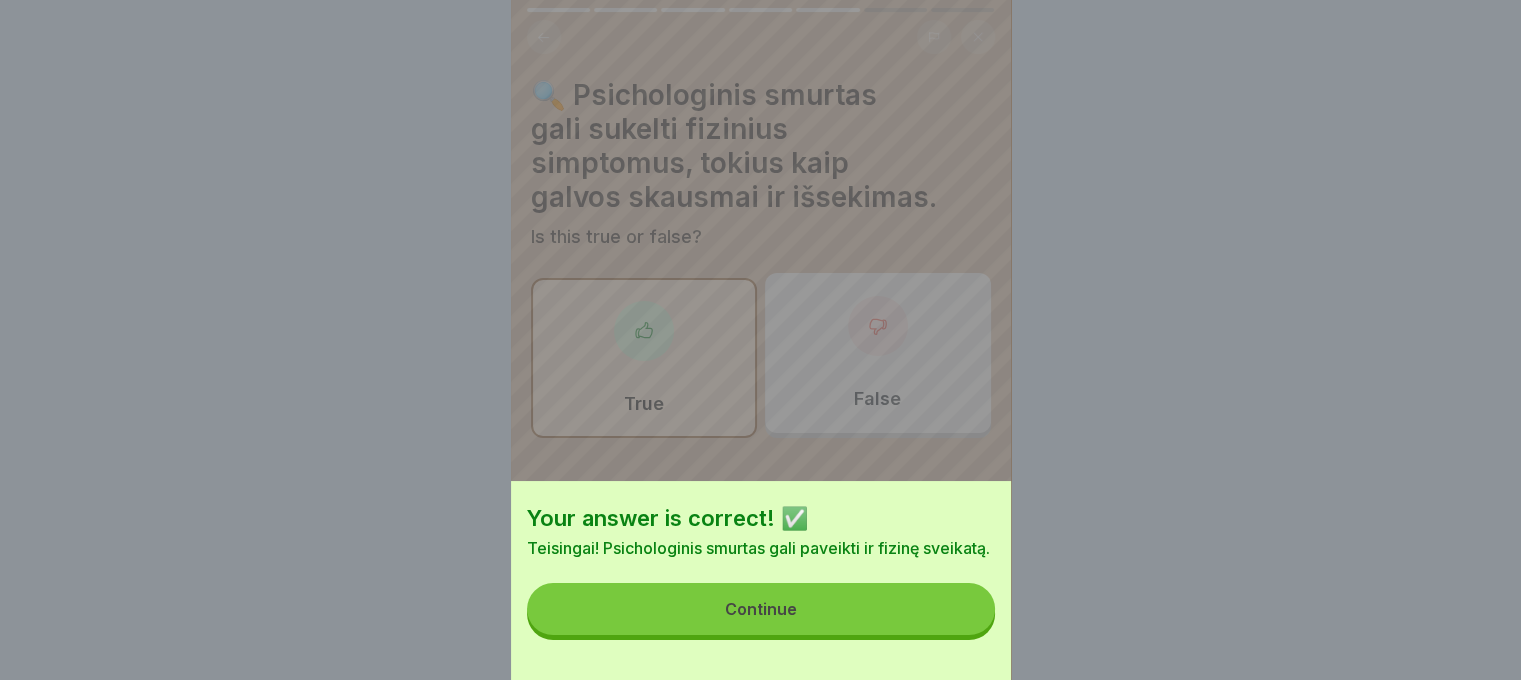 click on "Continue" at bounding box center (761, 609) 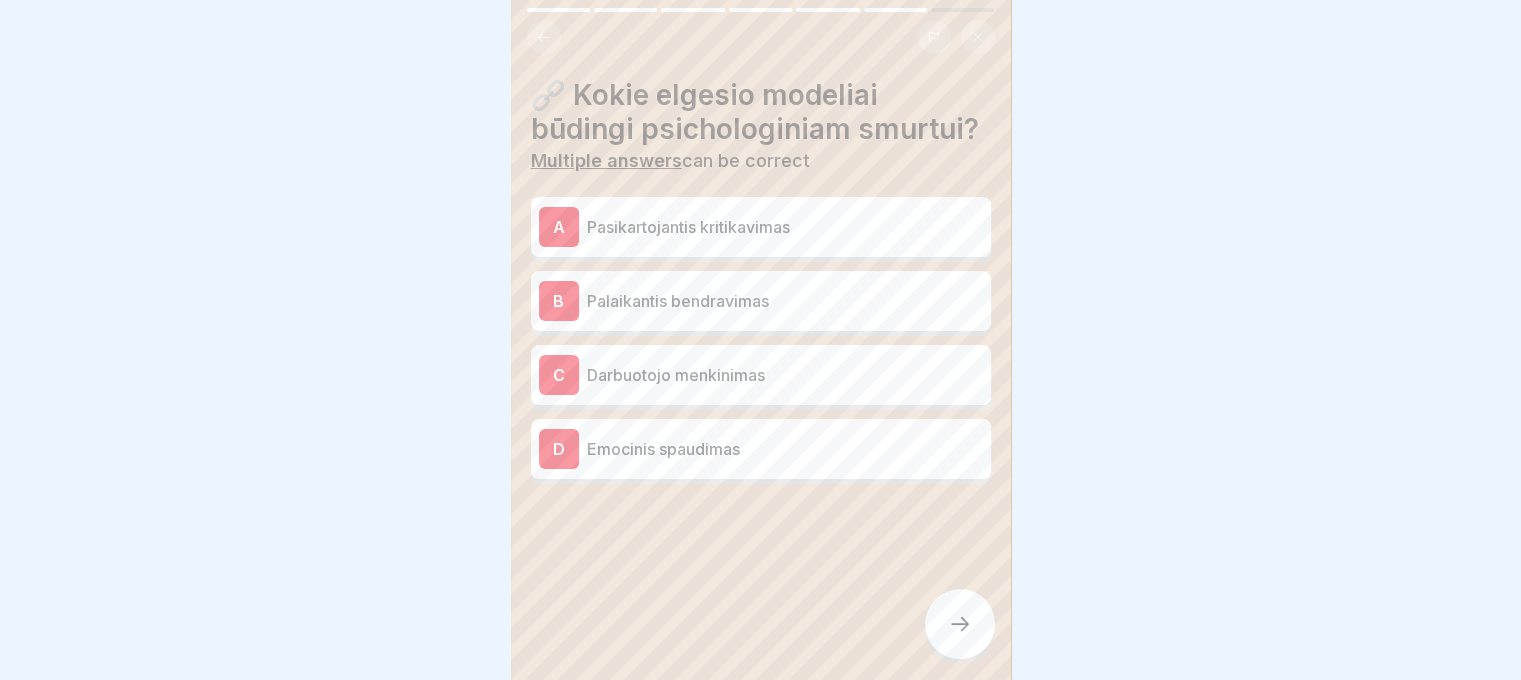 click on "Pasikartojantis kritikavimas" at bounding box center [785, 227] 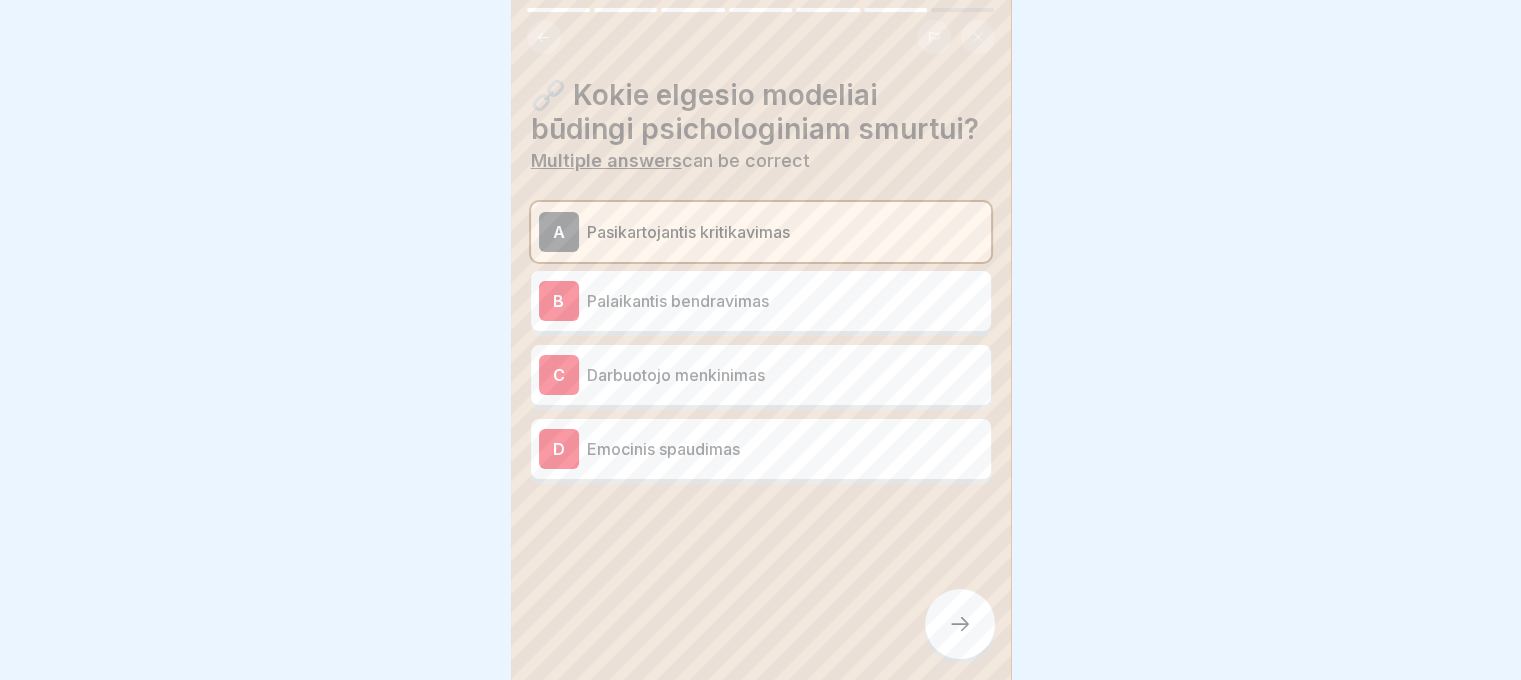 click on "Darbuotojo menkinimas" at bounding box center [785, 375] 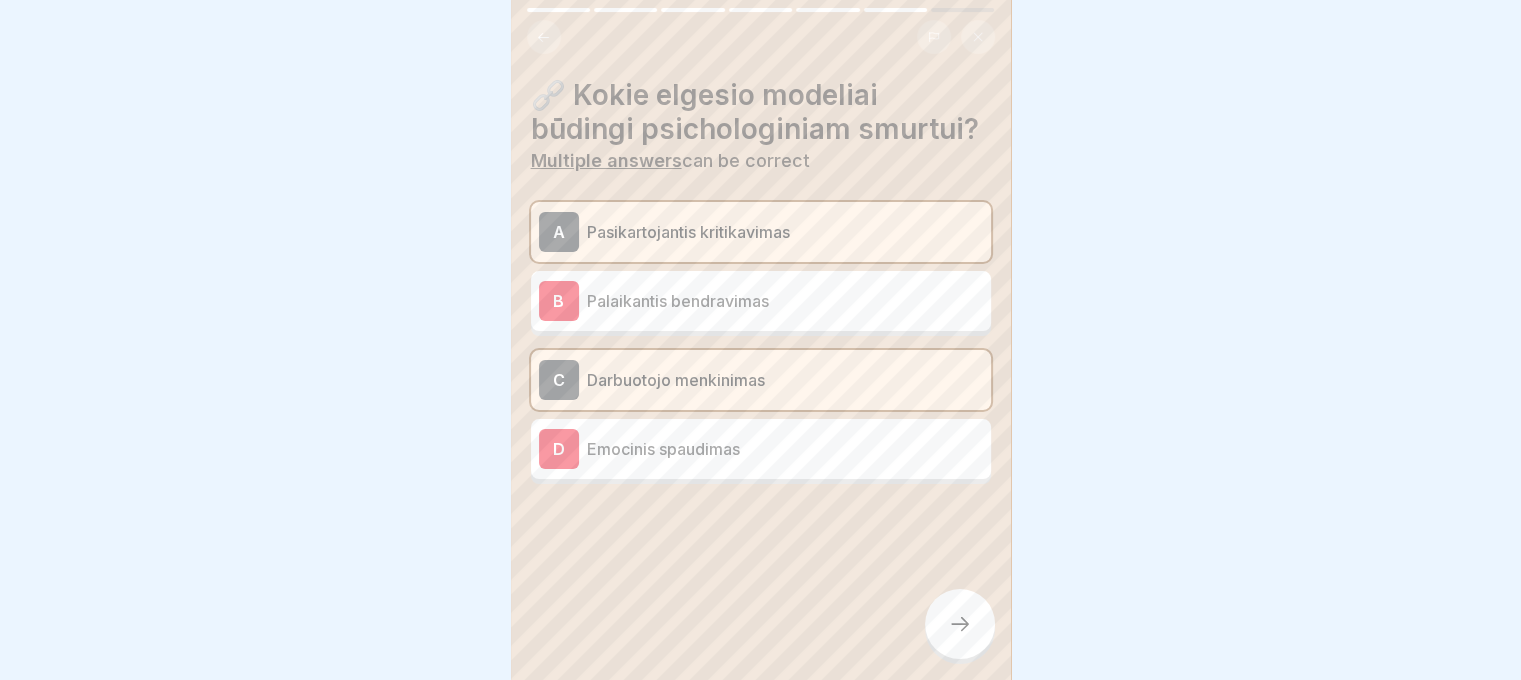 click on "D Emocinis spaudimas" at bounding box center [761, 449] 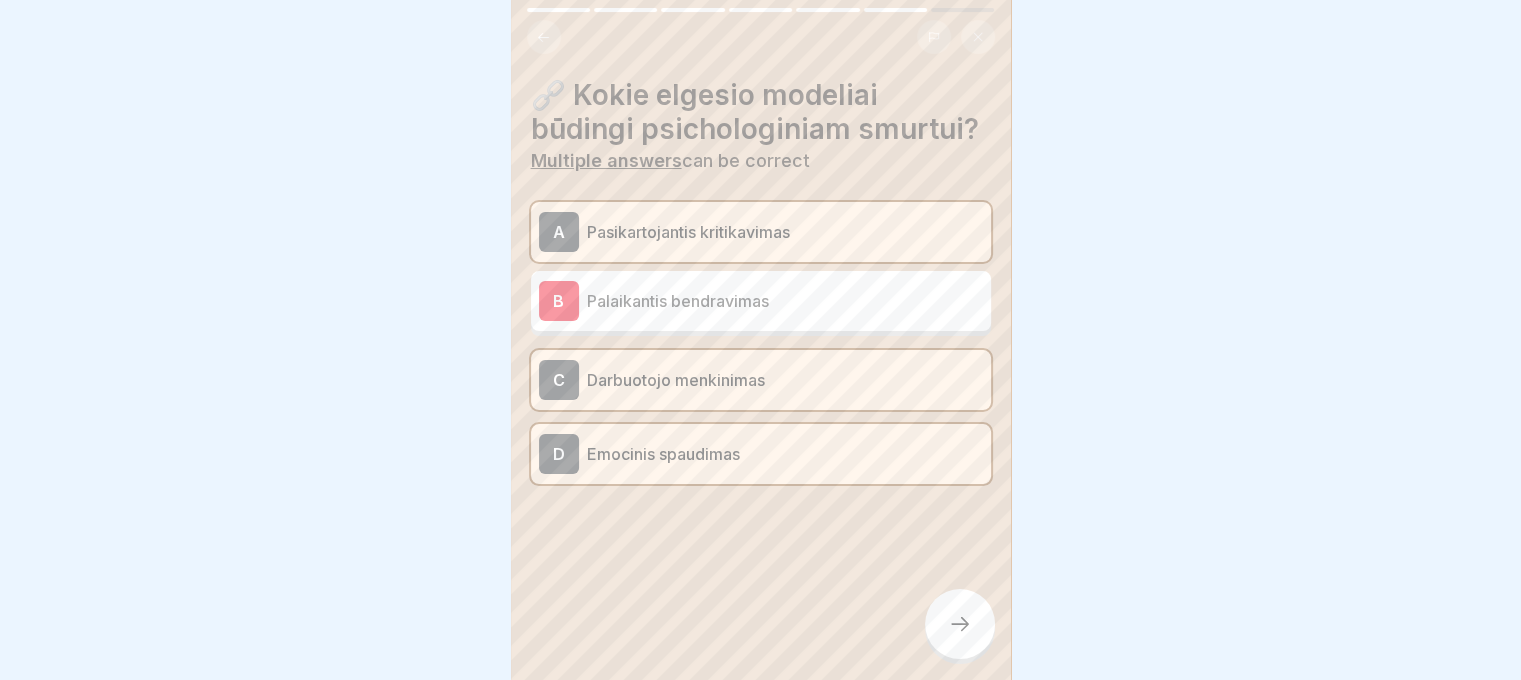 click 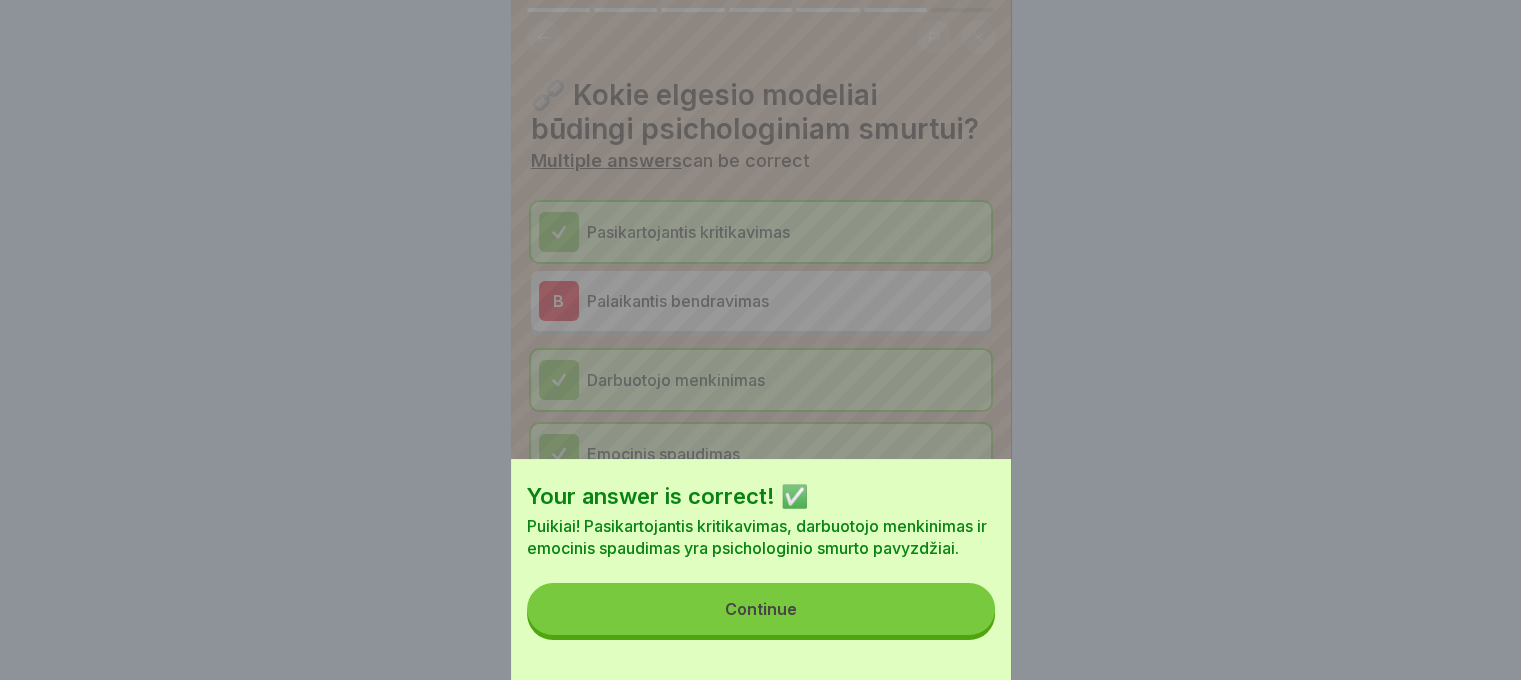 click on "Continue" at bounding box center (761, 609) 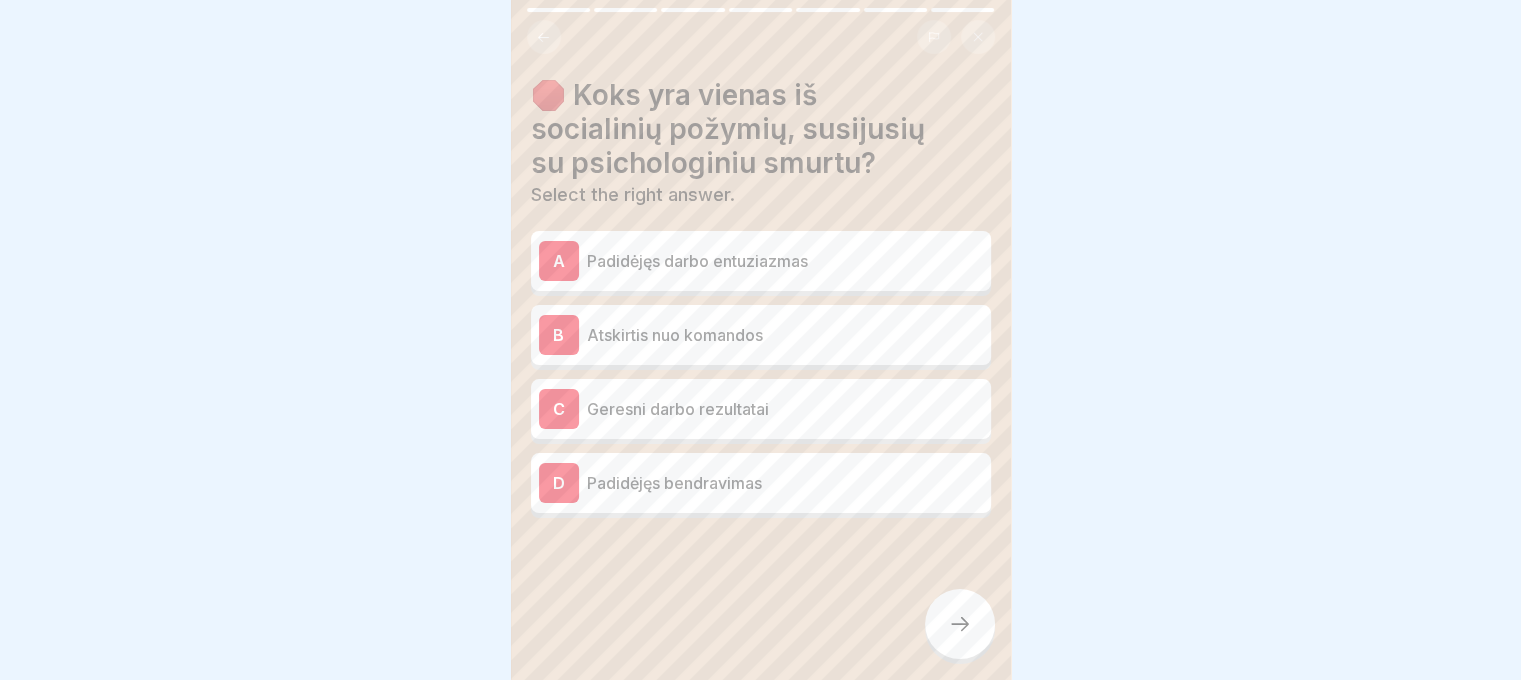 click on "Atskirtis nuo komandos" at bounding box center (785, 335) 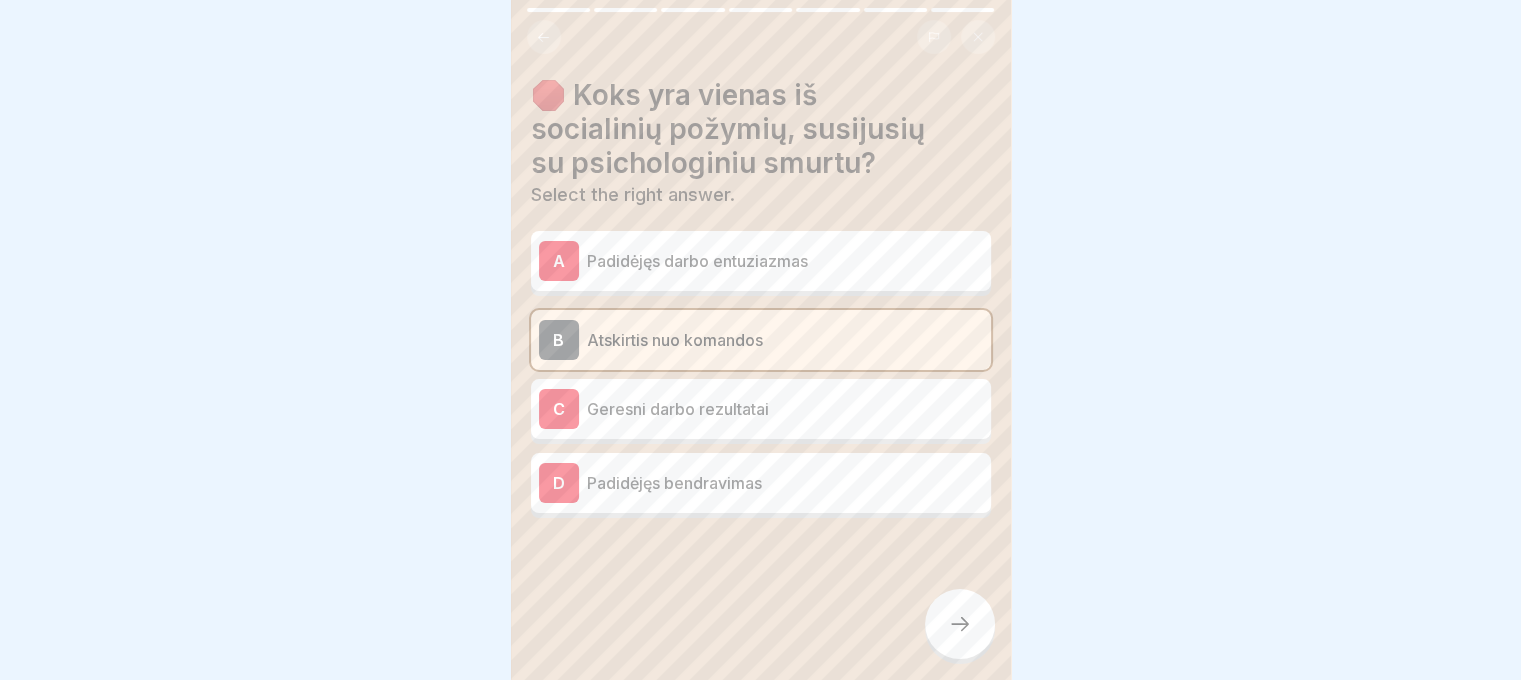 click 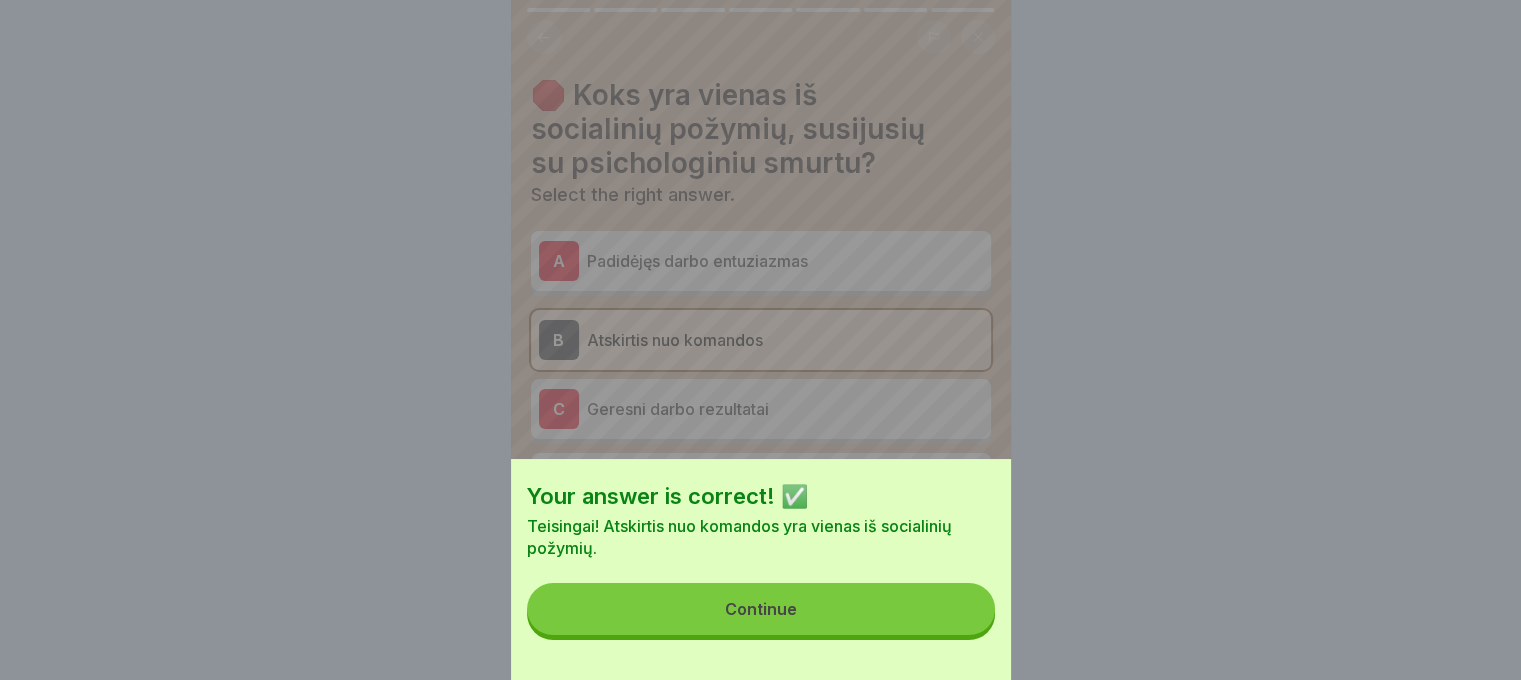 click on "Continue" at bounding box center [761, 609] 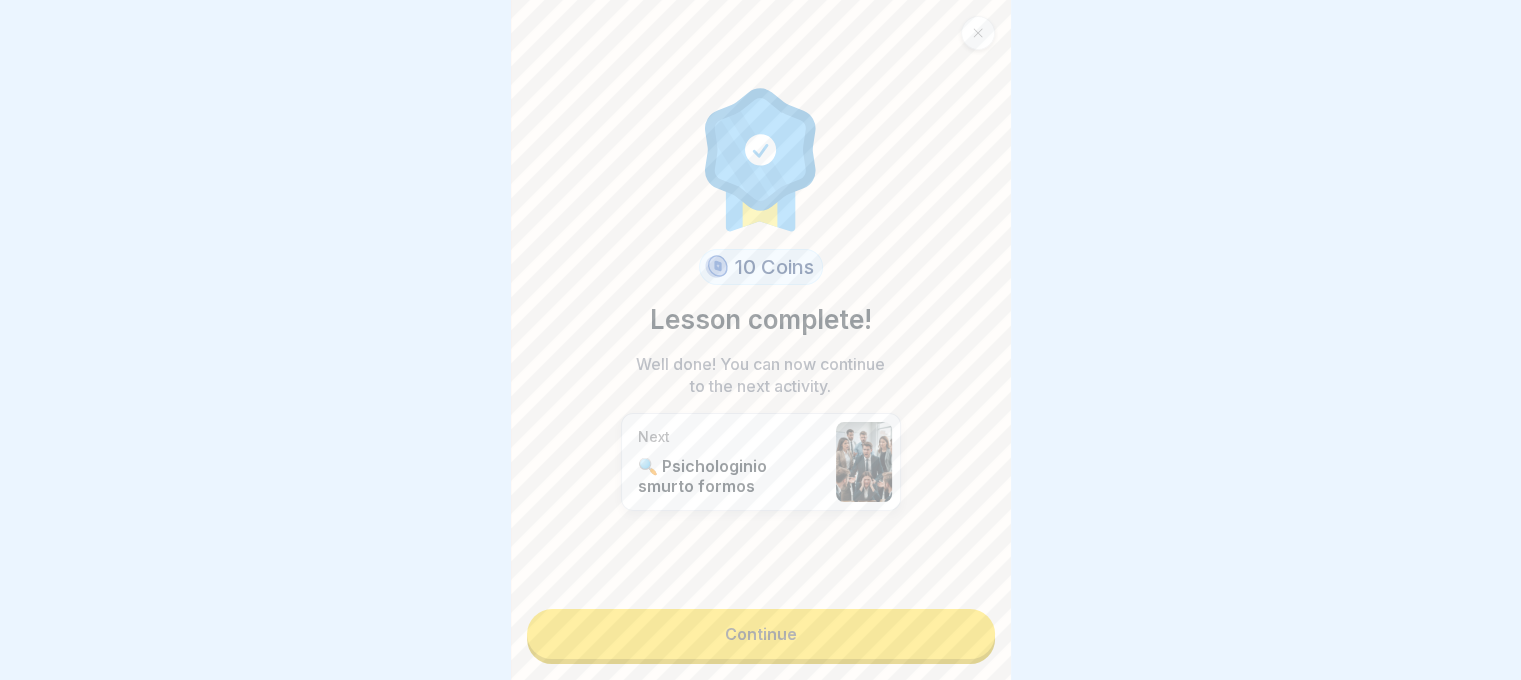 click on "Continue" at bounding box center [761, 634] 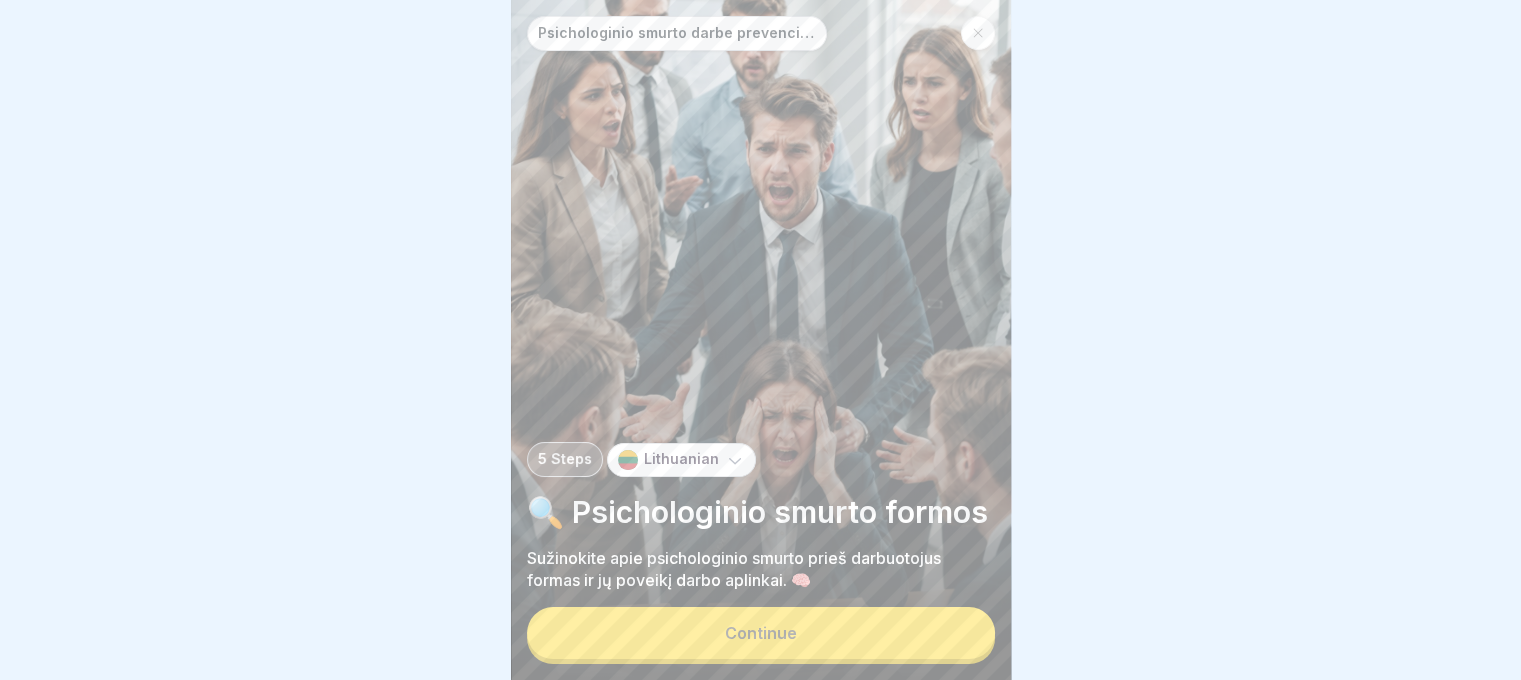 click on "Continue" at bounding box center (761, 633) 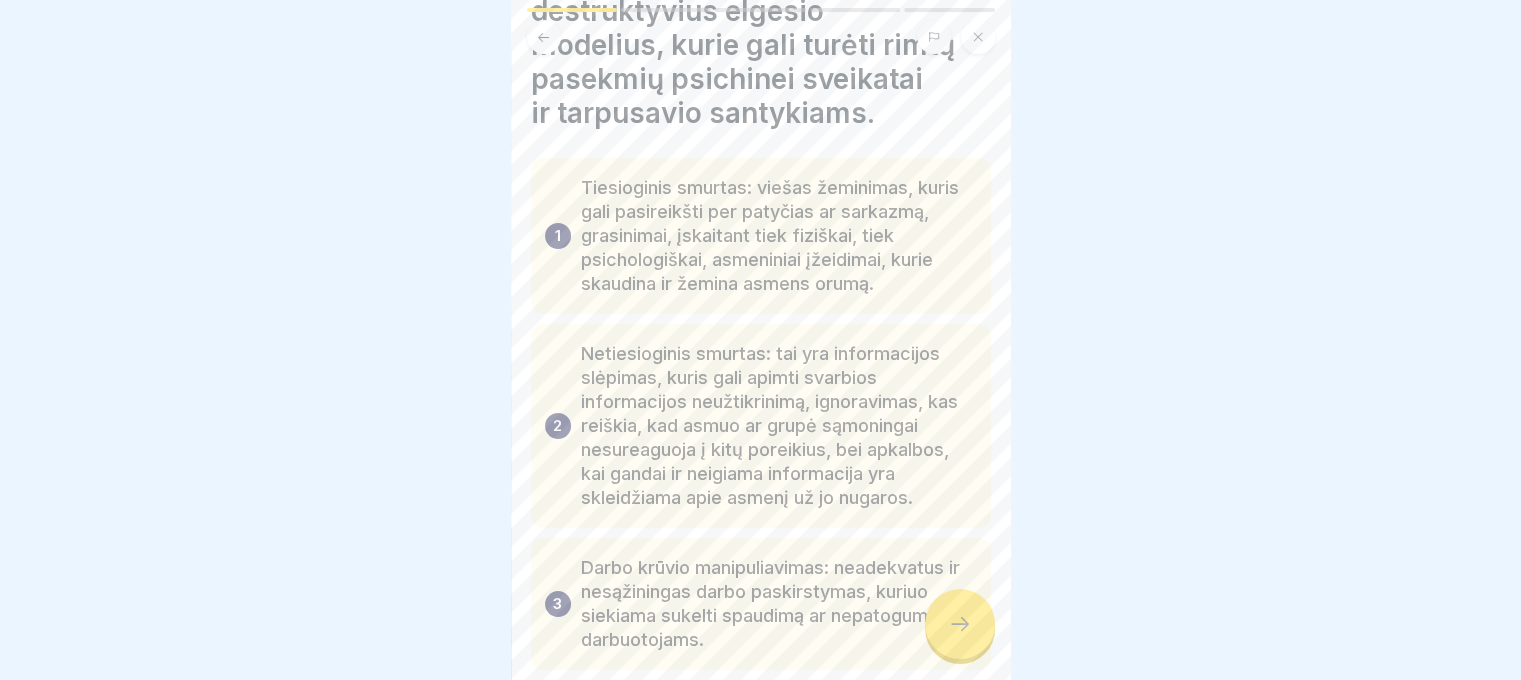 scroll, scrollTop: 200, scrollLeft: 0, axis: vertical 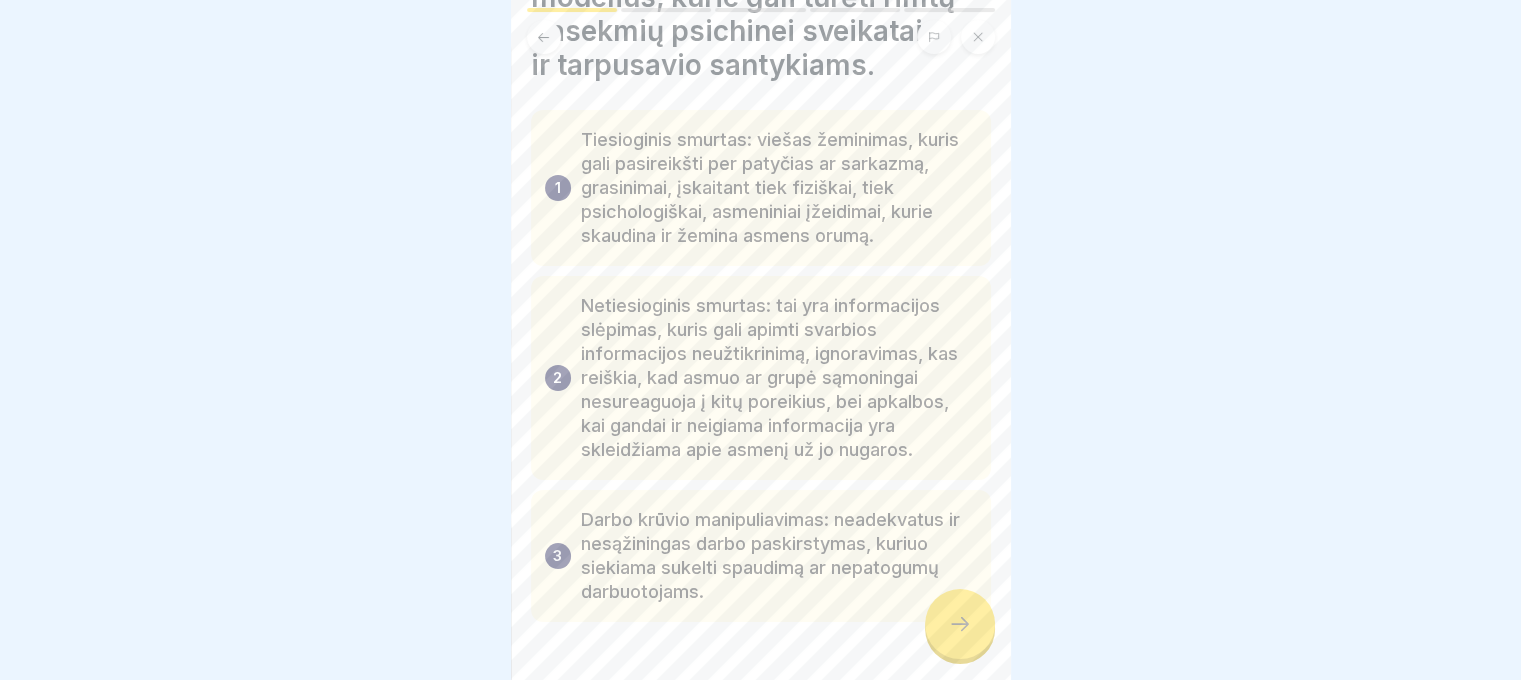 click 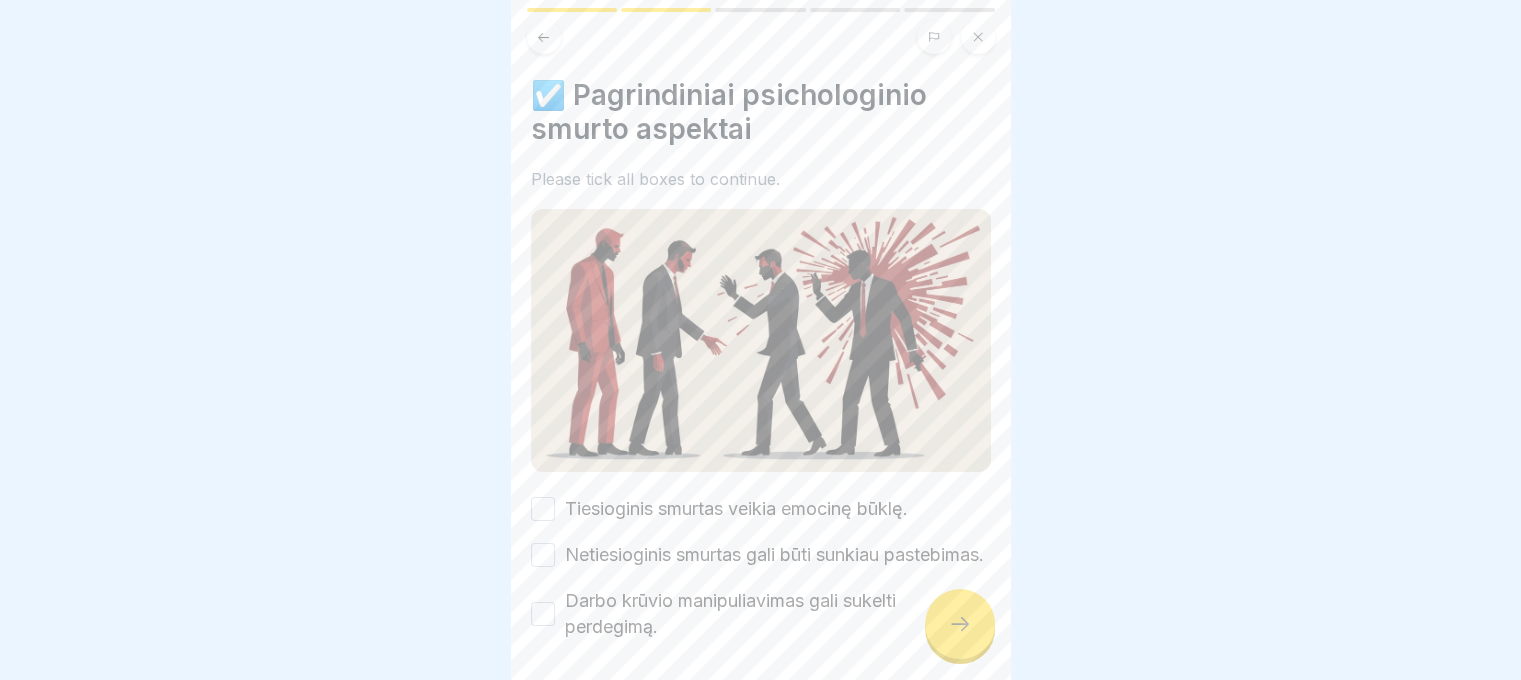 scroll, scrollTop: 96, scrollLeft: 0, axis: vertical 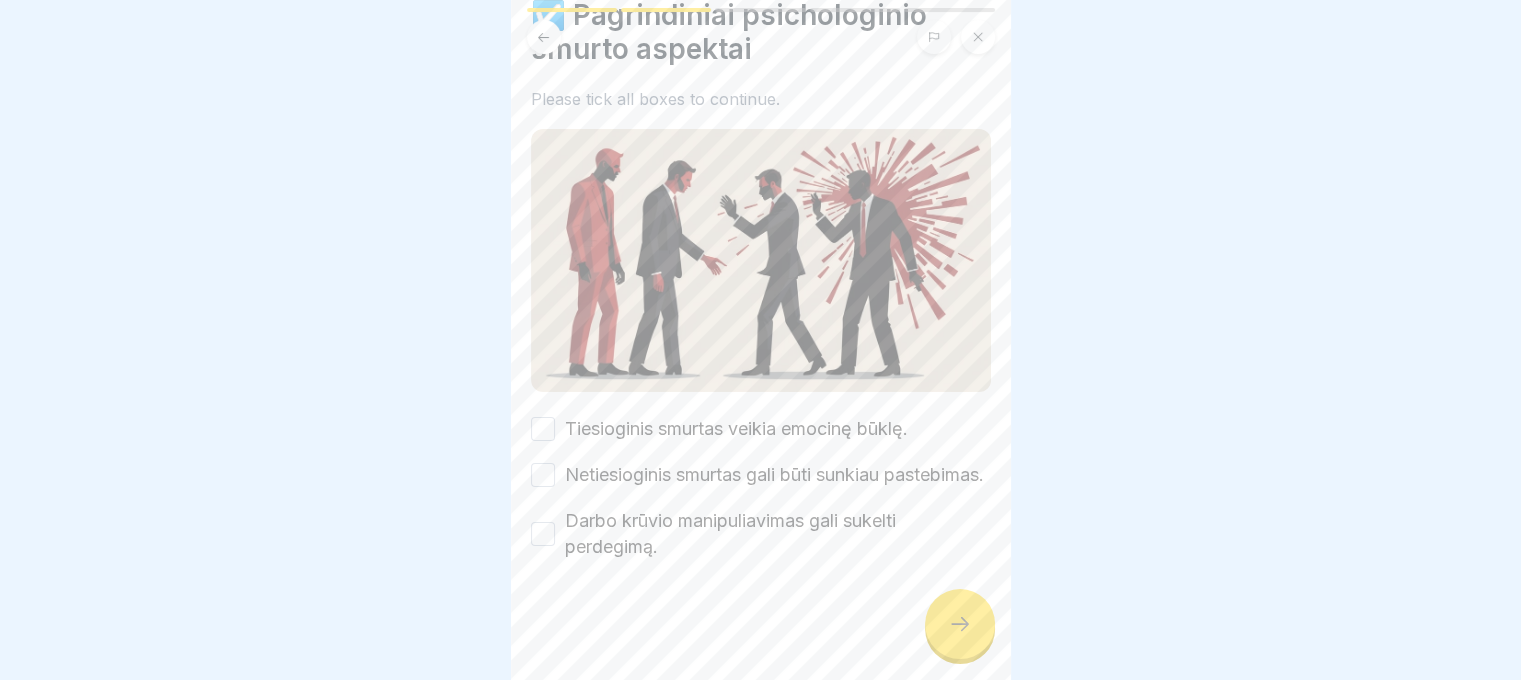 click on "Tiesioginis smurtas veikia emocinę būklę." at bounding box center (543, 429) 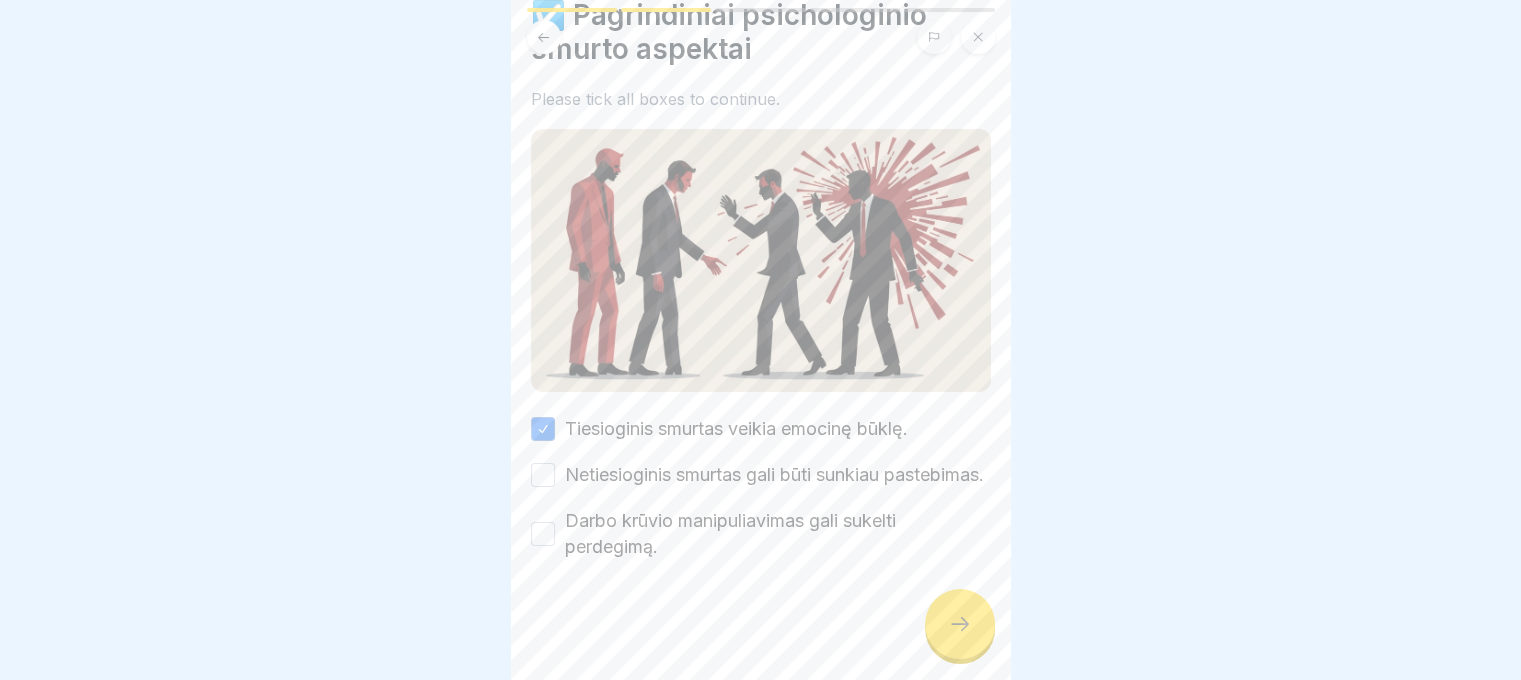 click on "Netiesioginis smurtas gali būti sunkiau pastebimas." at bounding box center (543, 475) 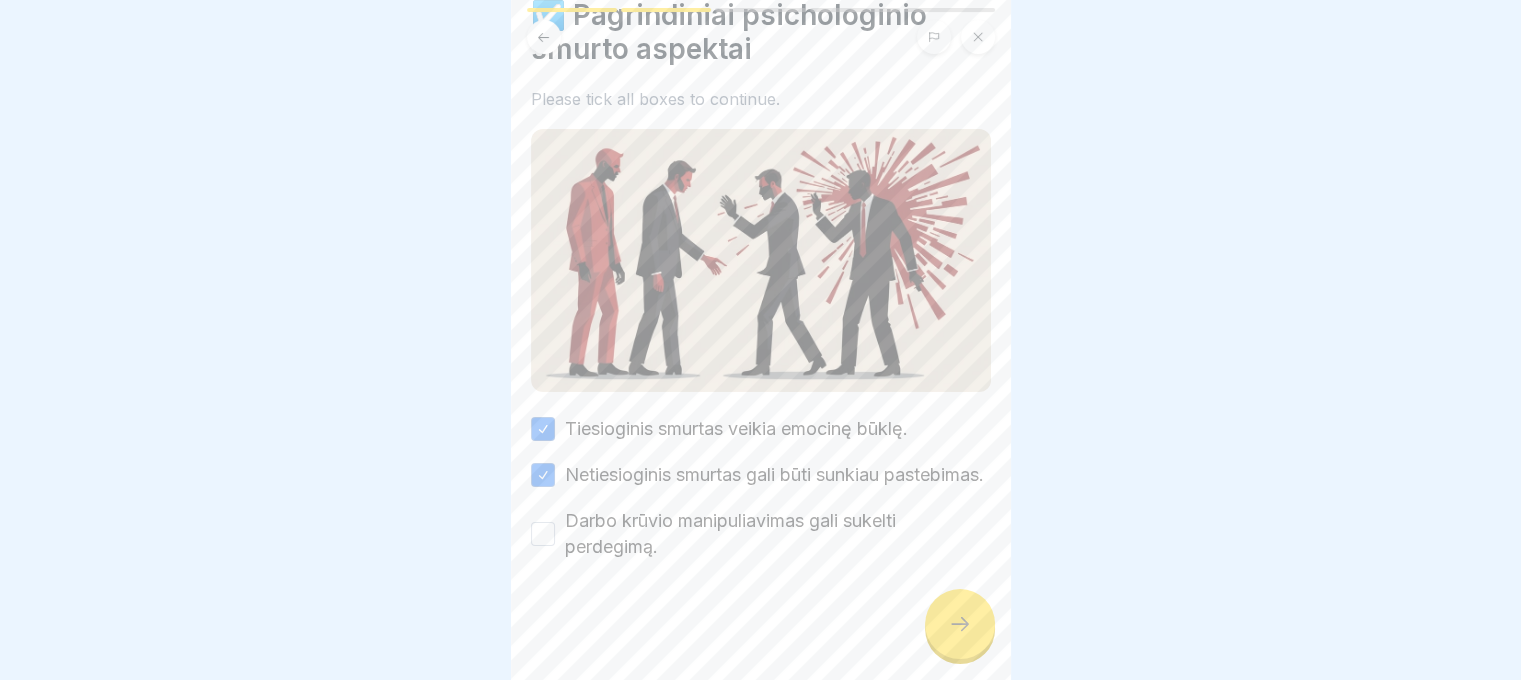 click on "Darbo krūvio manipuliavimas gali sukelti perdegimą." at bounding box center [543, 534] 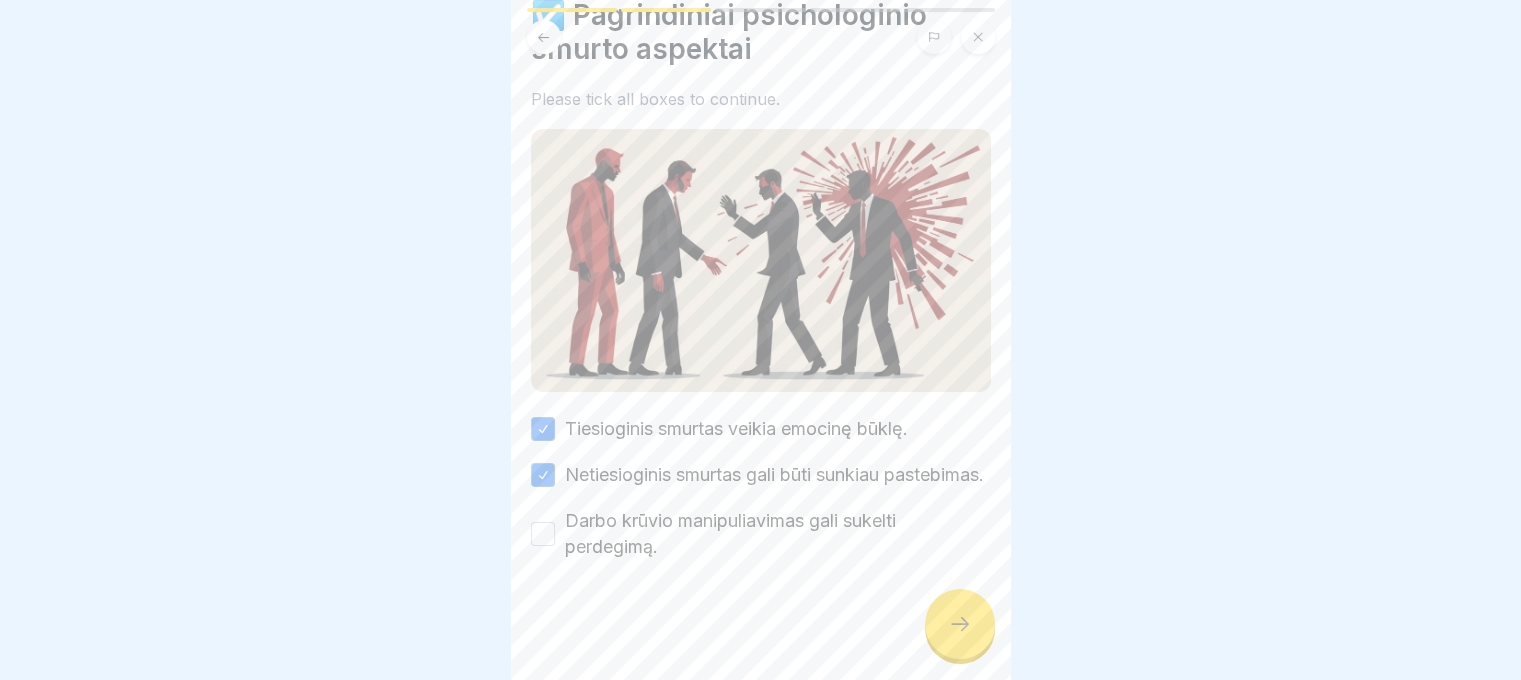 click on "Darbo krūvio manipuliavimas gali sukelti perdegimą." at bounding box center (543, 534) 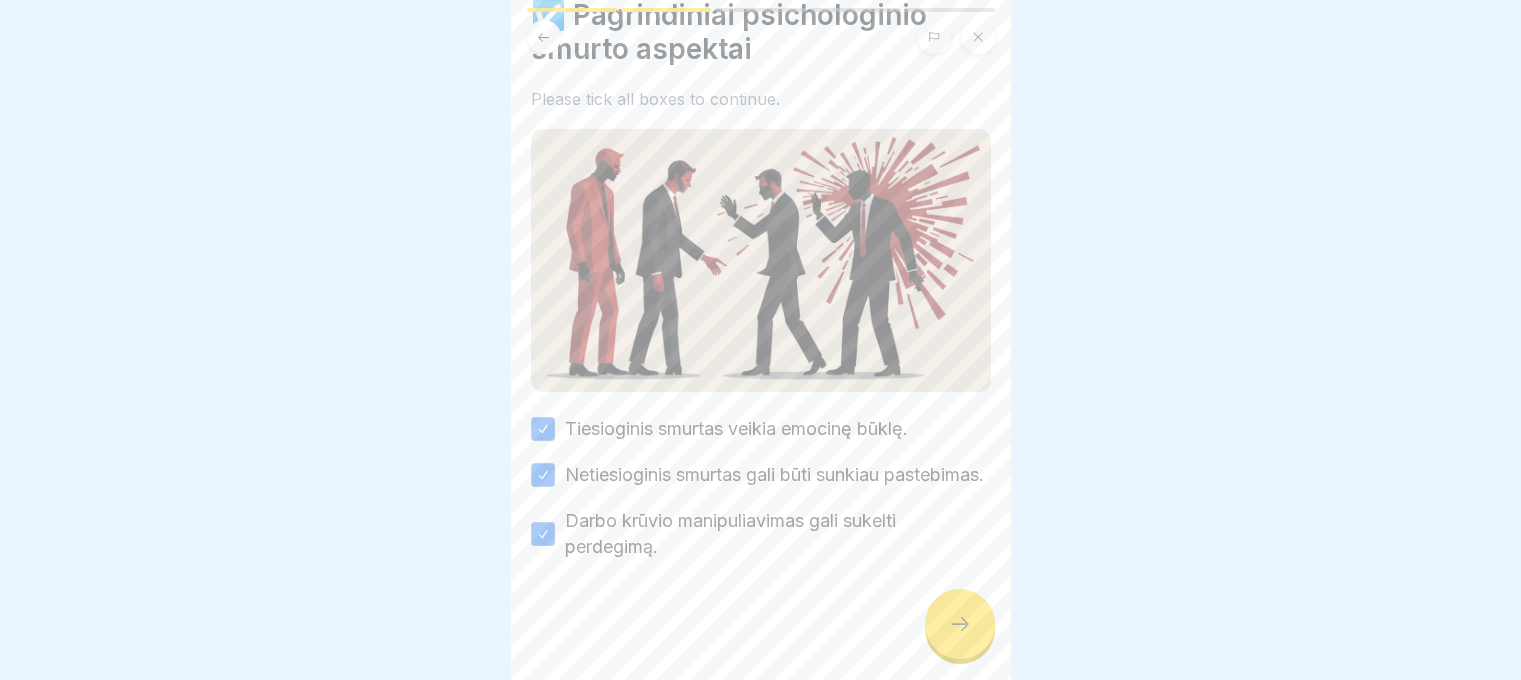click 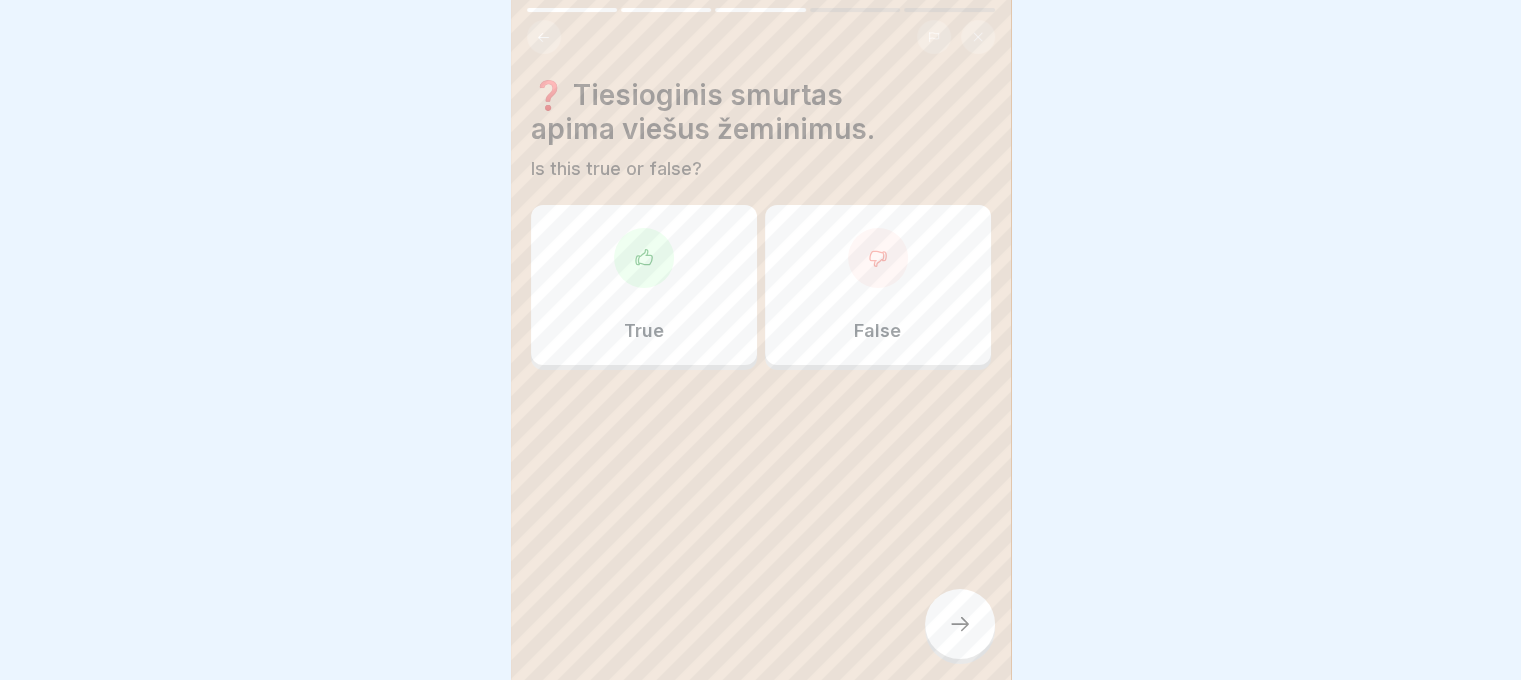 click 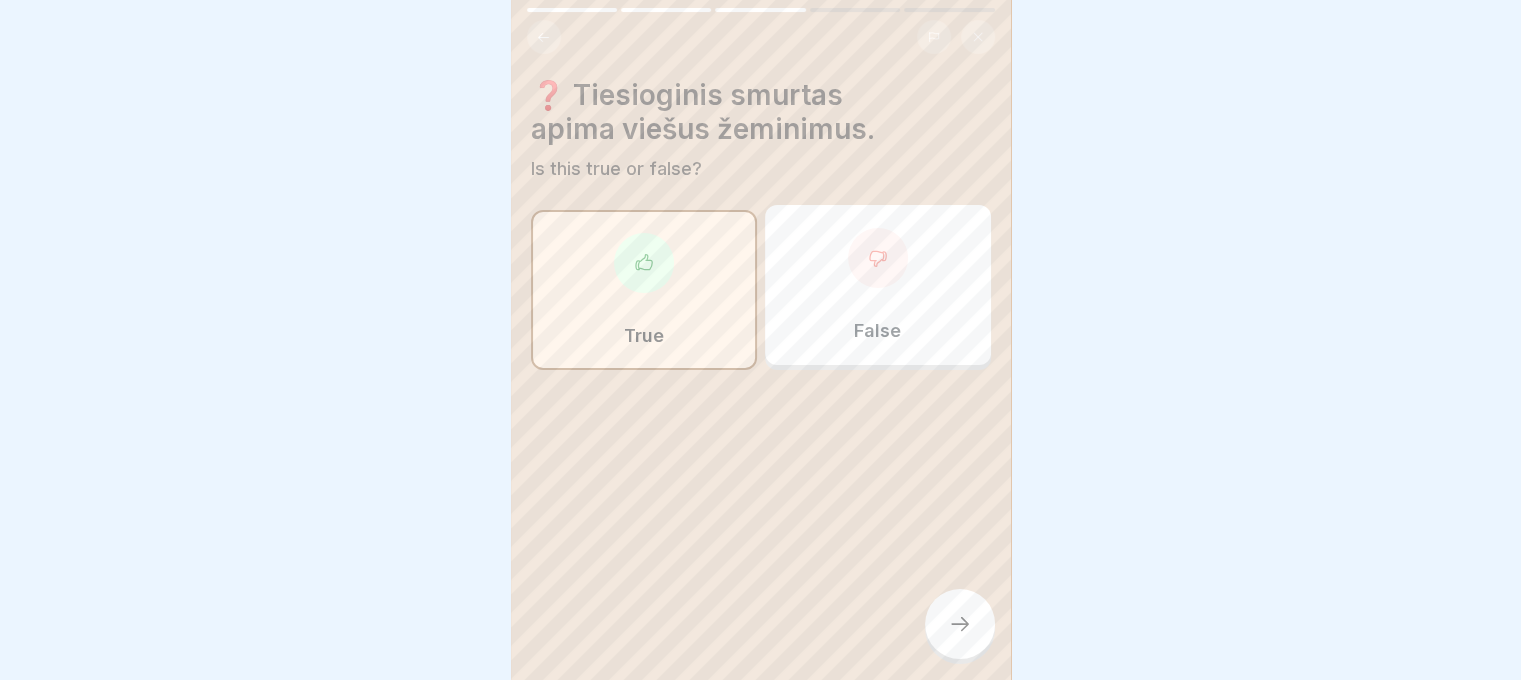 click at bounding box center [960, 624] 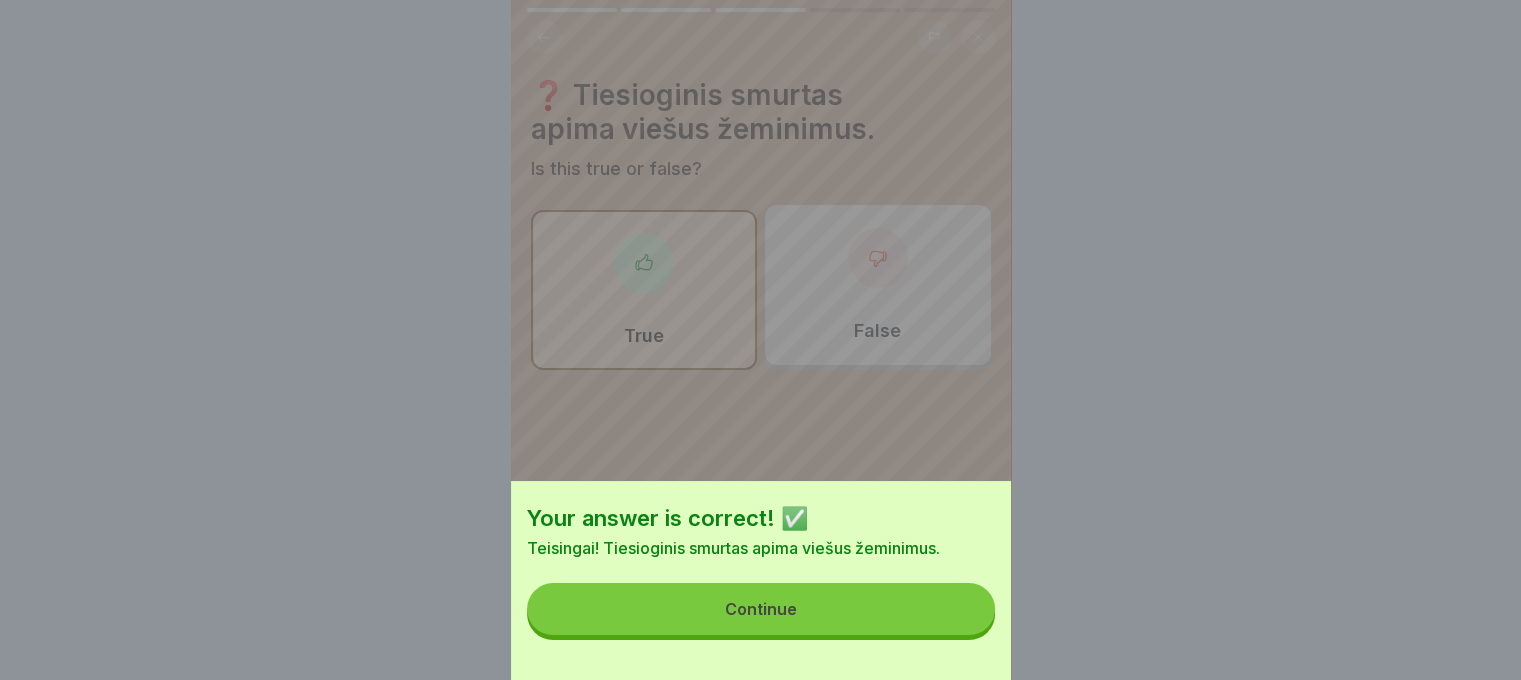 click on "Continue" at bounding box center [761, 609] 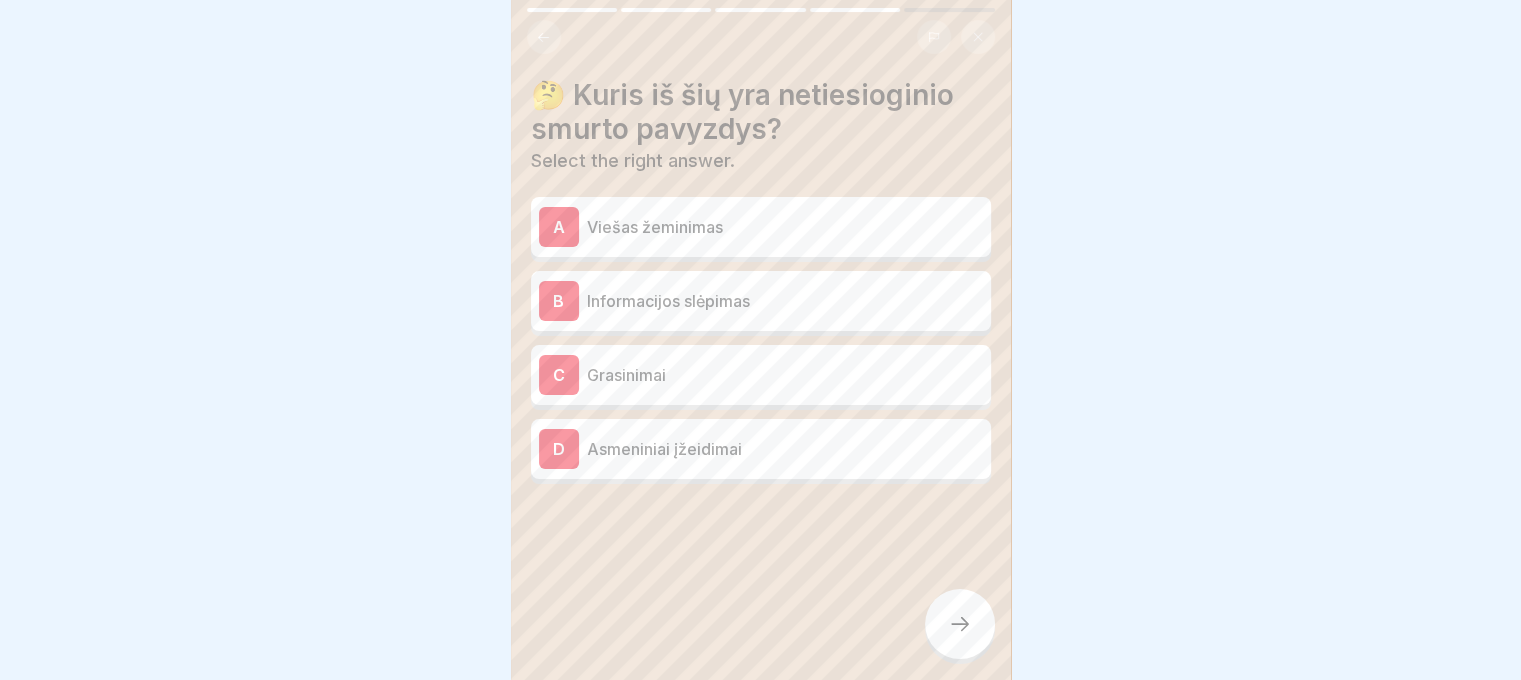 click on "A" at bounding box center [559, 227] 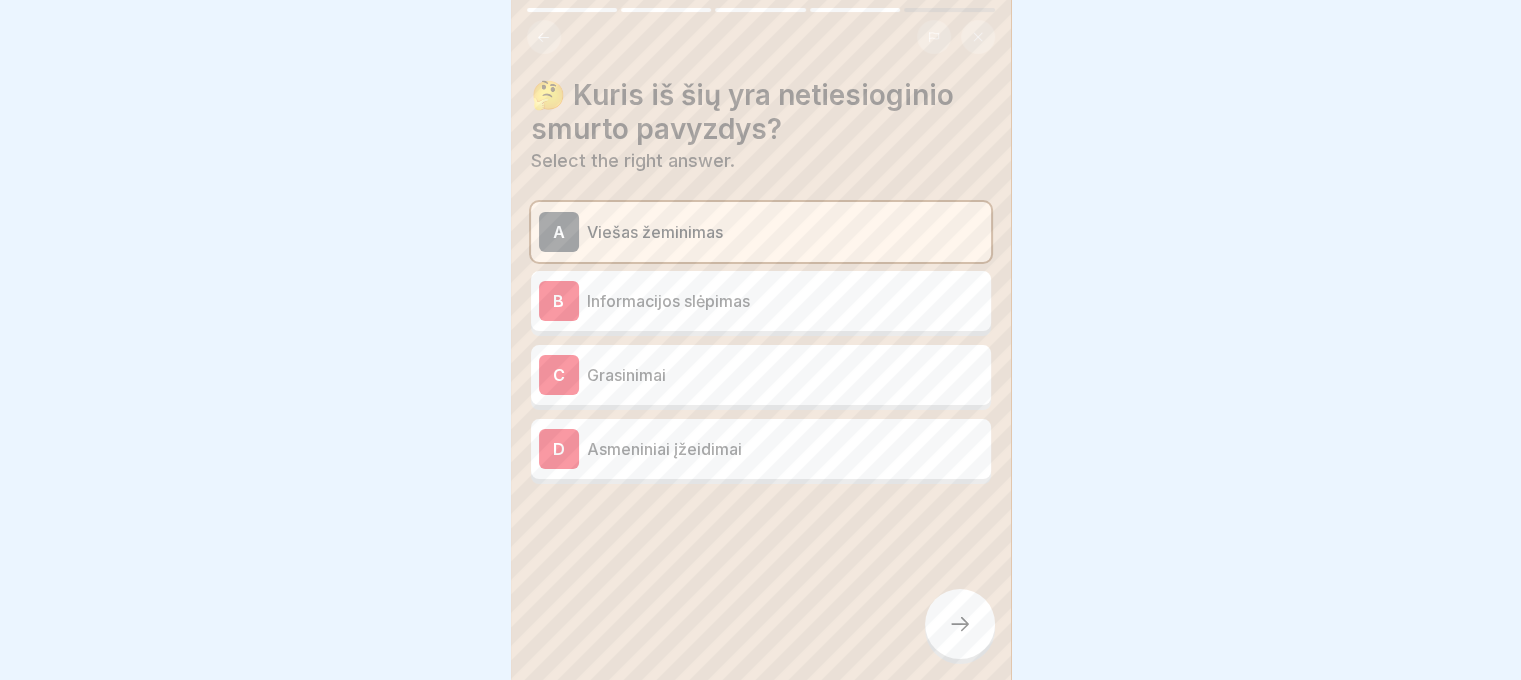 click on "C" at bounding box center (559, 375) 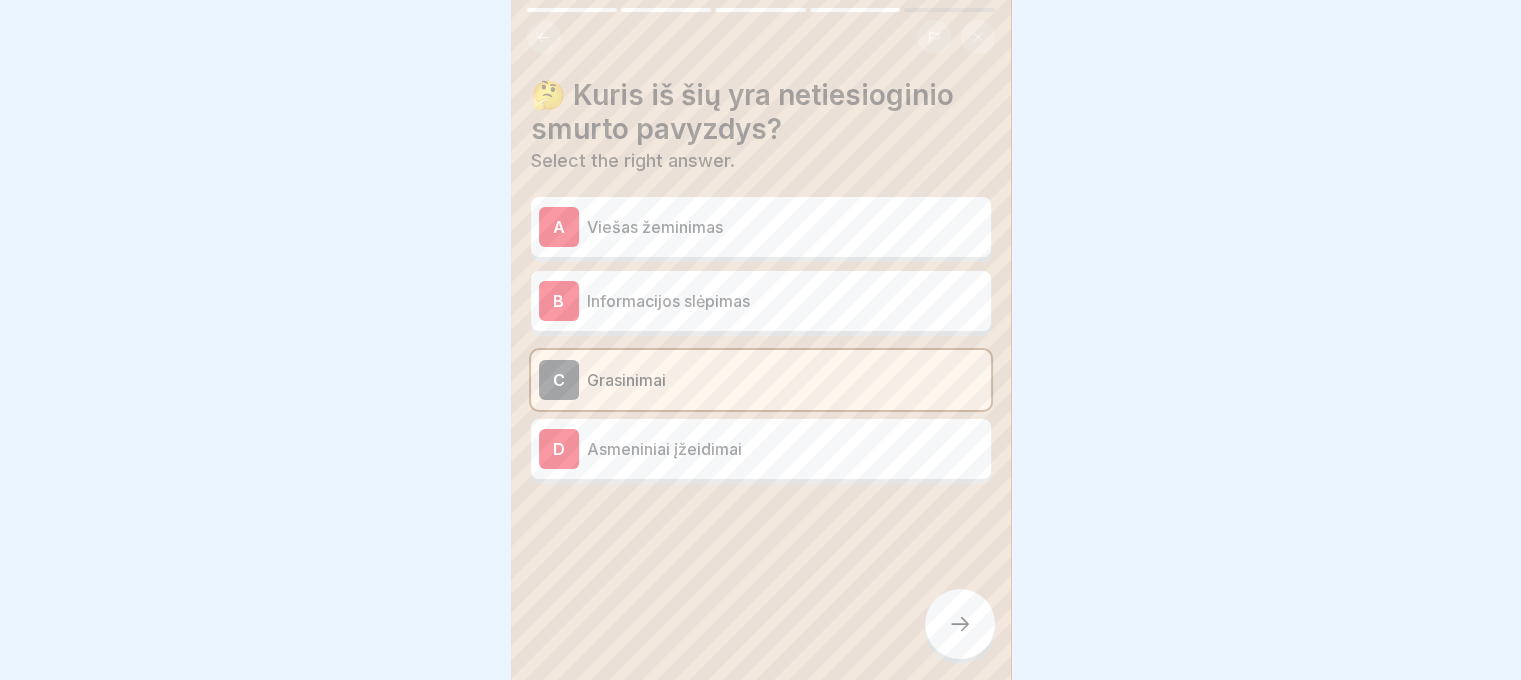 click at bounding box center (960, 624) 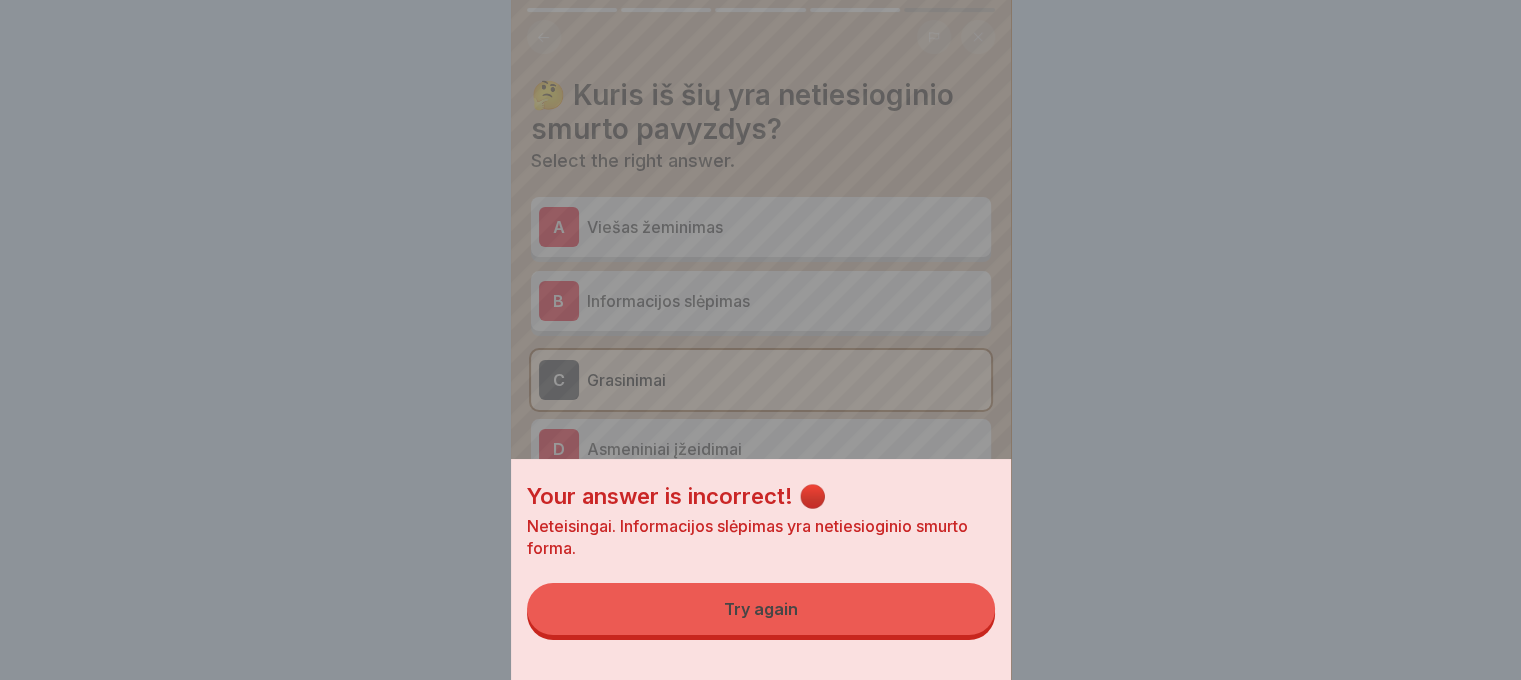 click on "Try again" at bounding box center [761, 609] 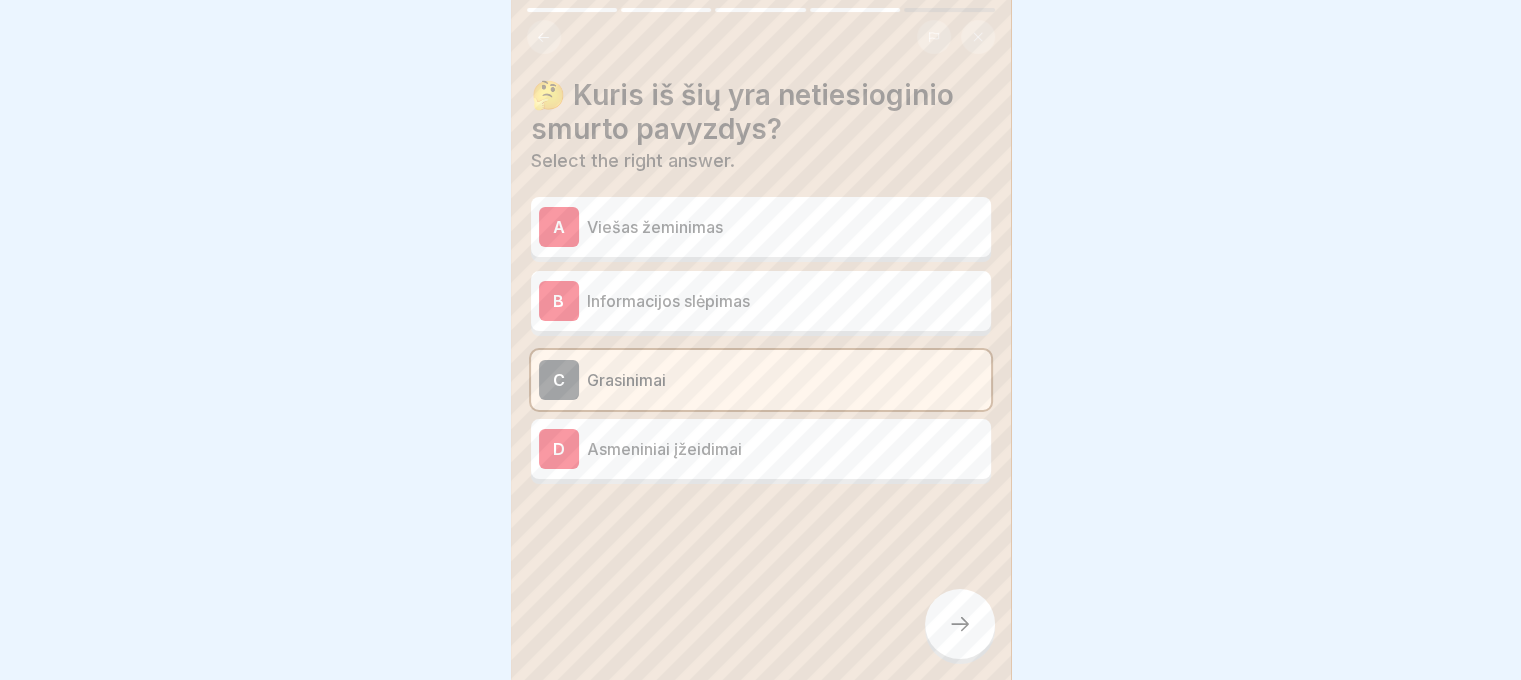 click on "C" at bounding box center (559, 380) 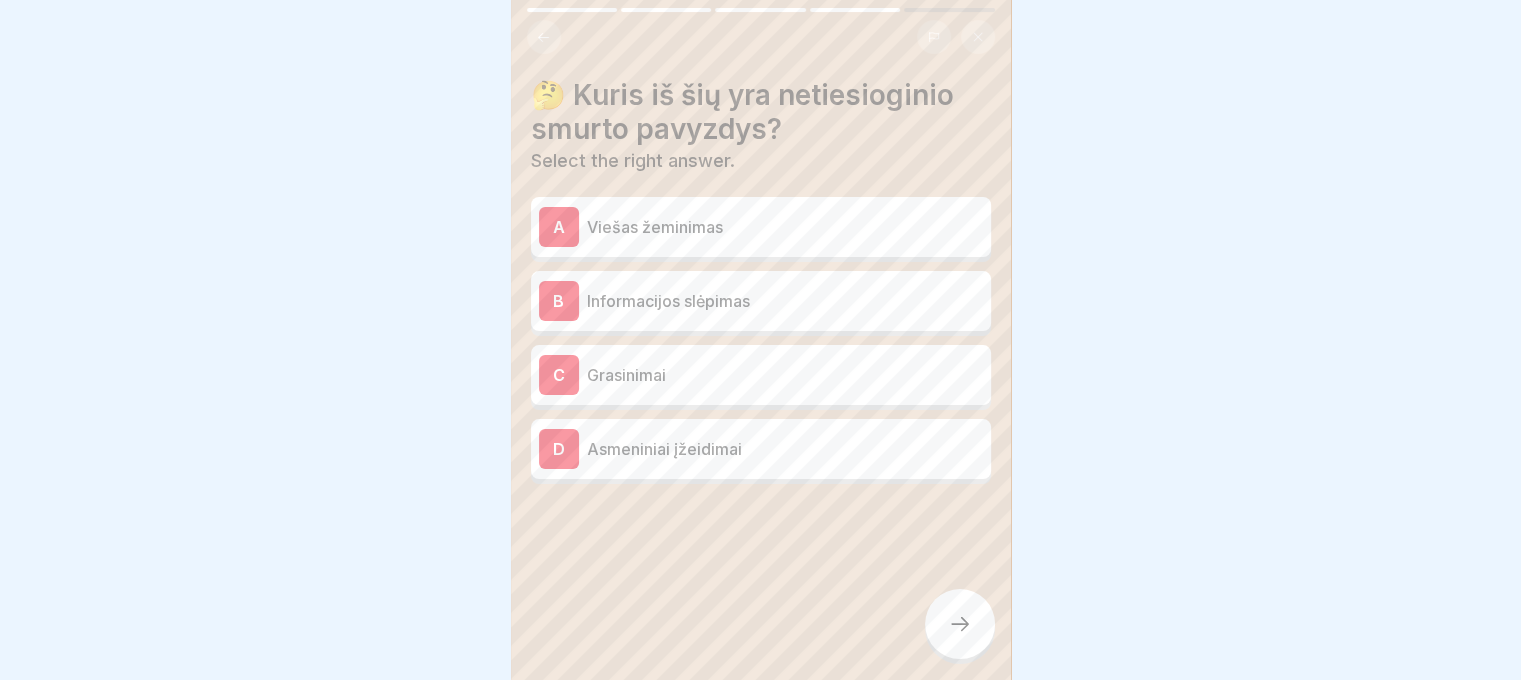 click on "Viešas žeminimas" at bounding box center [785, 227] 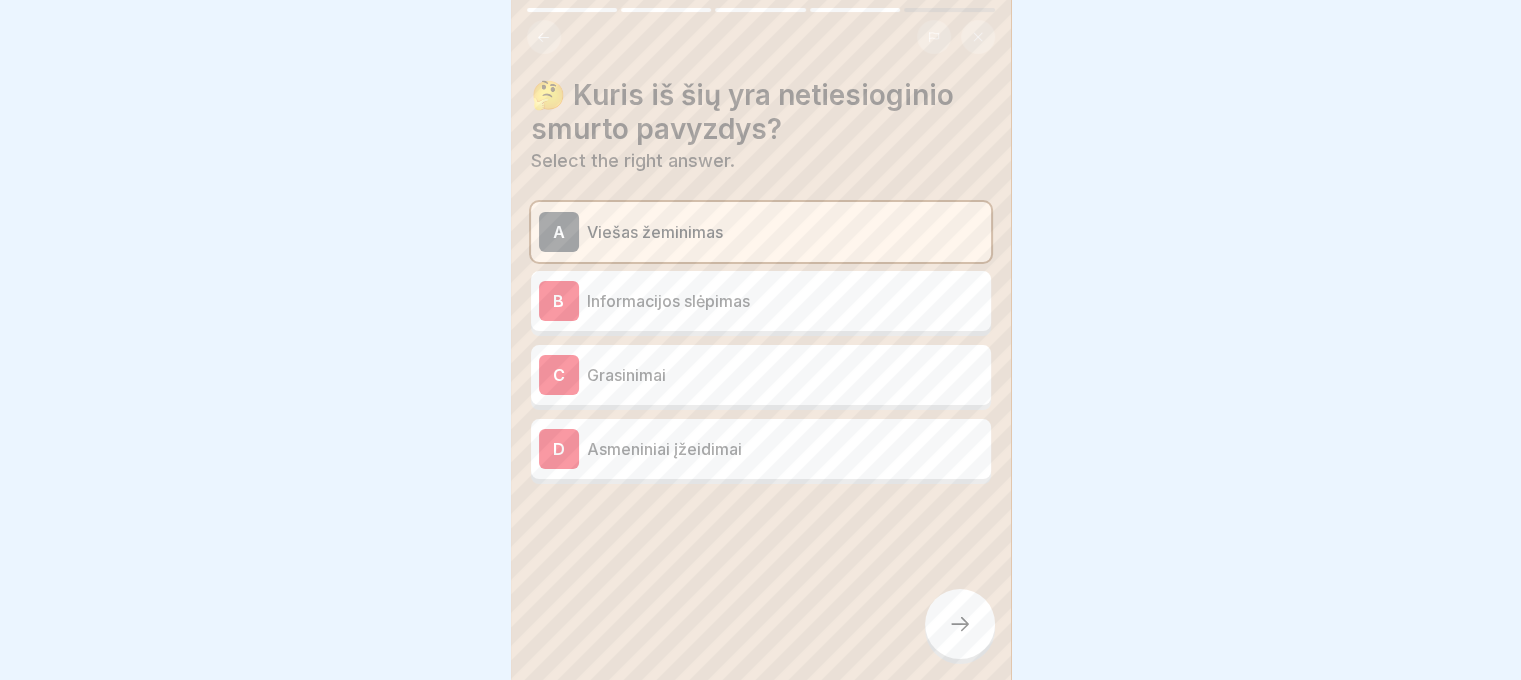 click 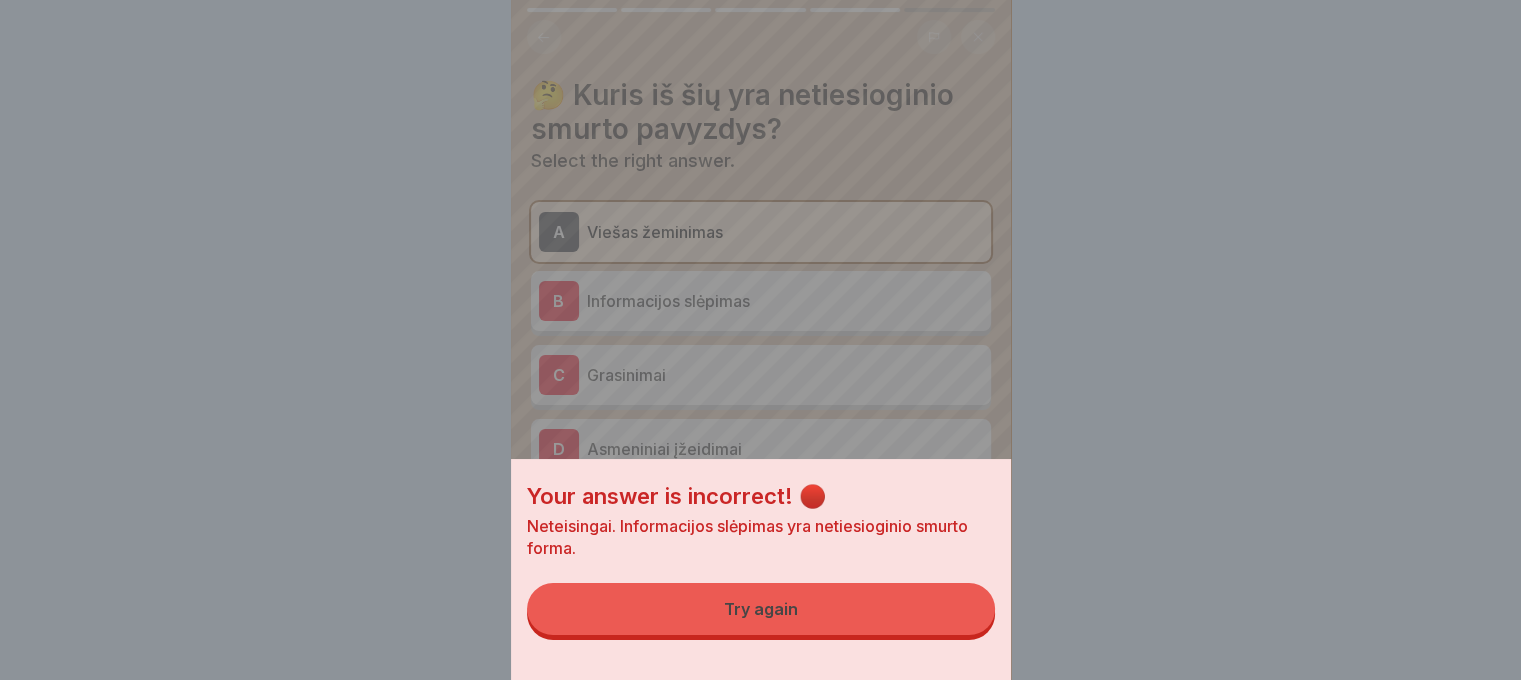 click on "Try again" at bounding box center (761, 609) 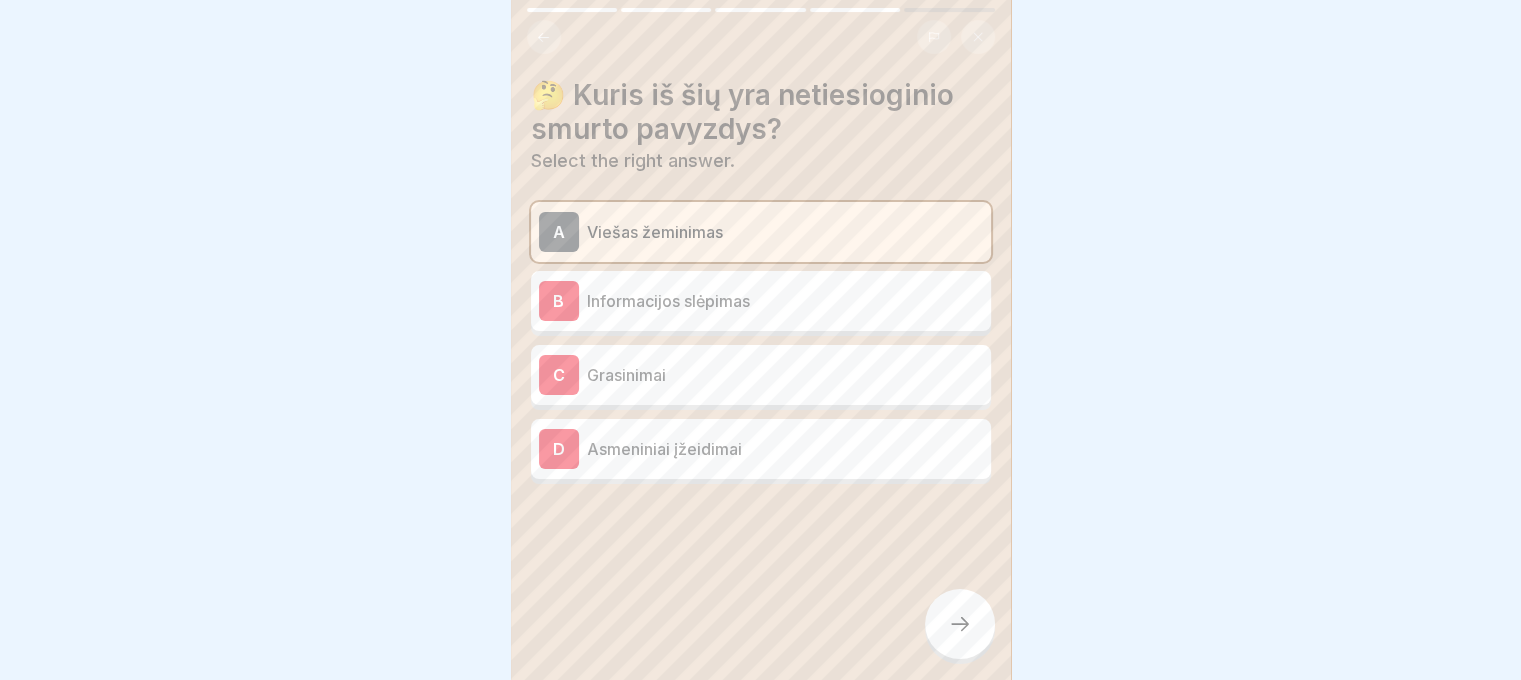 click on "Viešas žeminimas" at bounding box center (785, 232) 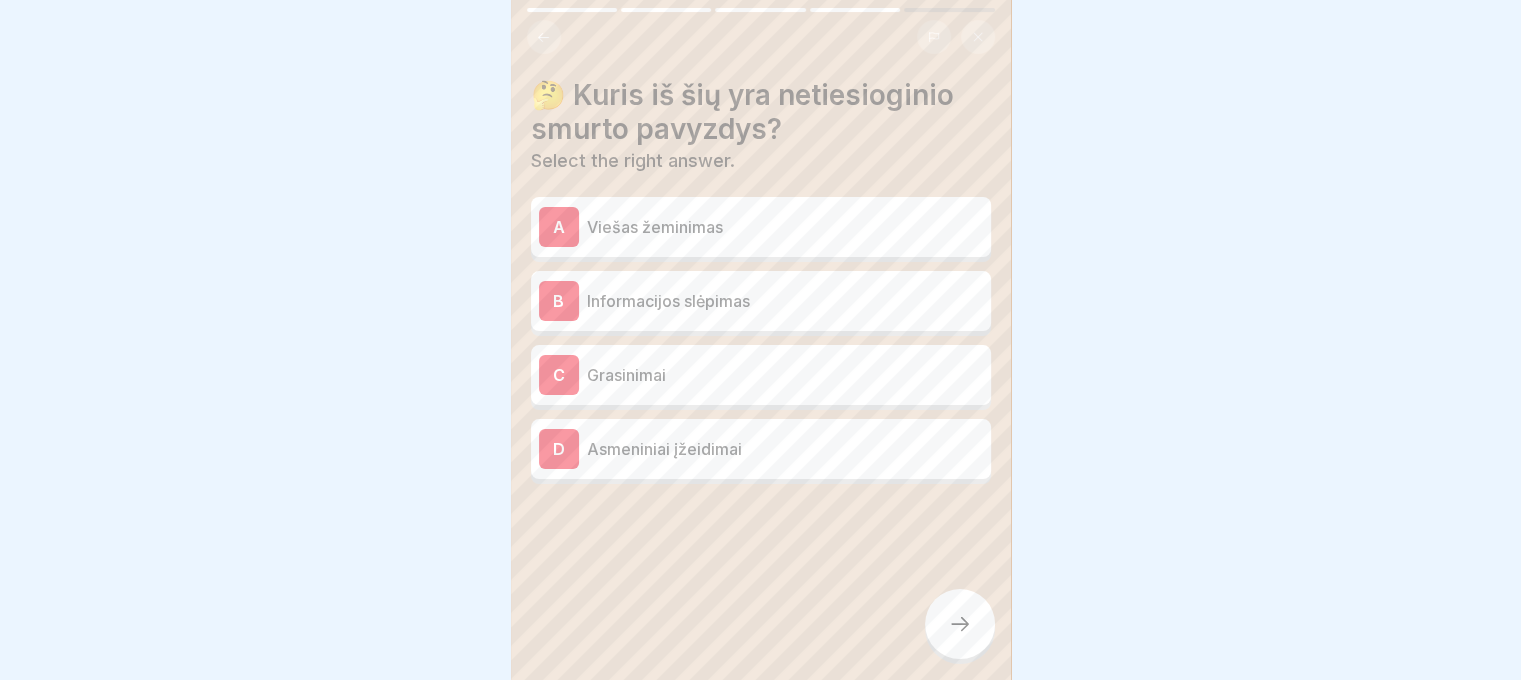click on "Asmeniniai įžeidimai" at bounding box center [785, 449] 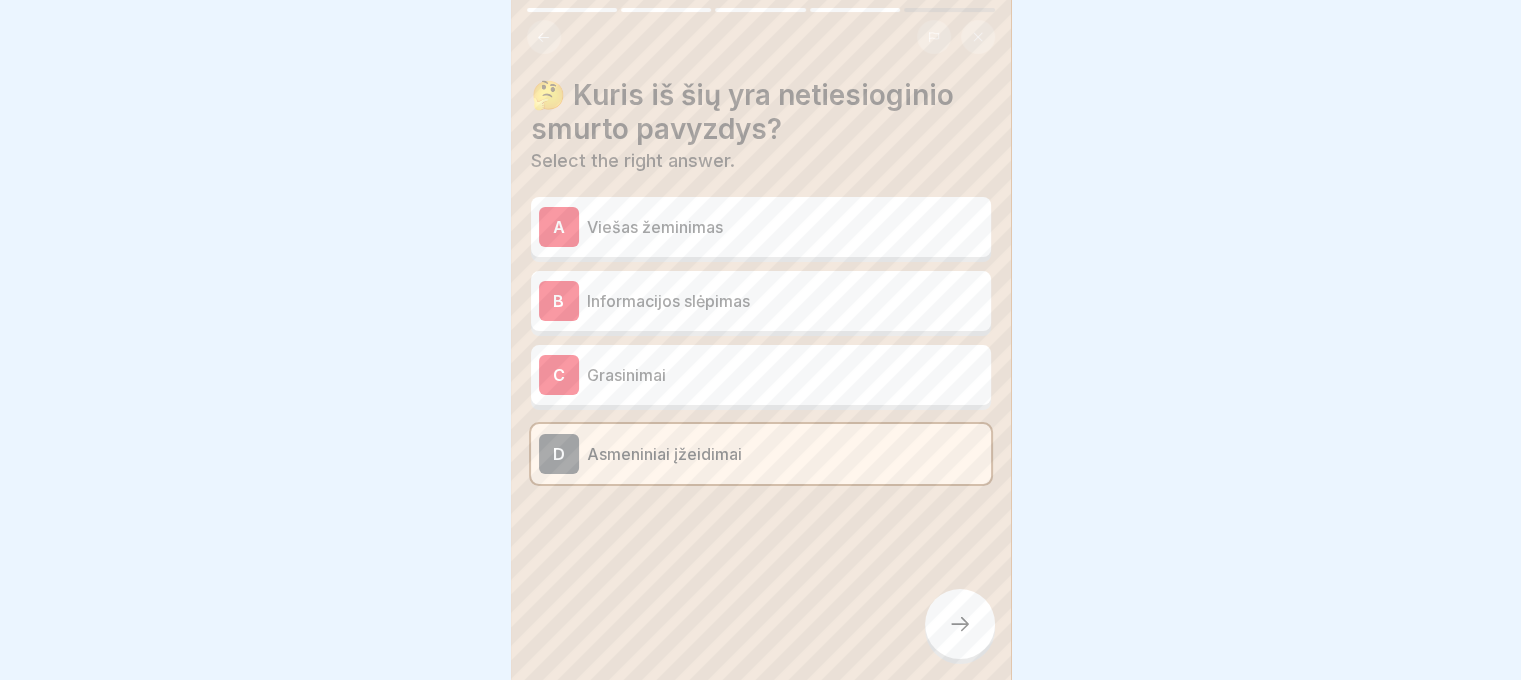 click at bounding box center (960, 624) 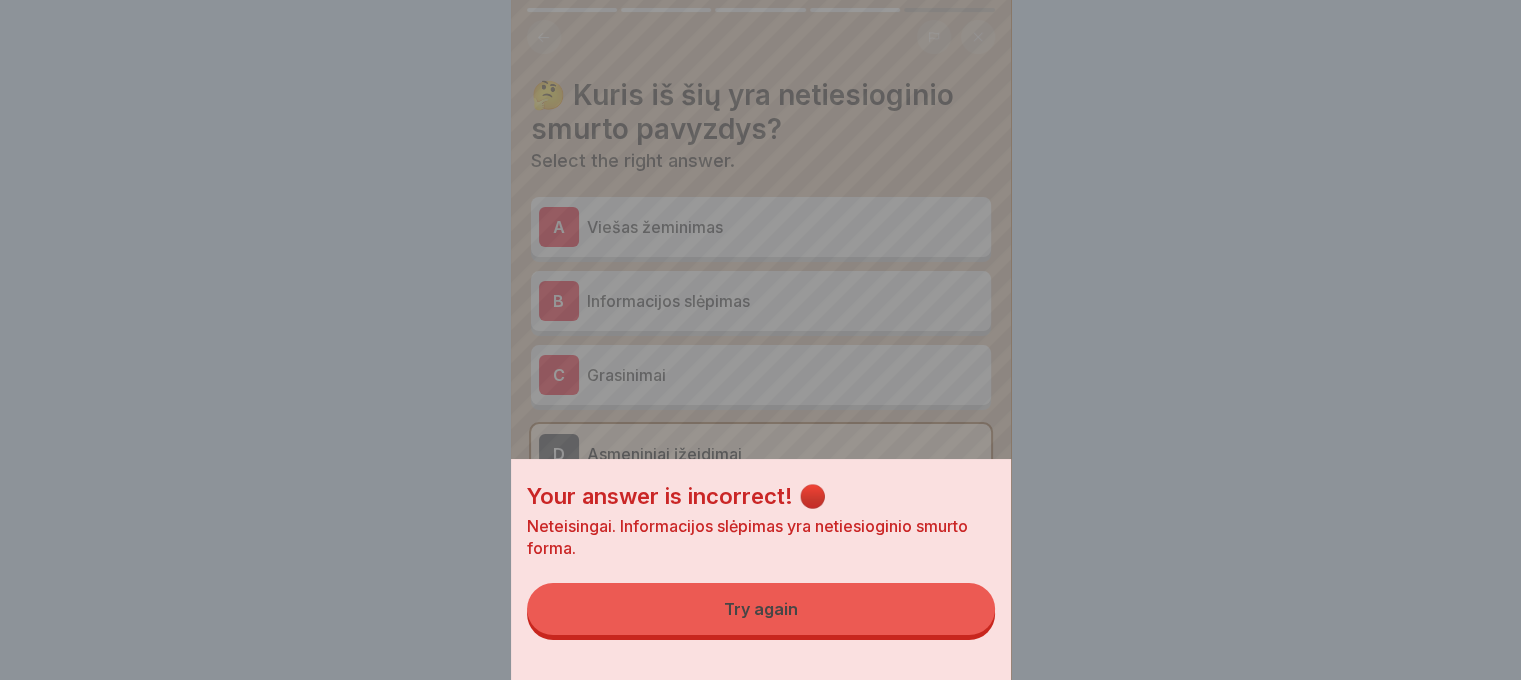 click on "Try again" at bounding box center [761, 609] 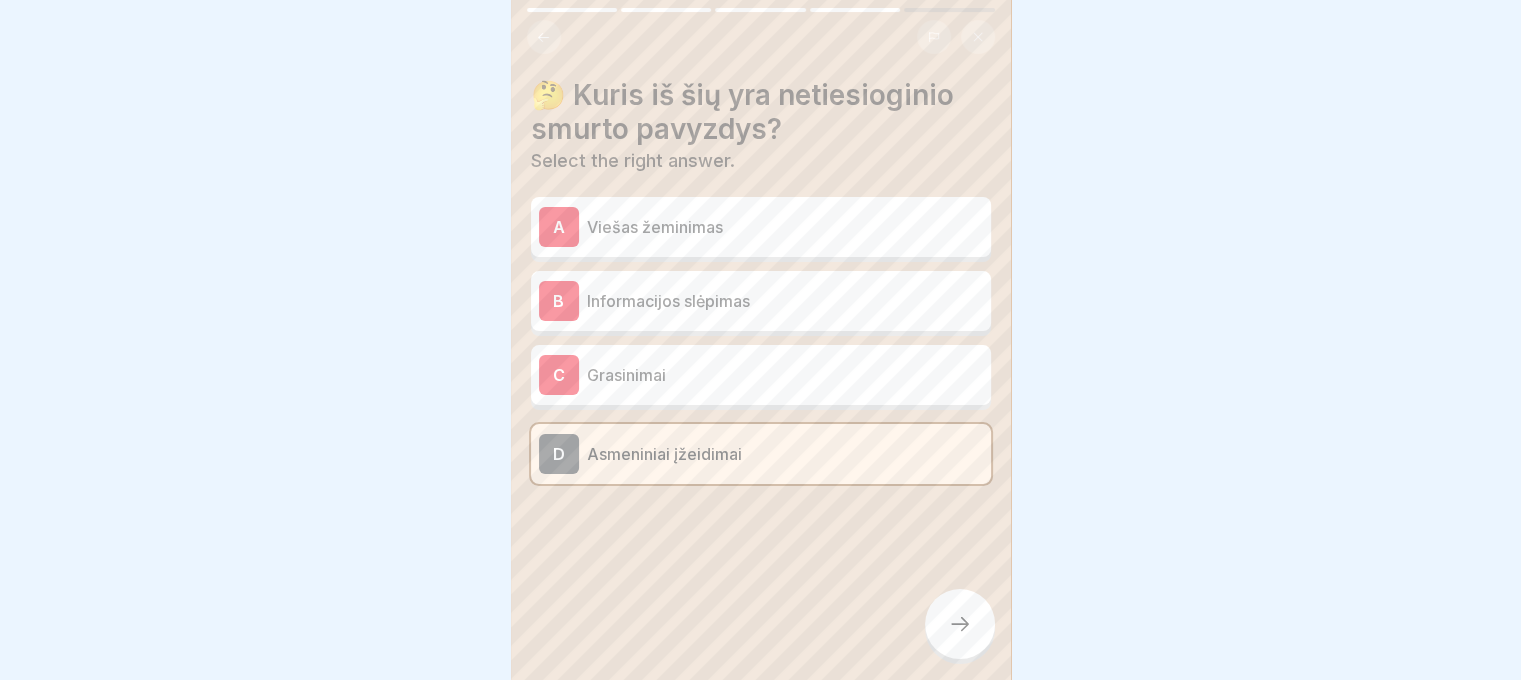 click on "Asmeniniai įžeidimai" at bounding box center [785, 454] 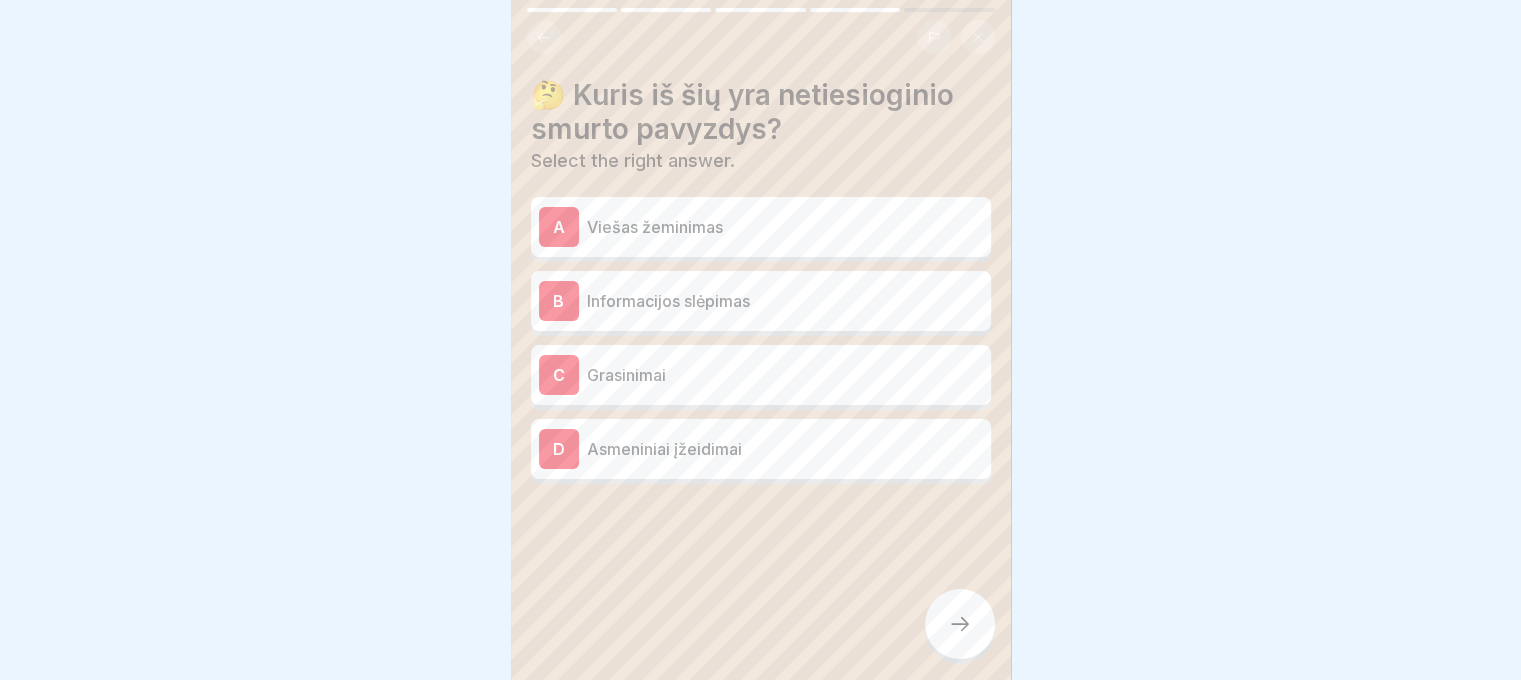 click on "Informacijos slėpimas" at bounding box center (785, 301) 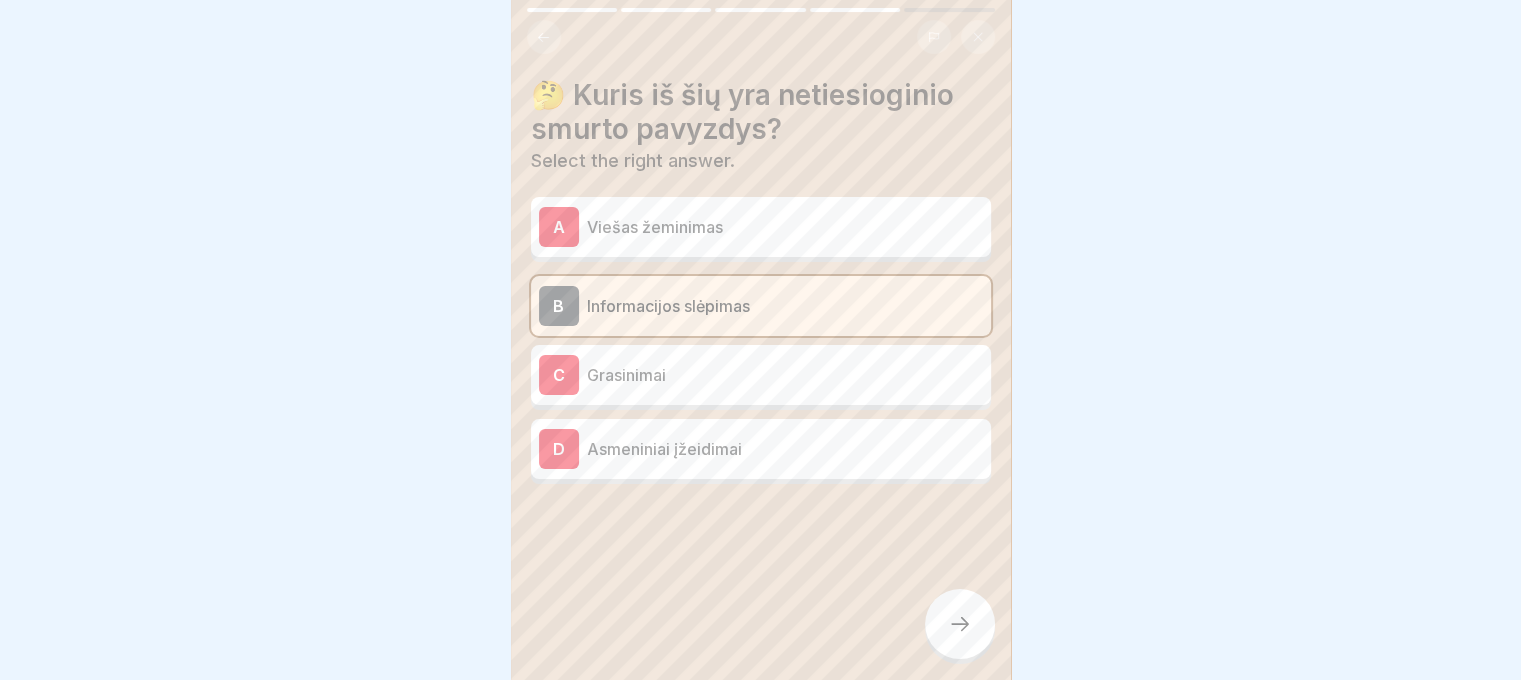 click at bounding box center [960, 624] 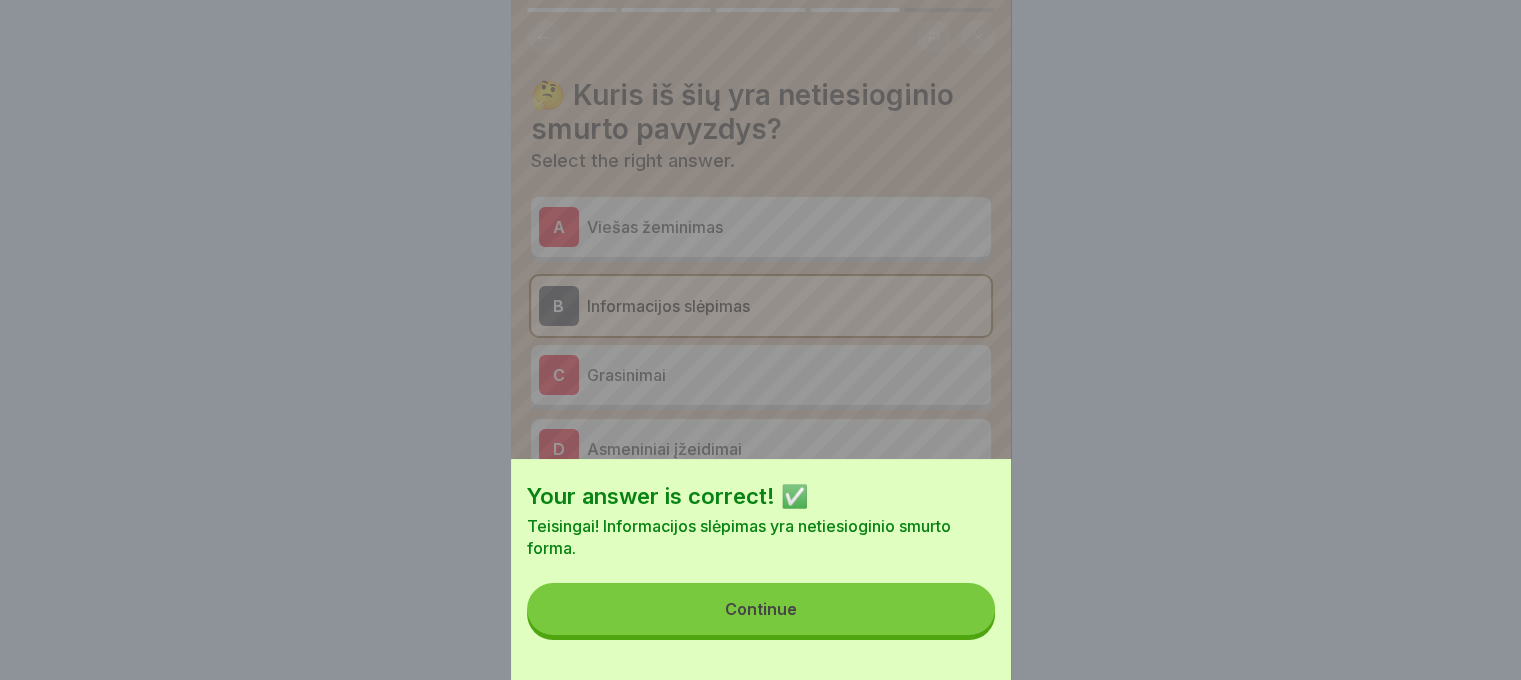 click on "Continue" at bounding box center (761, 609) 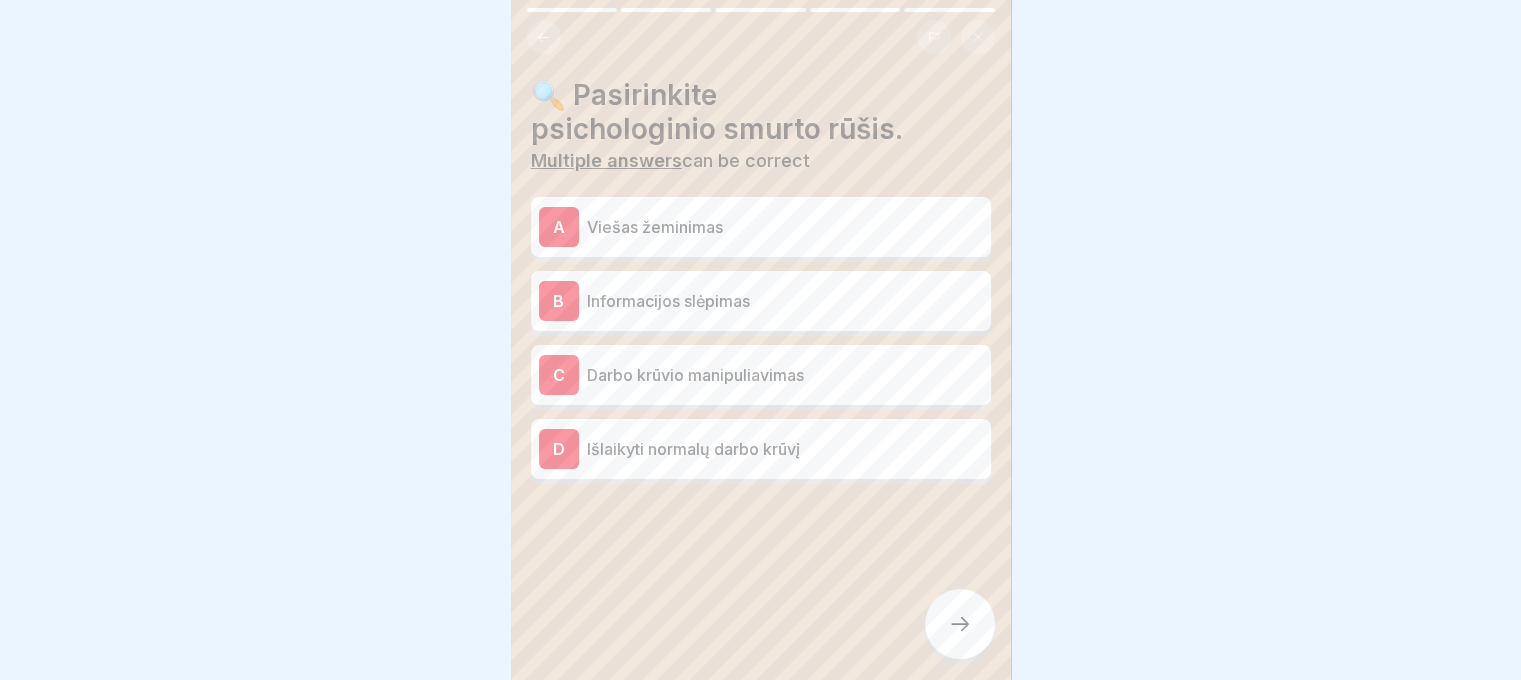 click on "A" at bounding box center [559, 227] 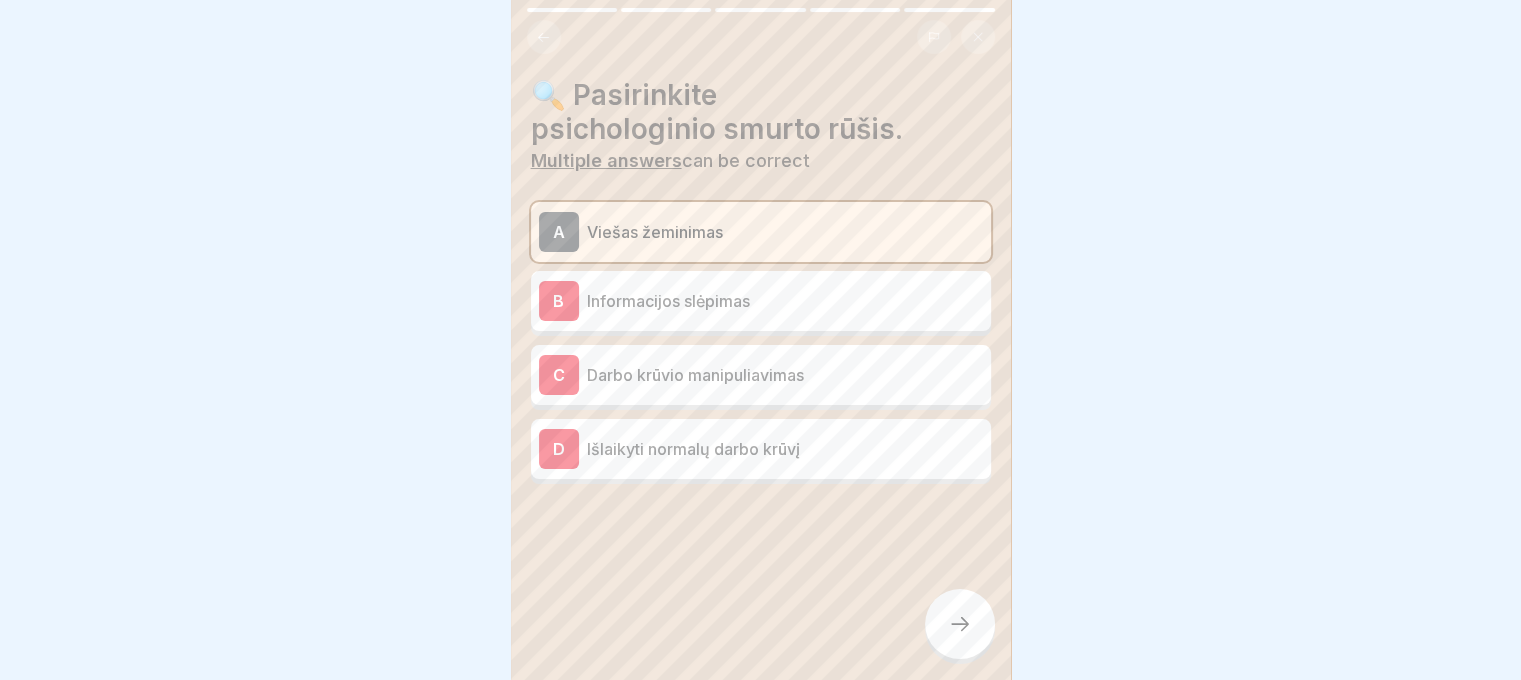 click 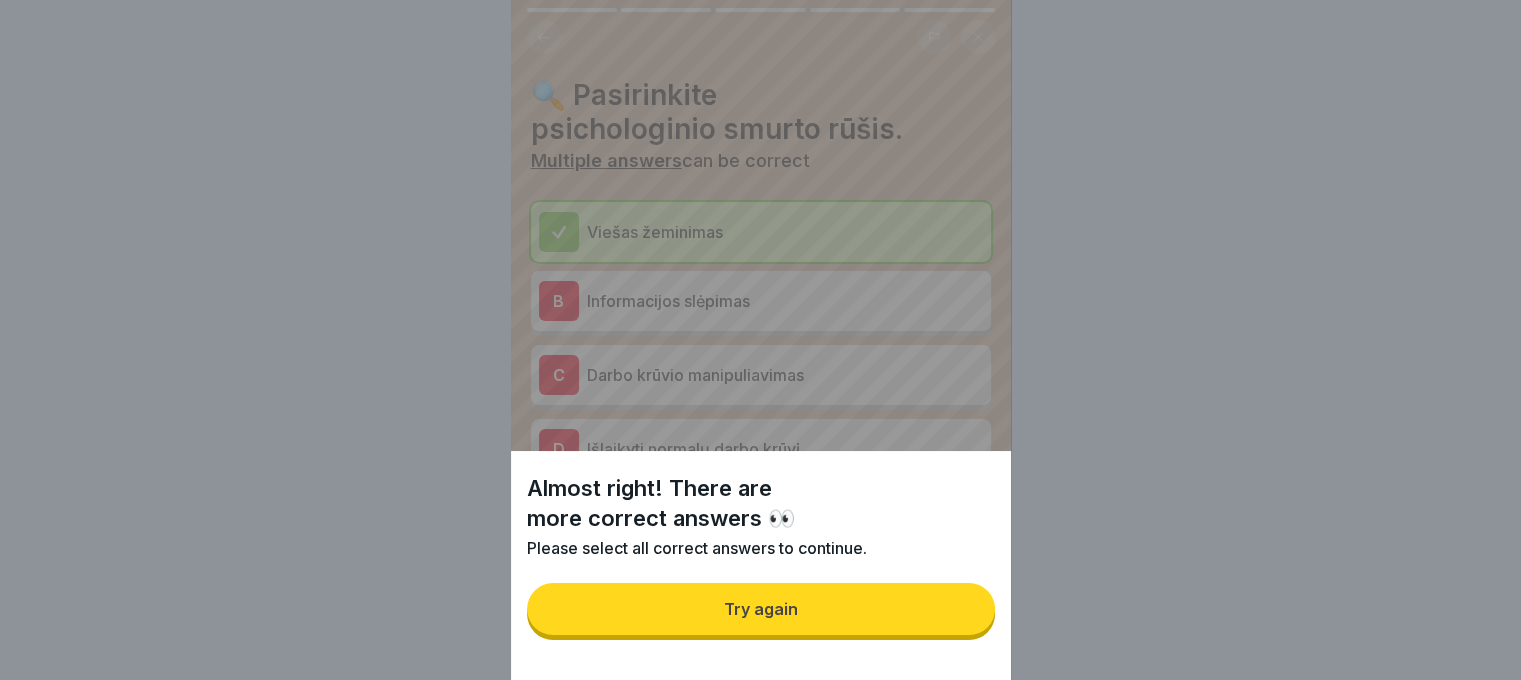 click on "Try again" at bounding box center [761, 609] 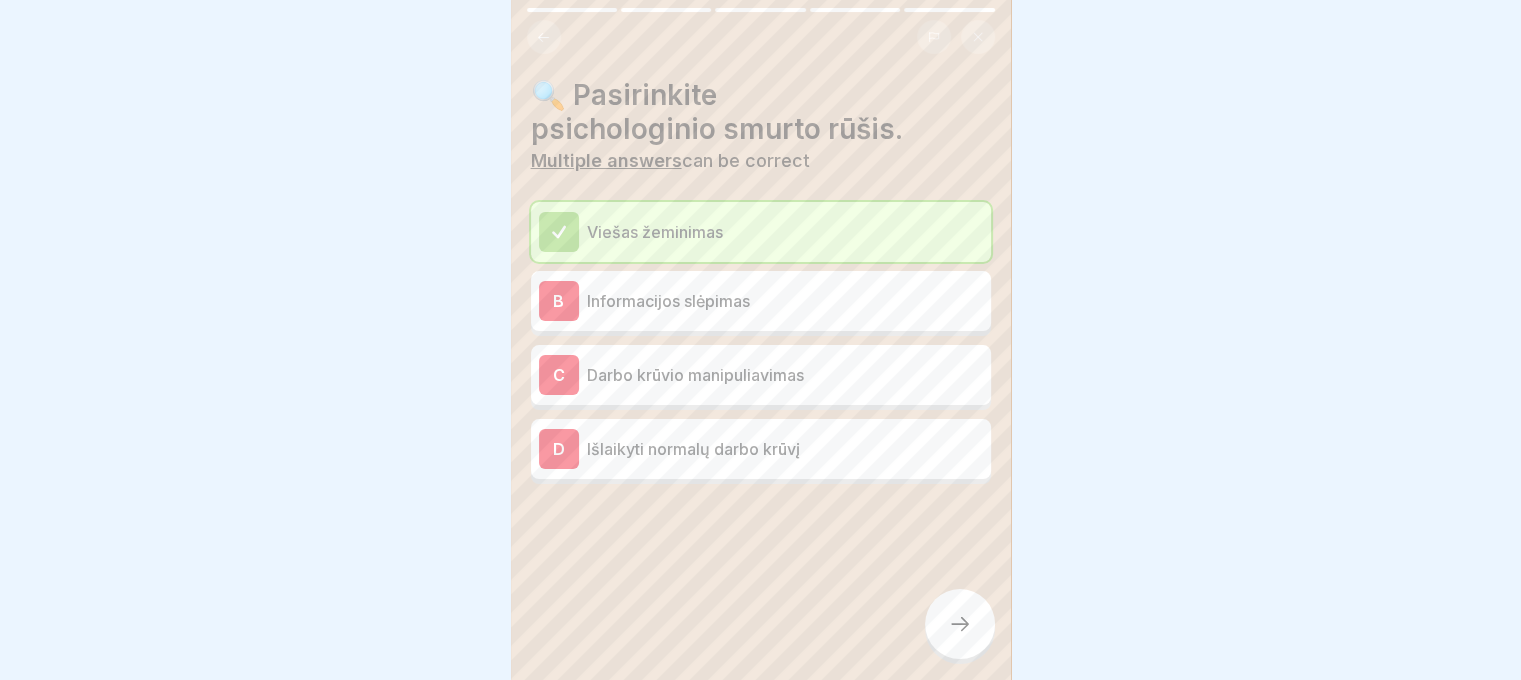 click on "Informacijos slėpimas" at bounding box center (785, 301) 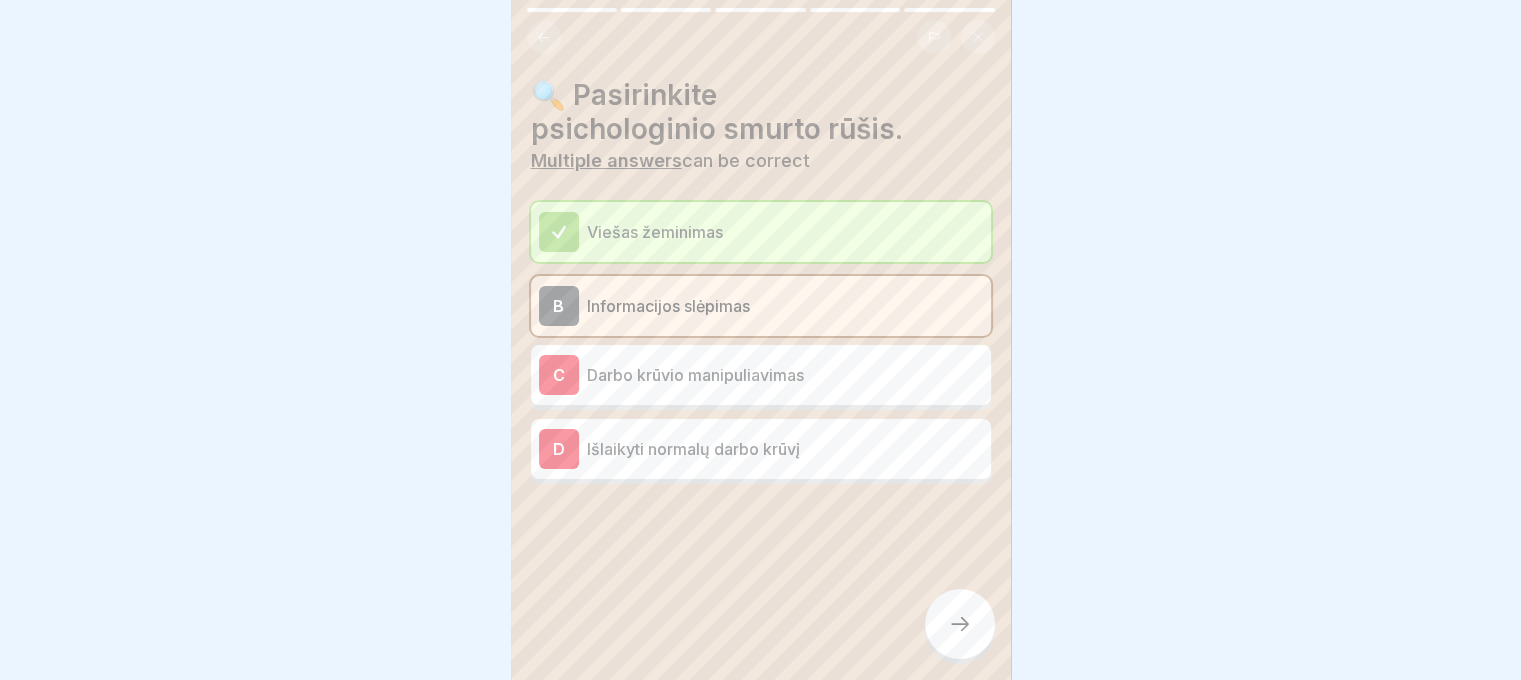 click 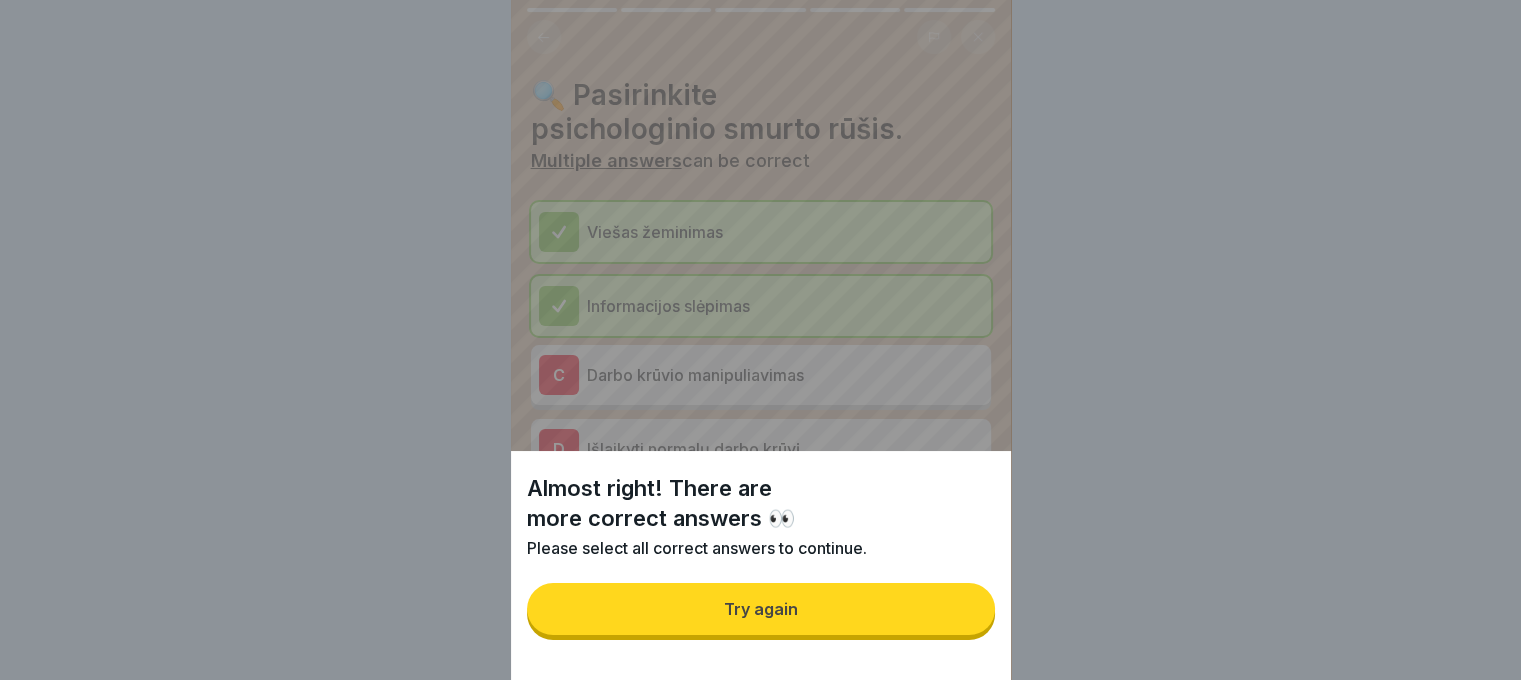 click on "Try again" at bounding box center (761, 609) 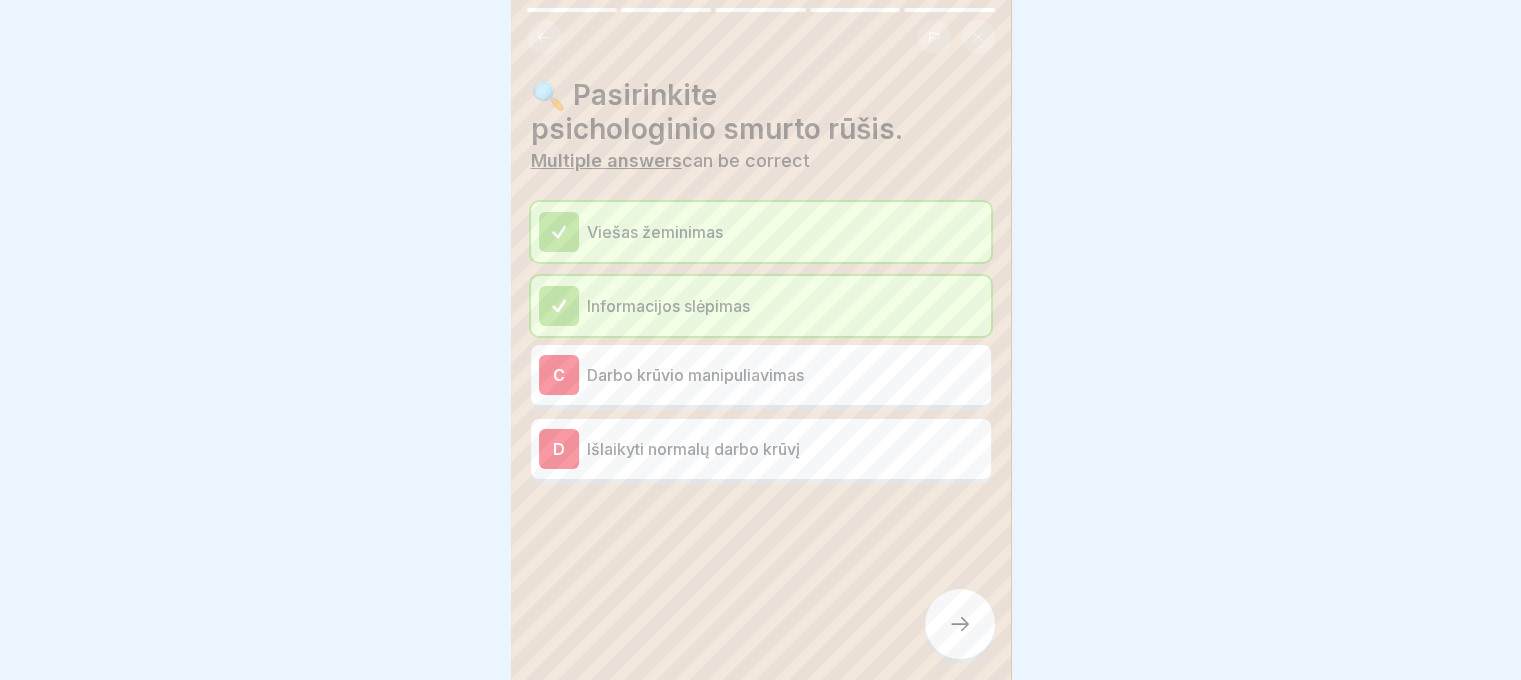 click on "Darbo krūvio manipuliavimas" at bounding box center (785, 375) 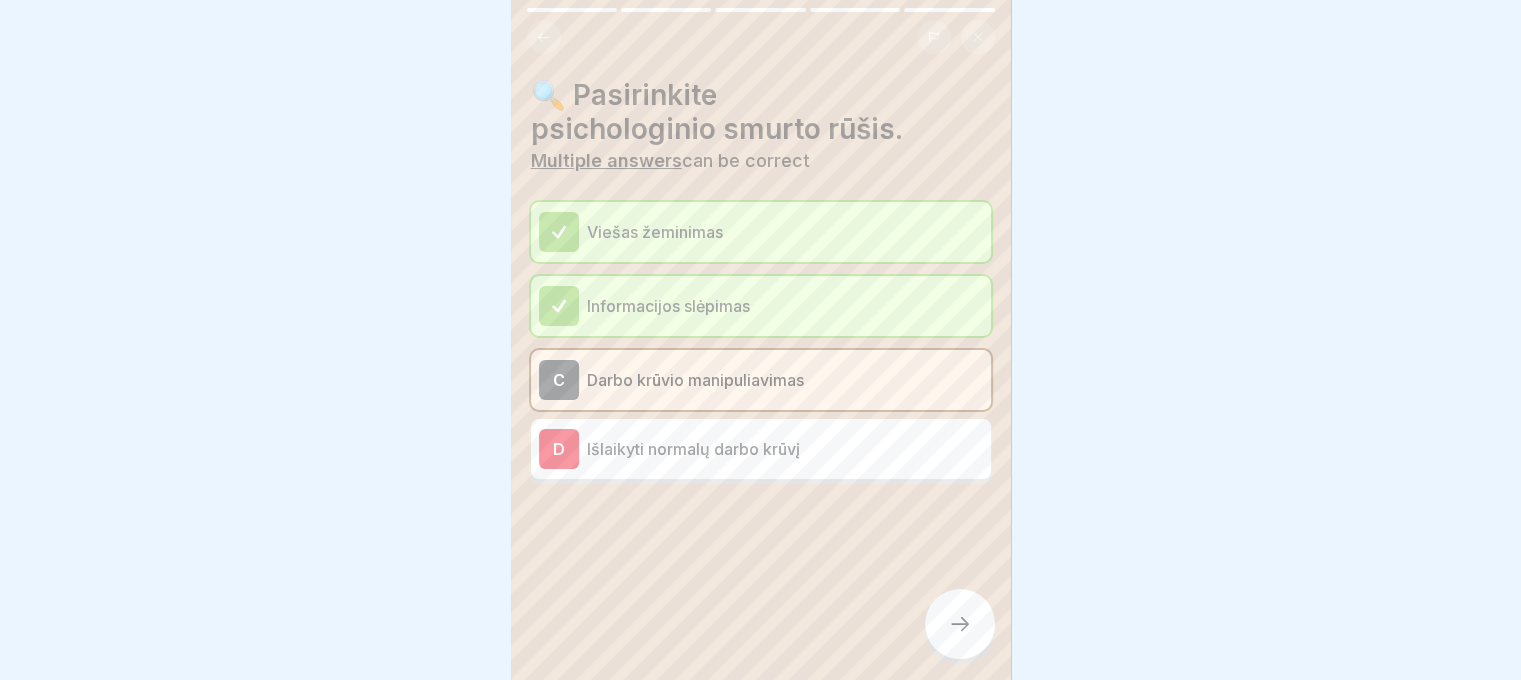 click 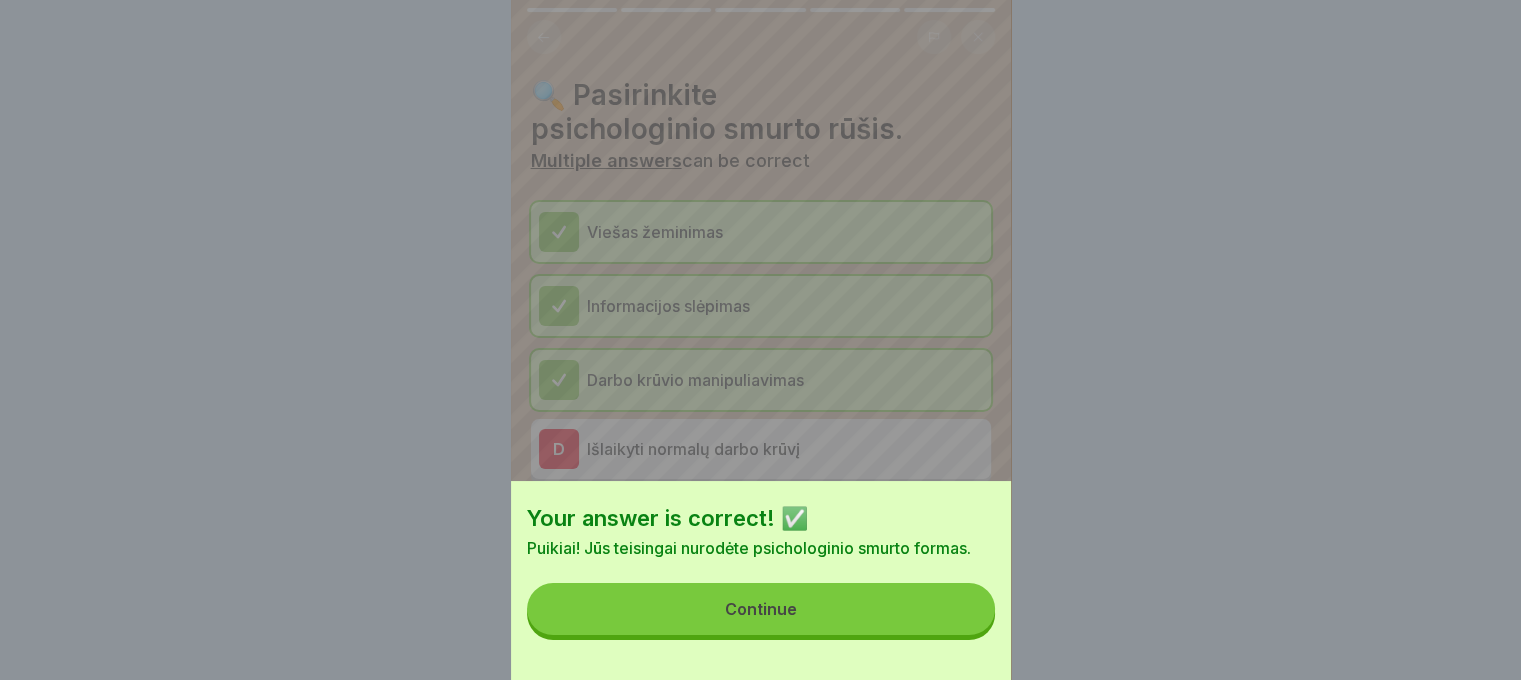 click on "Continue" at bounding box center (761, 609) 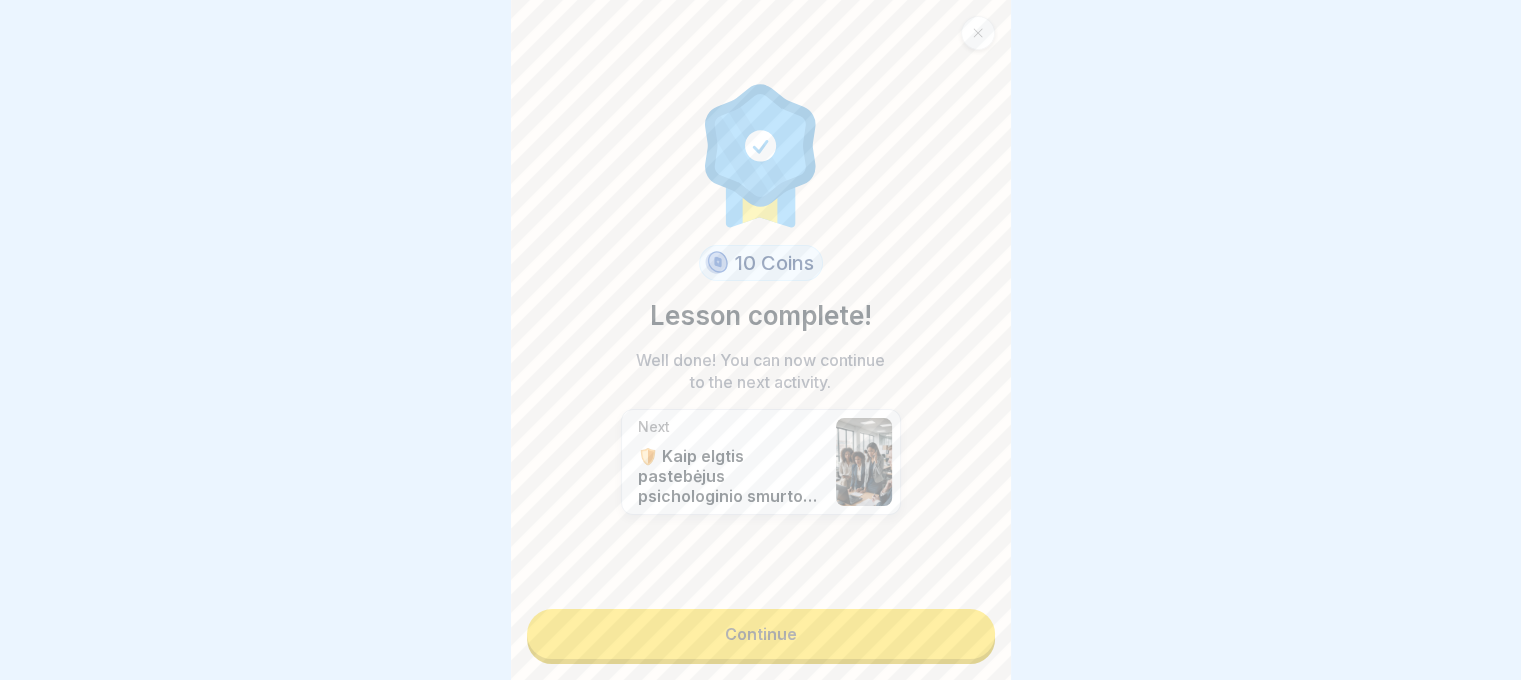 click on "Continue" at bounding box center [761, 634] 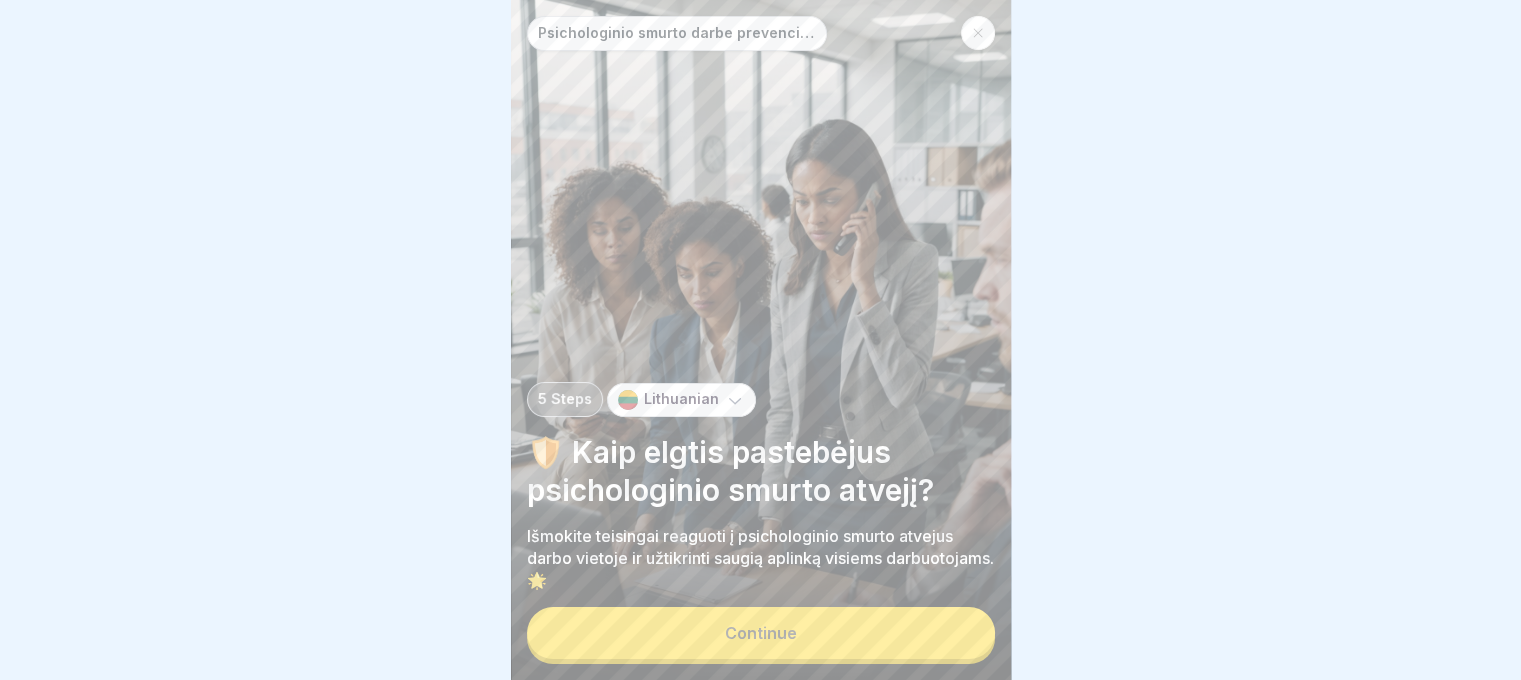click on "Continue" at bounding box center [761, 633] 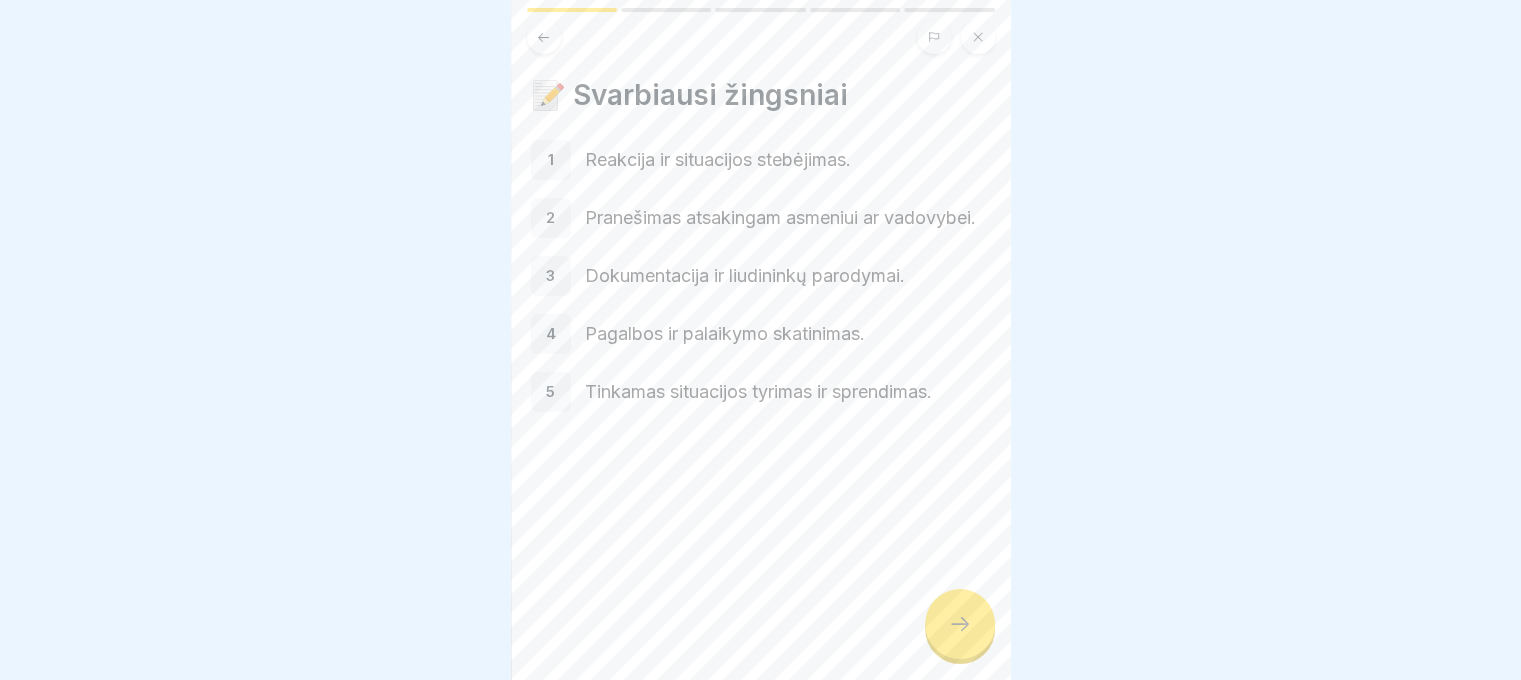 click 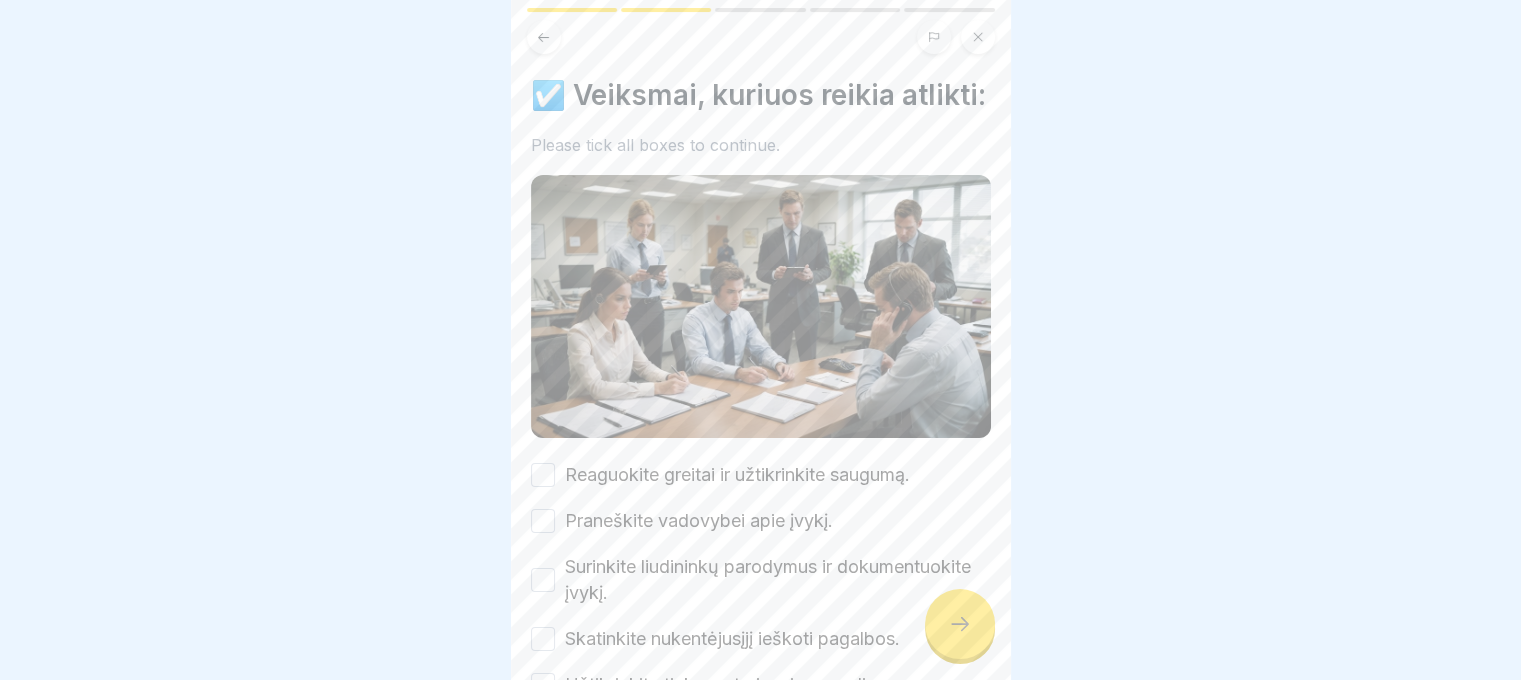 click on "Praneškite vadovybei apie įvykį." at bounding box center (543, 521) 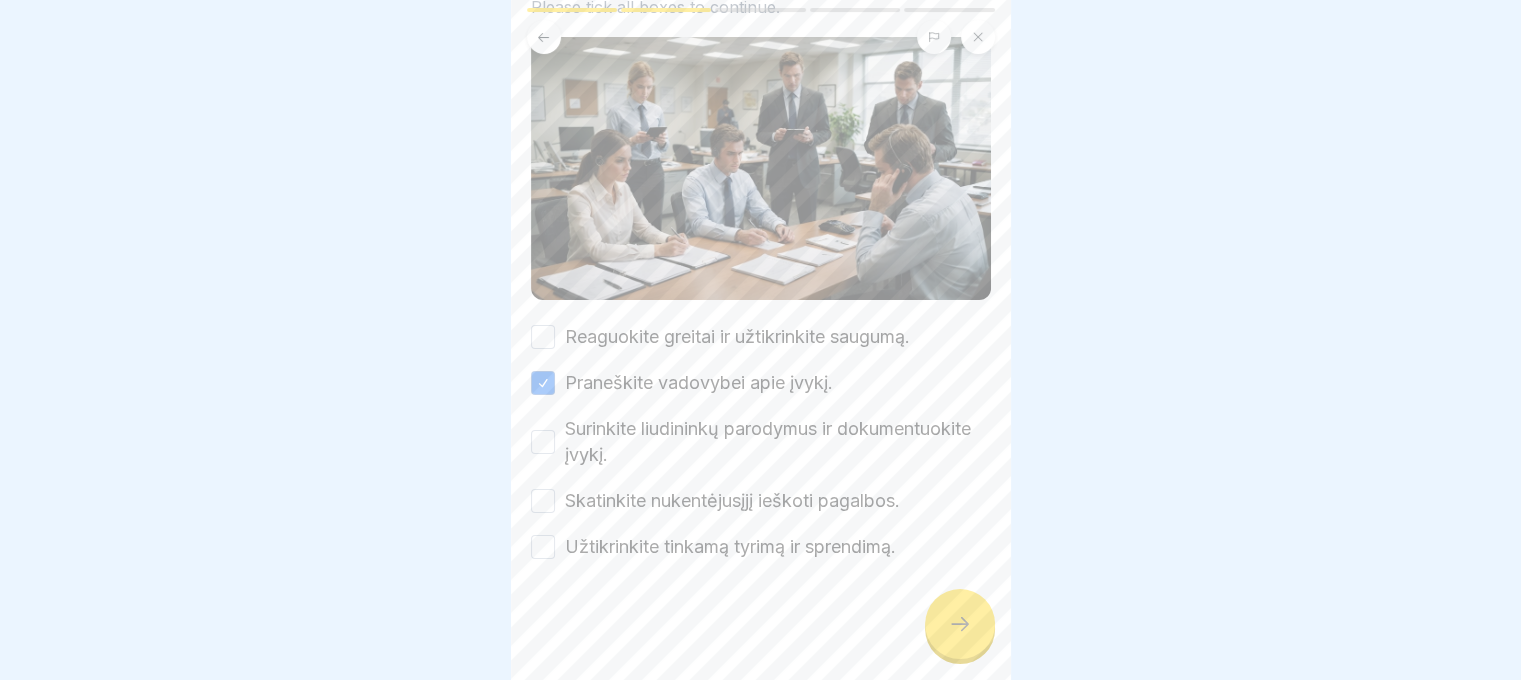 scroll, scrollTop: 163, scrollLeft: 0, axis: vertical 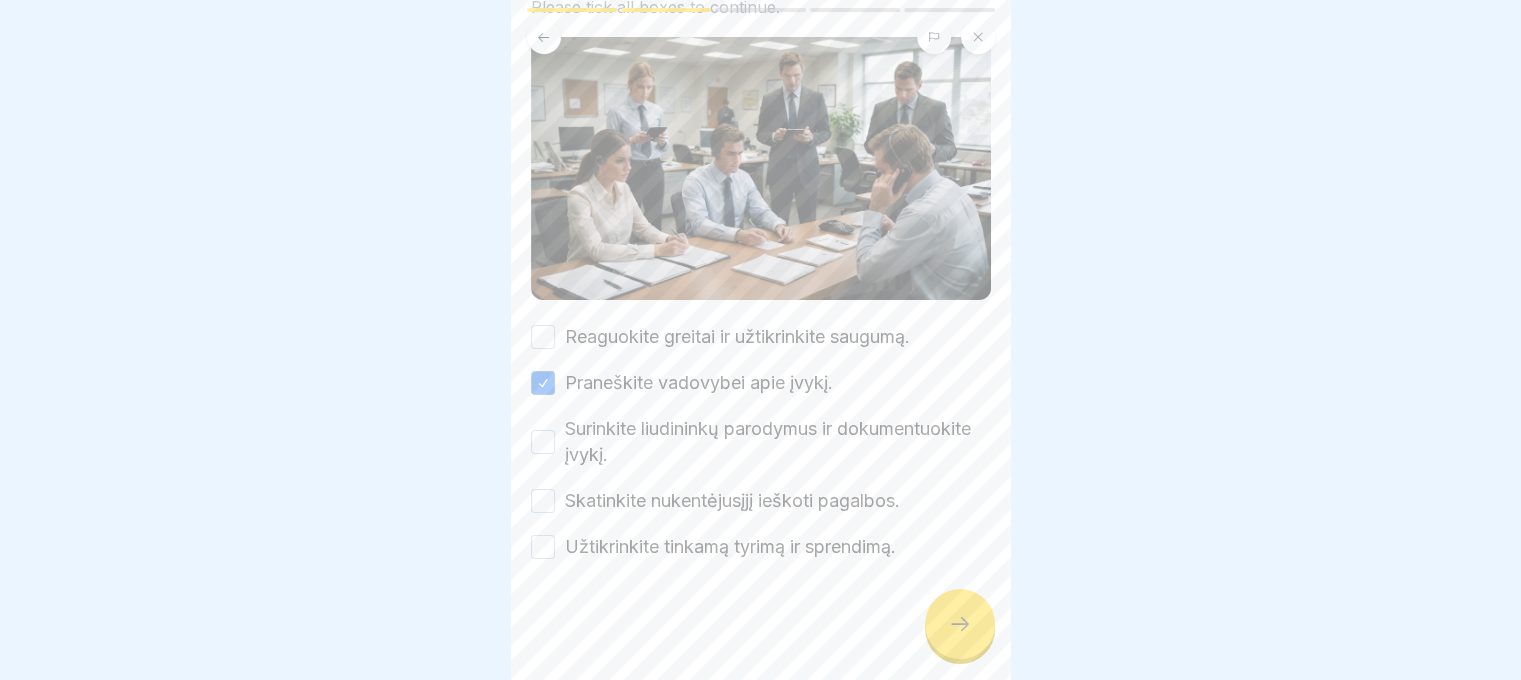 click at bounding box center [960, 624] 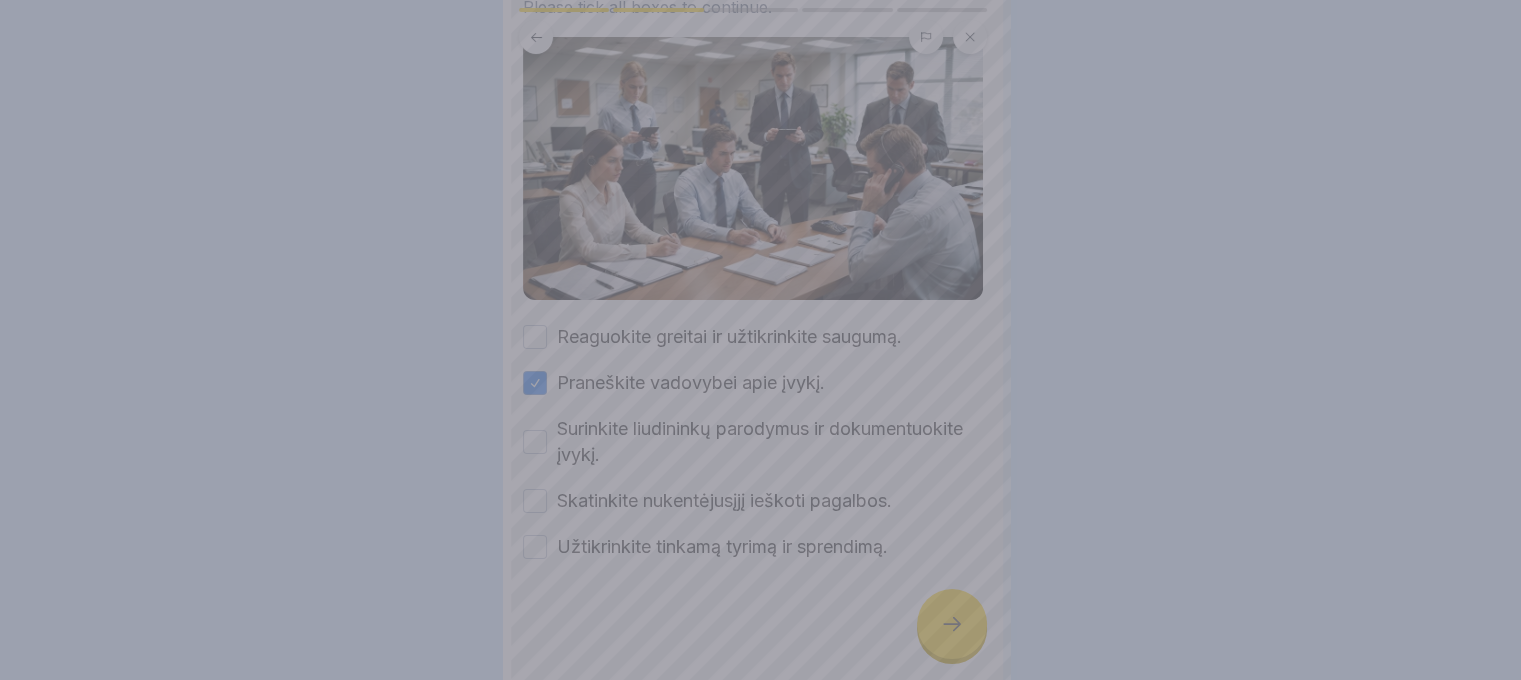 scroll, scrollTop: 0, scrollLeft: 0, axis: both 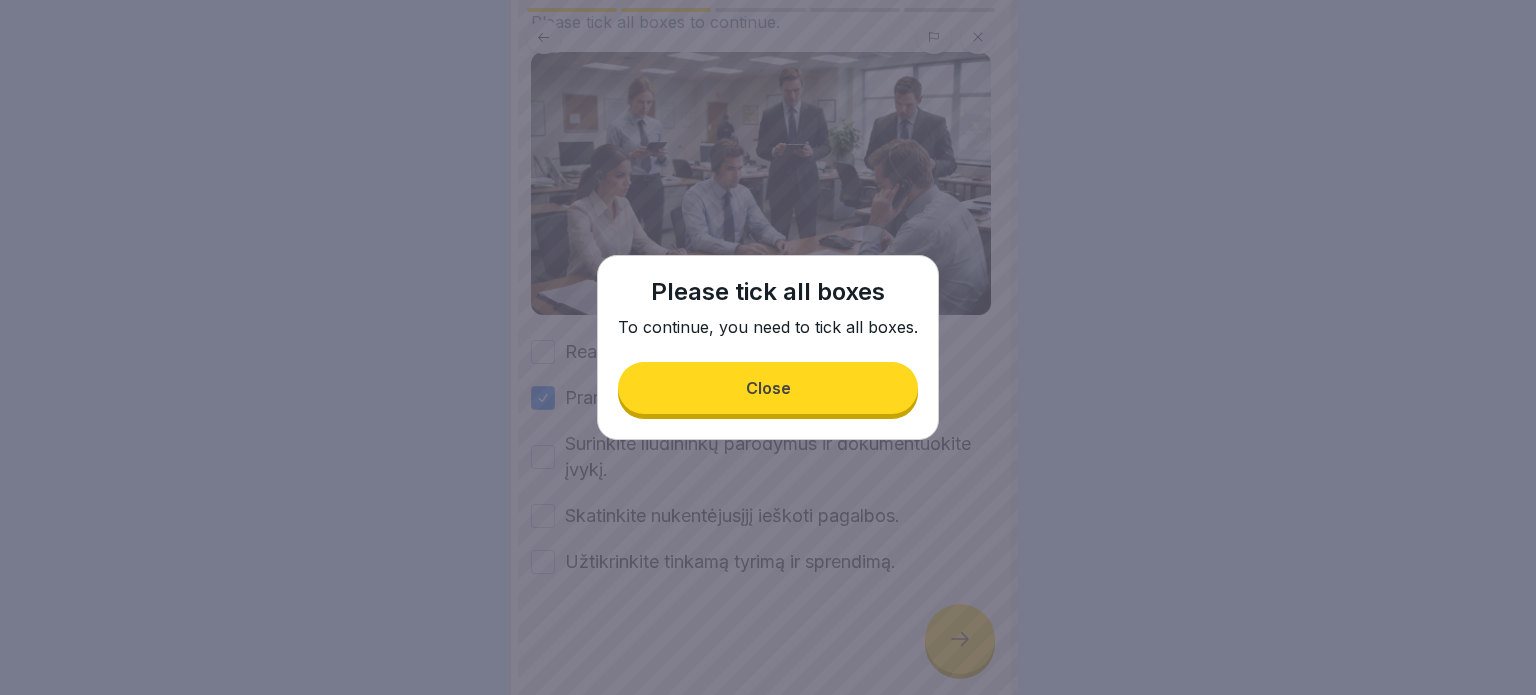 click on "Close" at bounding box center (768, 388) 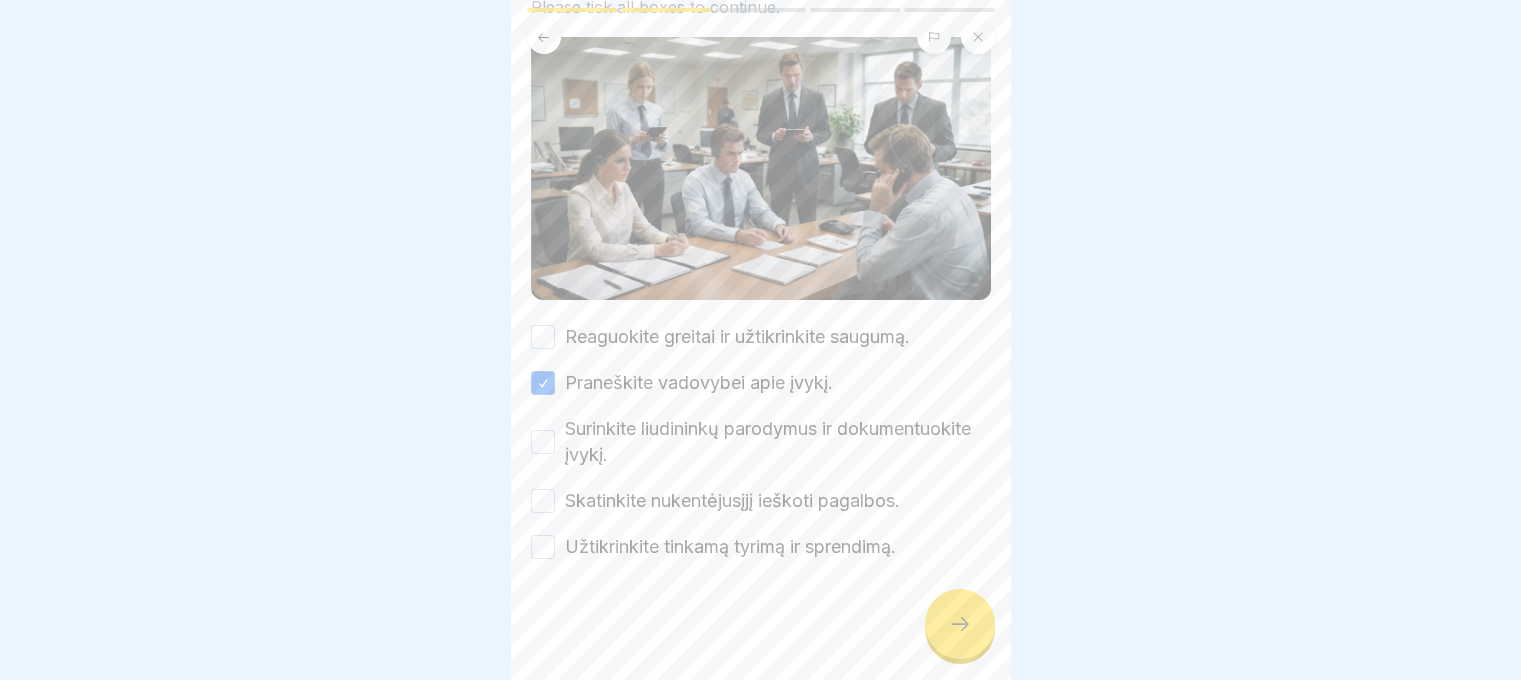 click on "Skatinkite nukentėjusįjį ieškoti pagalbos." at bounding box center (543, 501) 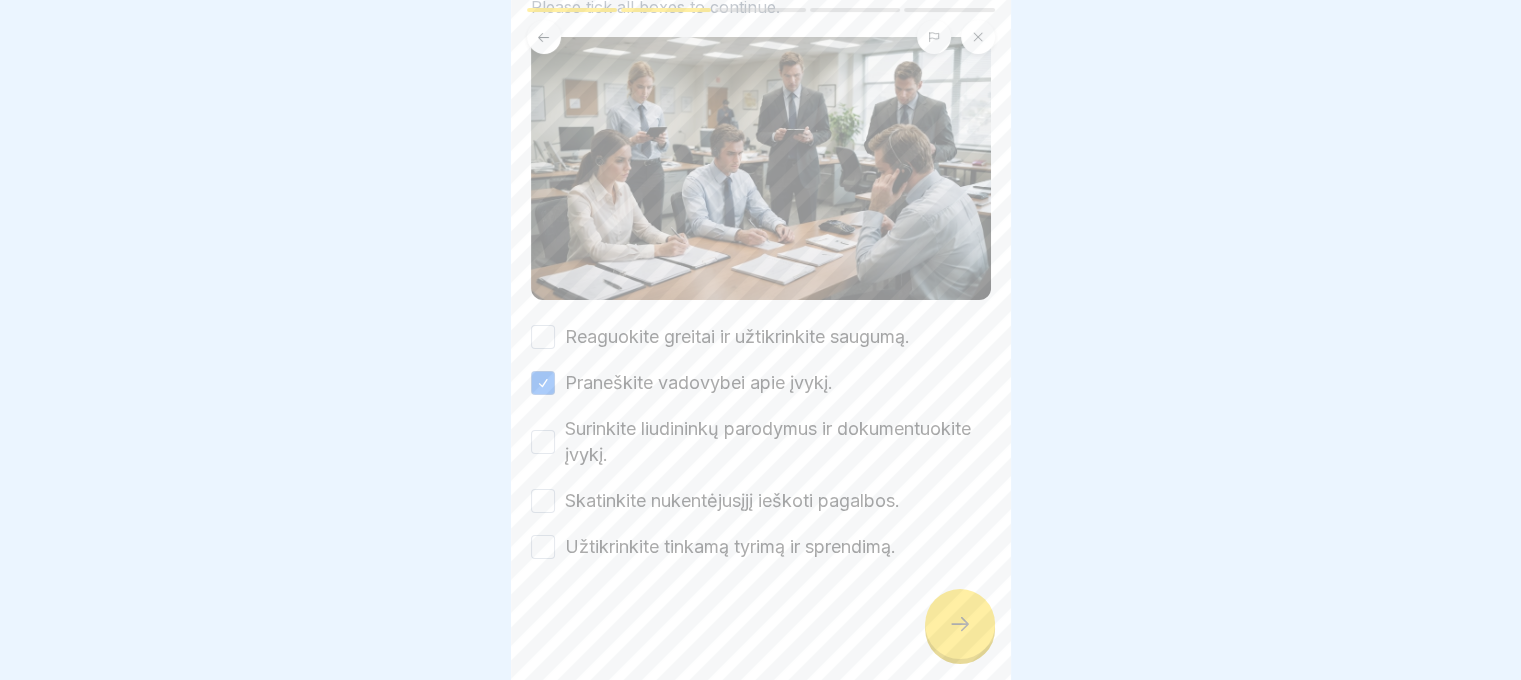 click on "Skatinkite nukentėjusįjį ieškoti pagalbos." at bounding box center [543, 501] 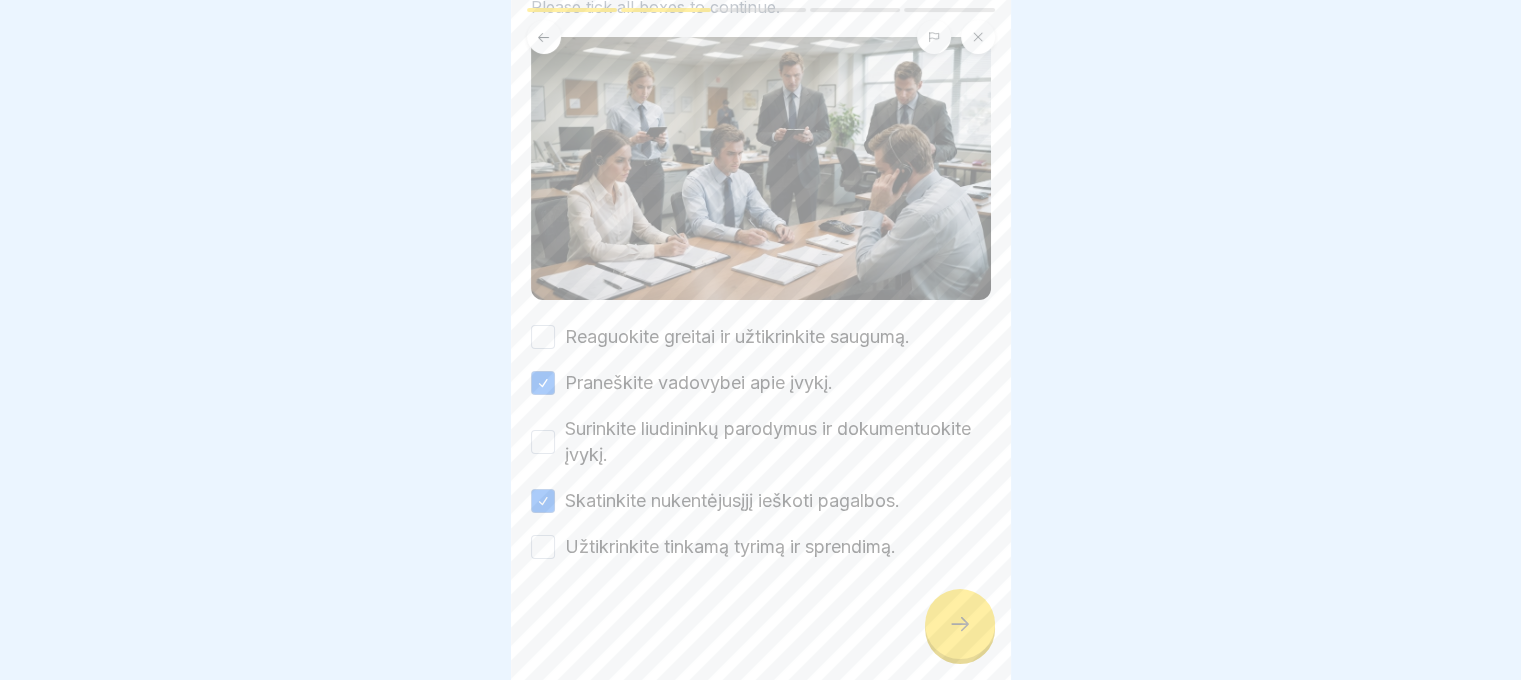 click on "Surinkite liudininkų parodymus ir dokumentuokite įvykį." at bounding box center [543, 442] 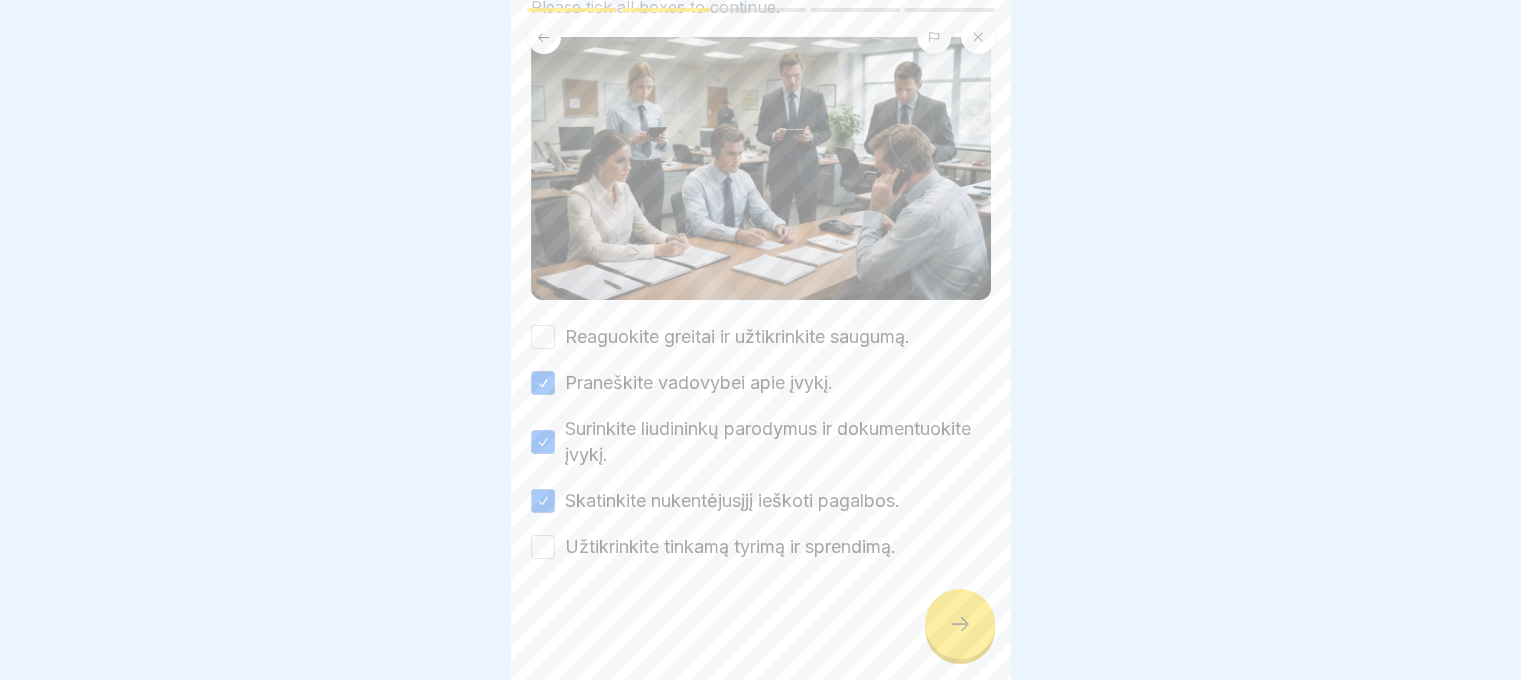 click 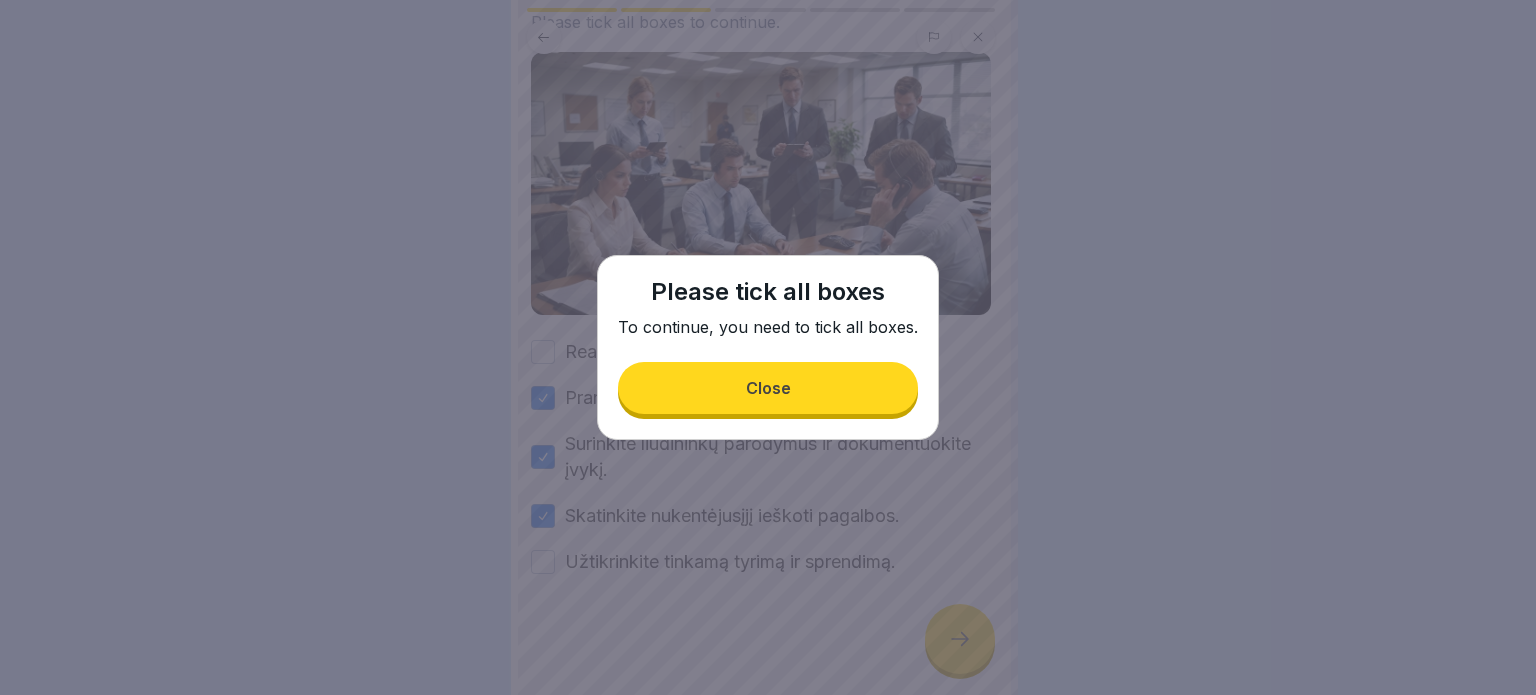 click on "Close" at bounding box center (768, 388) 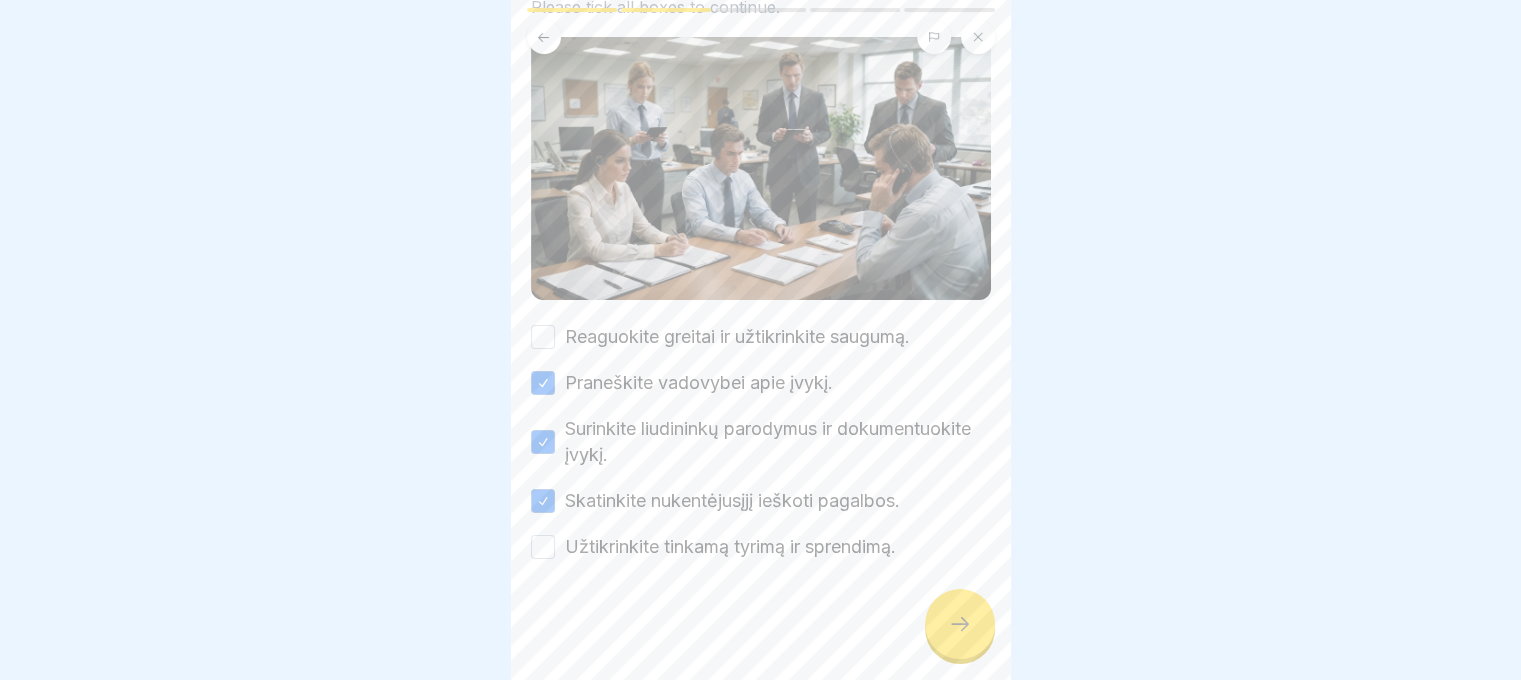 click on "Reaguokite greitai ir užtikrinkite saugumą." at bounding box center [543, 337] 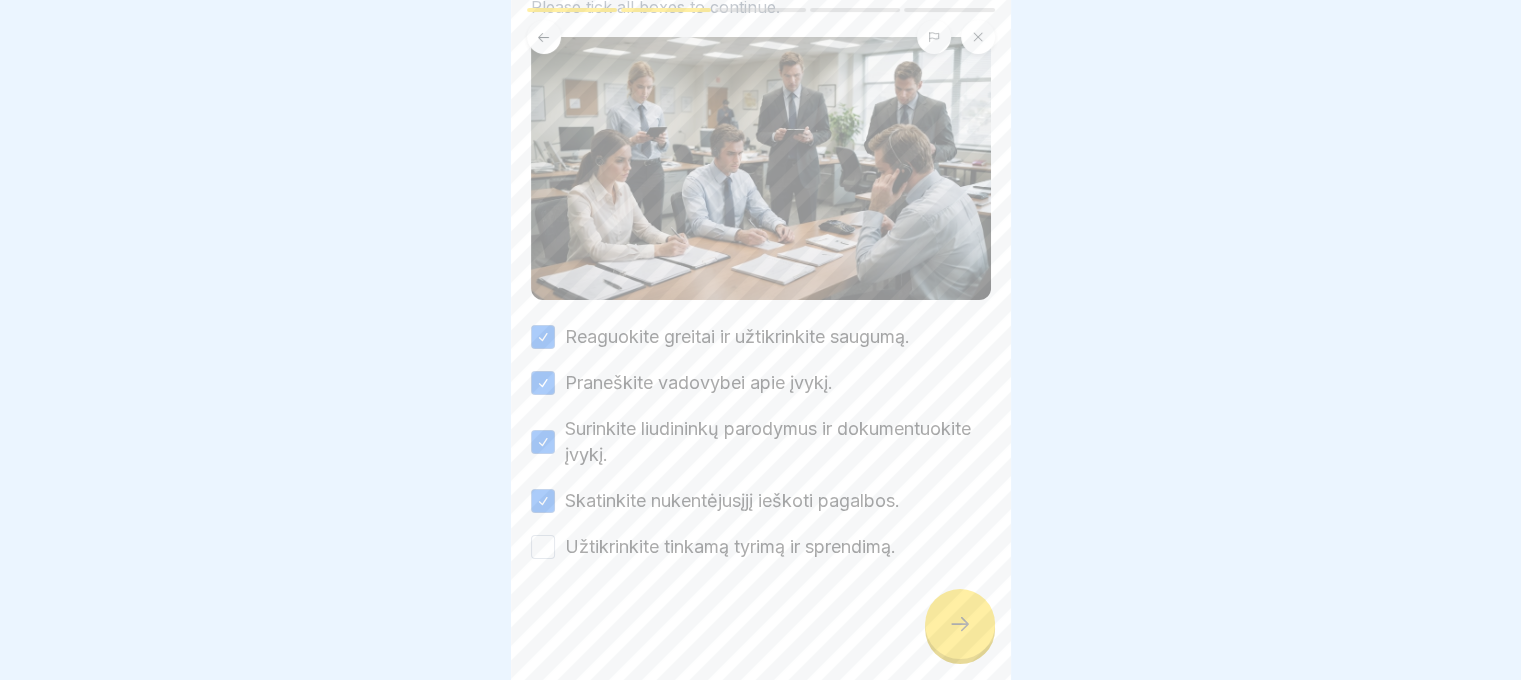 click on "Užtikrinkite tinkamą tyrimą ir sprendimą." at bounding box center [543, 547] 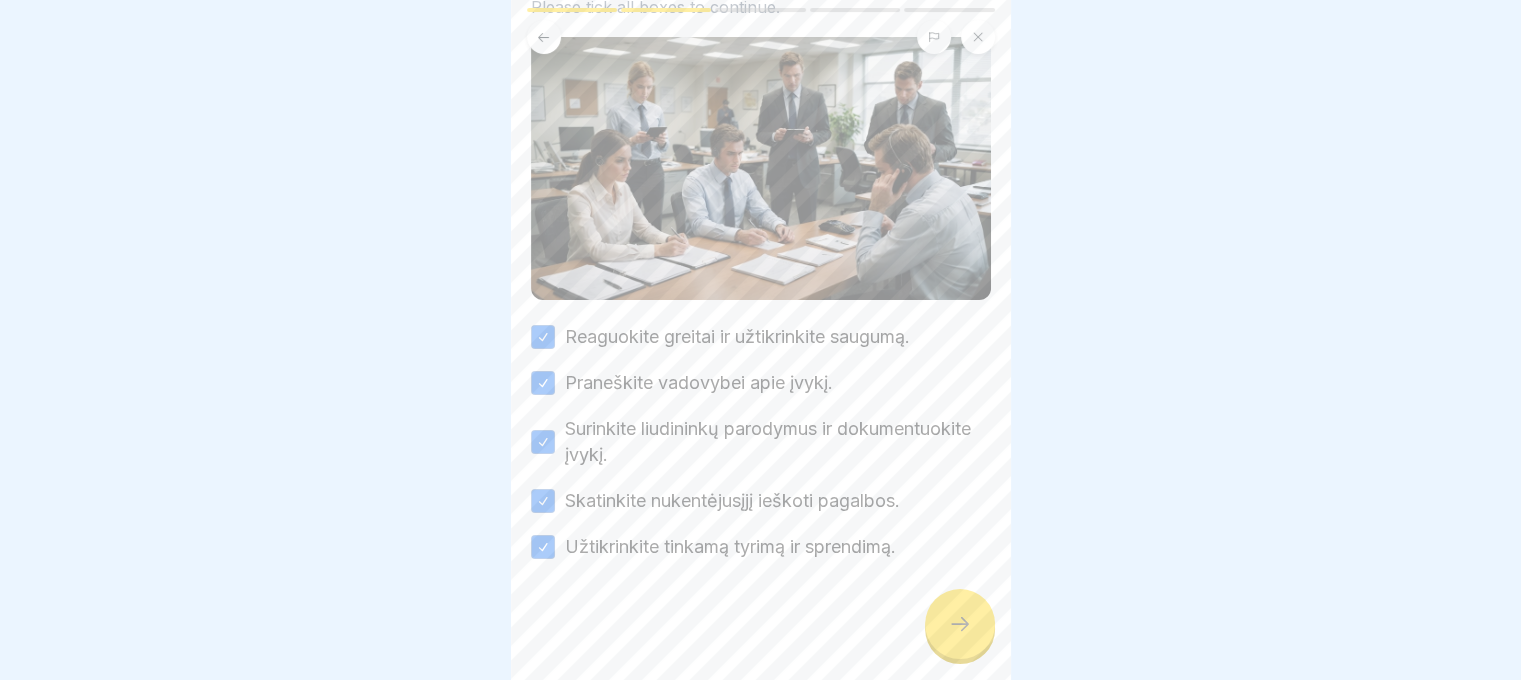 click 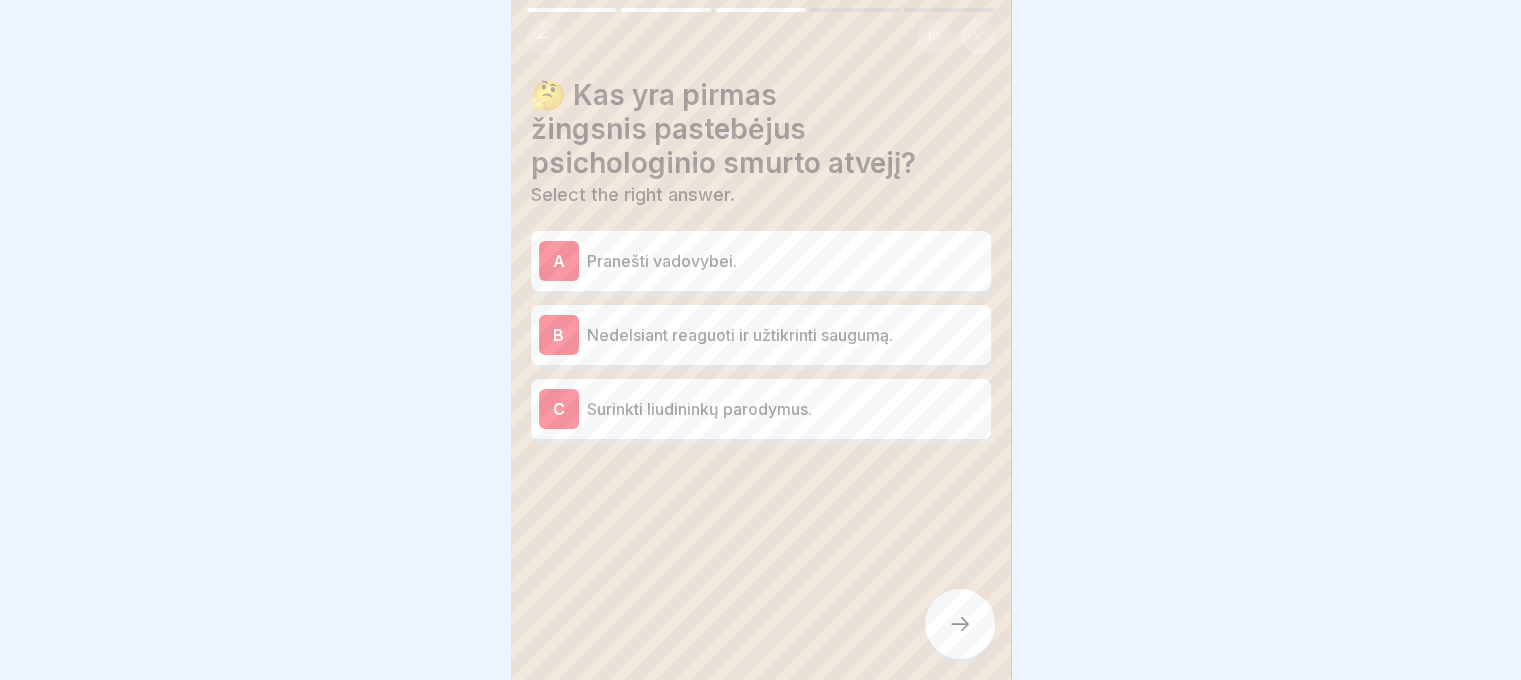click on "Pranešti vadovybei." at bounding box center [785, 261] 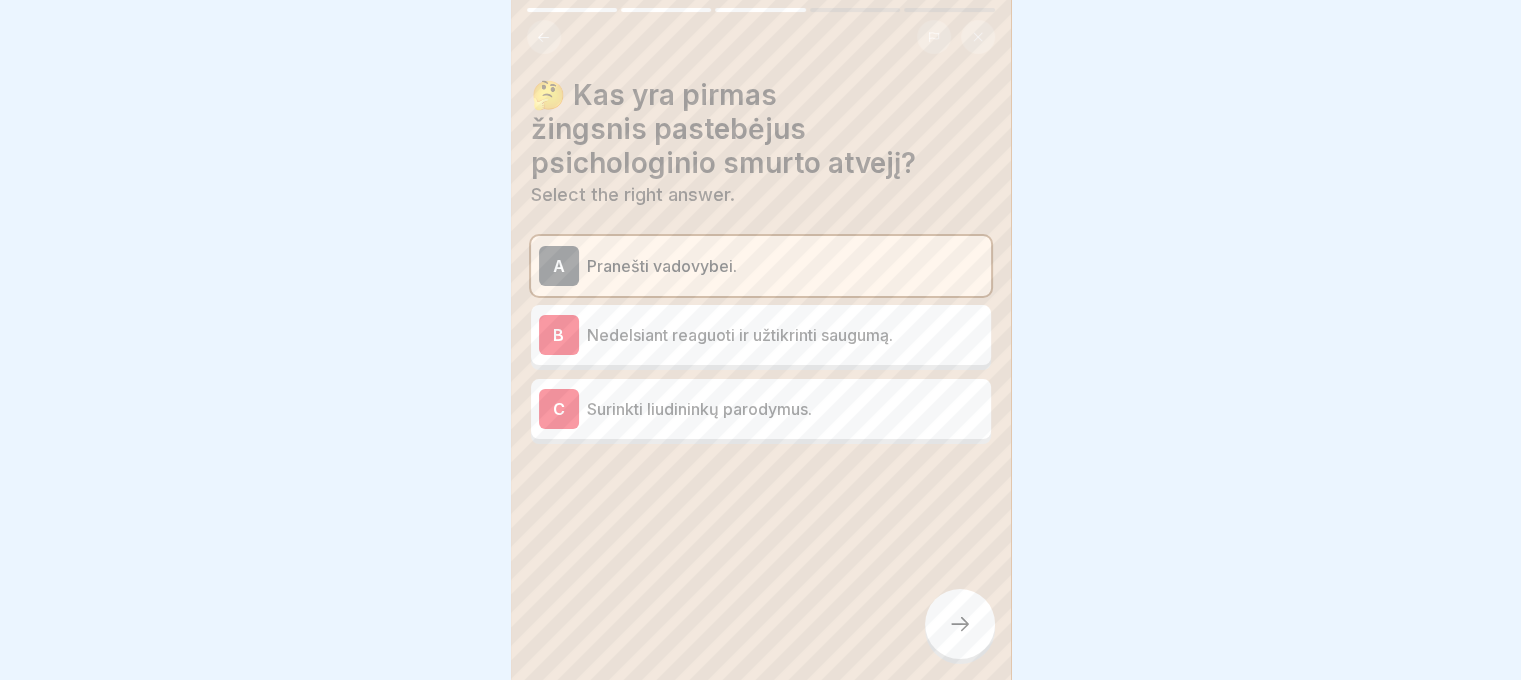 click on "Nedelsiant reaguoti ir užtikrinti saugumą." at bounding box center (785, 335) 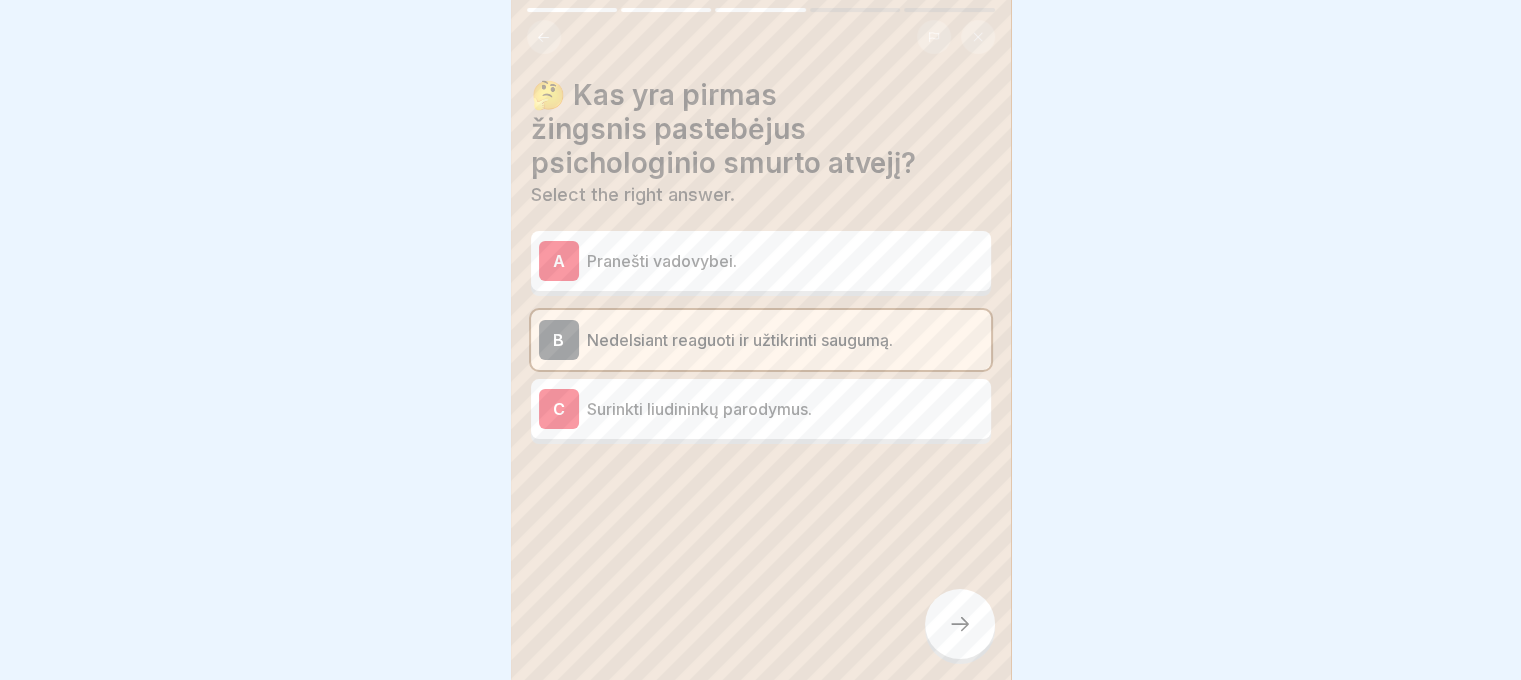click on "Pranešti vadovybei." at bounding box center [785, 261] 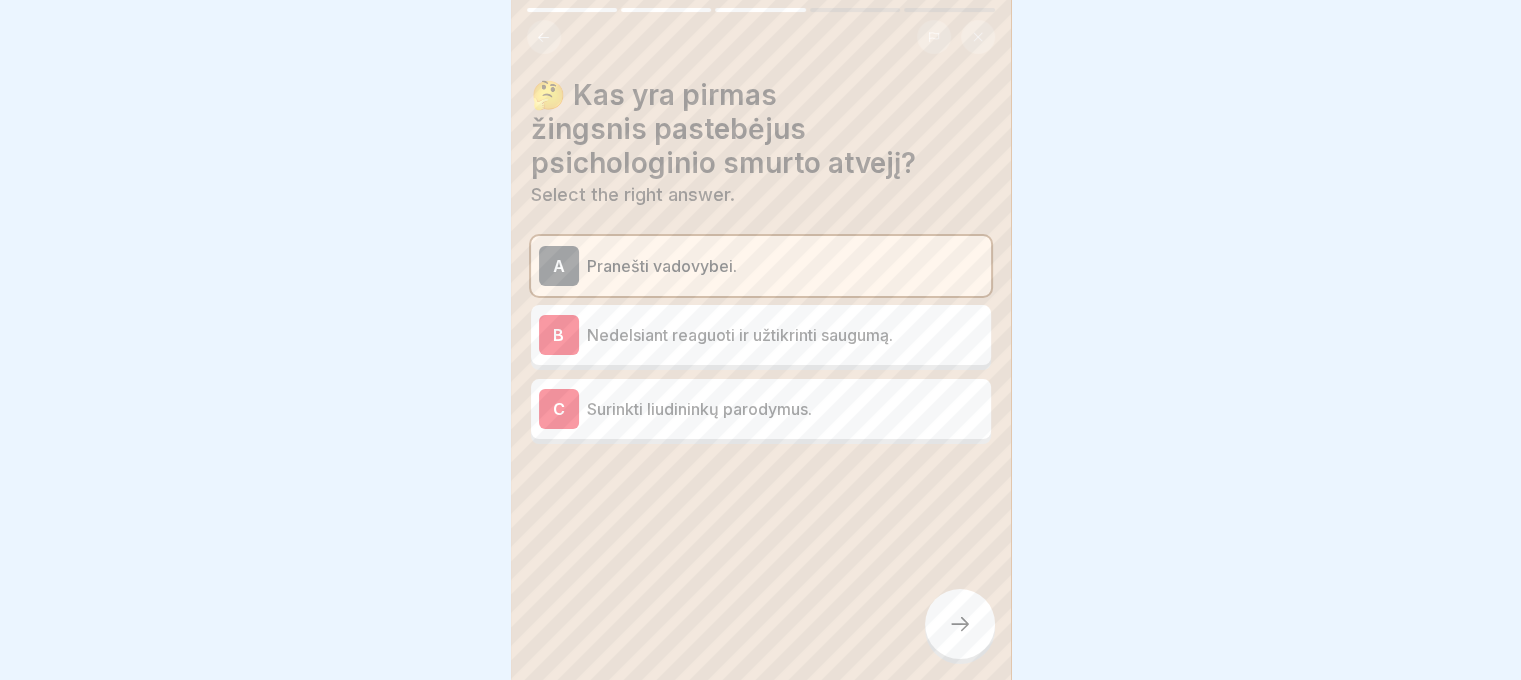 click 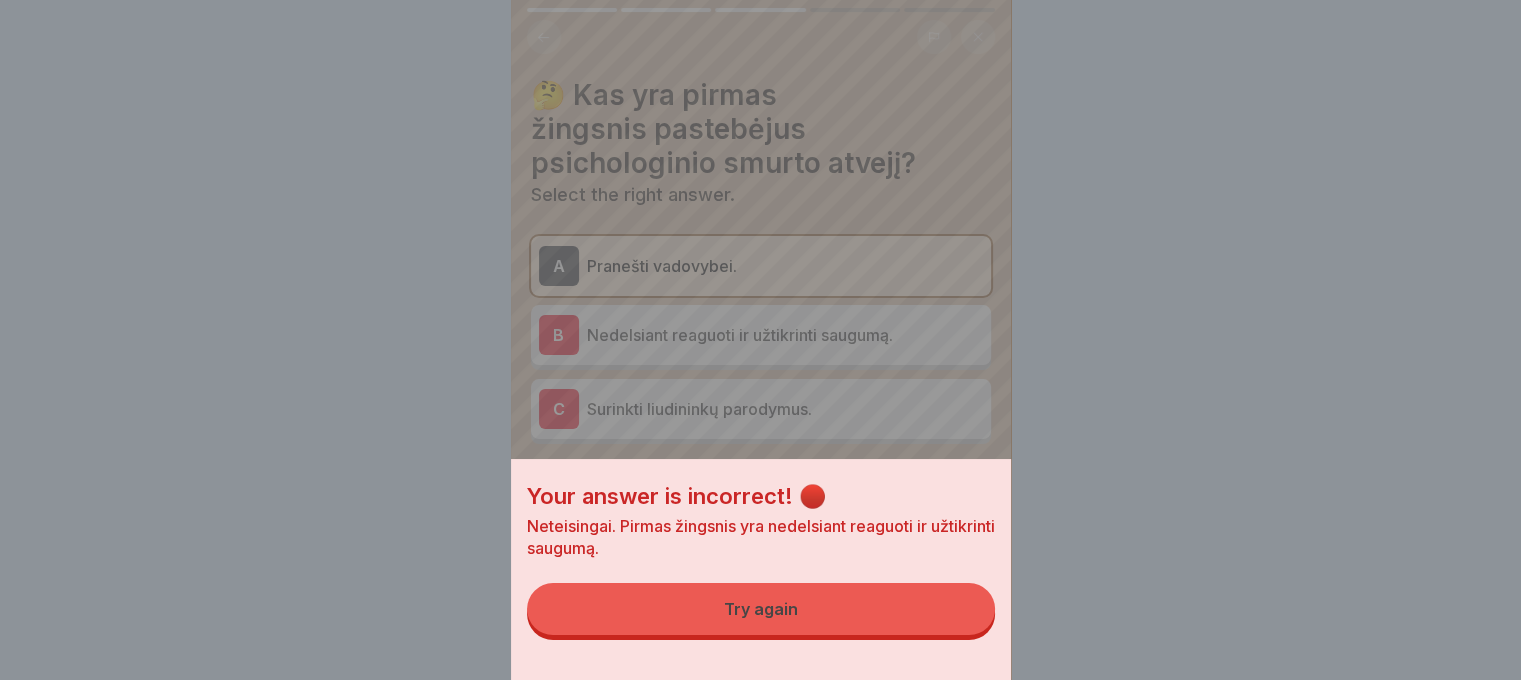 click on "Try again" at bounding box center (761, 609) 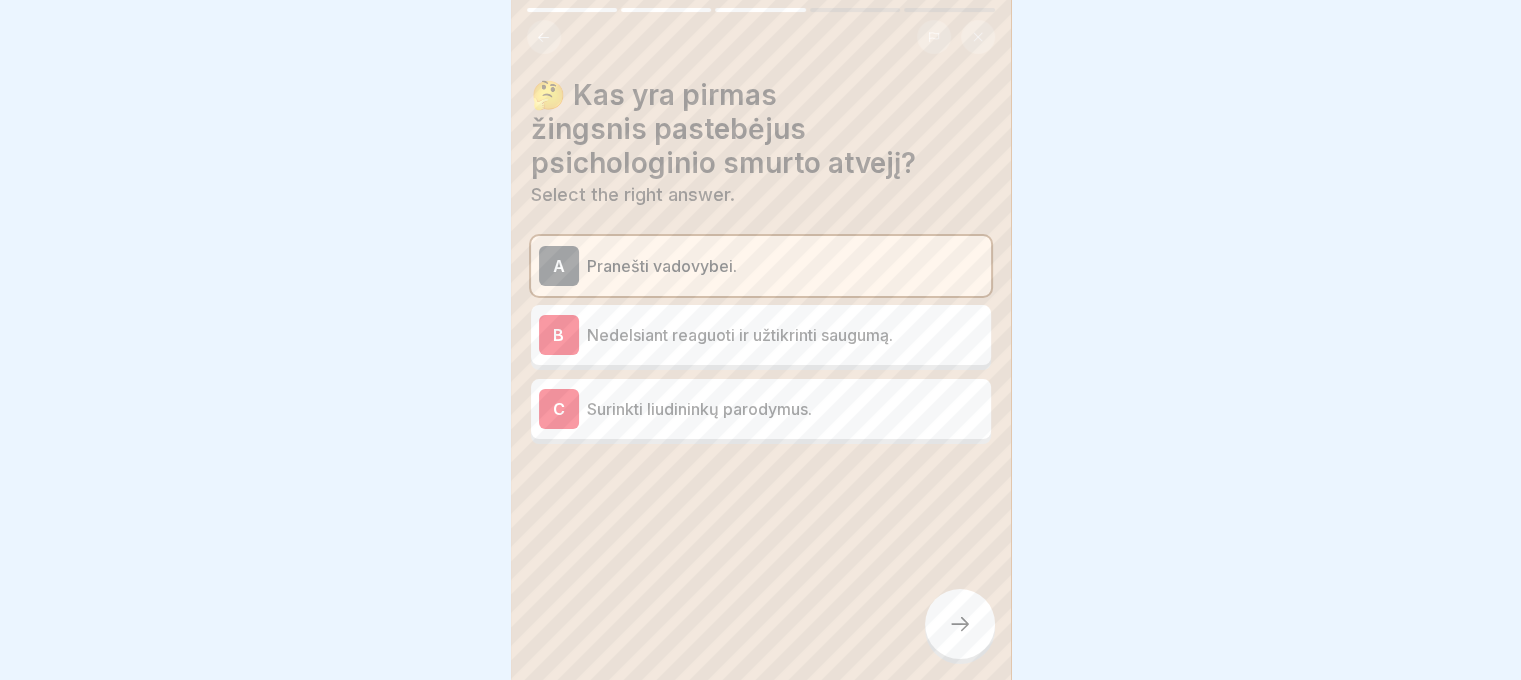 click on "Pranešti vadovybei." at bounding box center [785, 266] 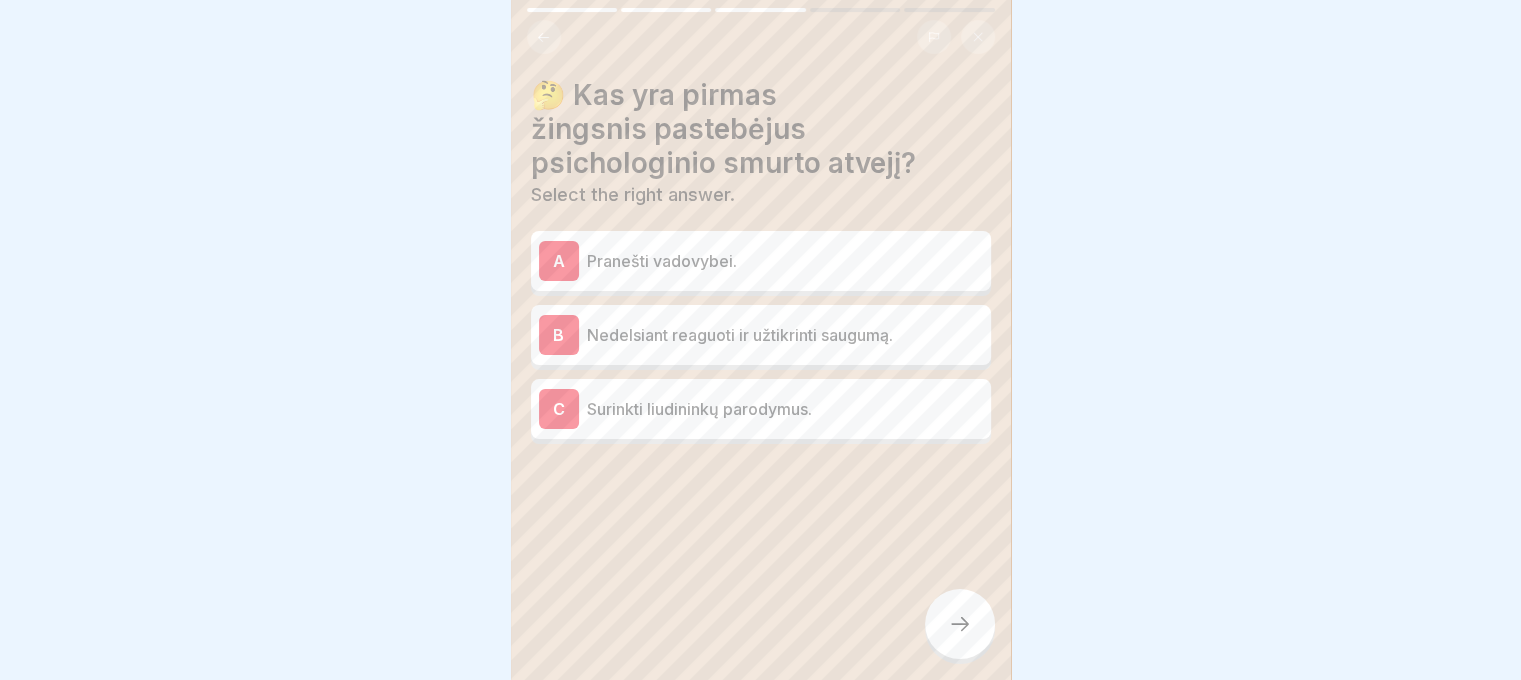 click on "Nedelsiant reaguoti ir užtikrinti saugumą." at bounding box center (785, 335) 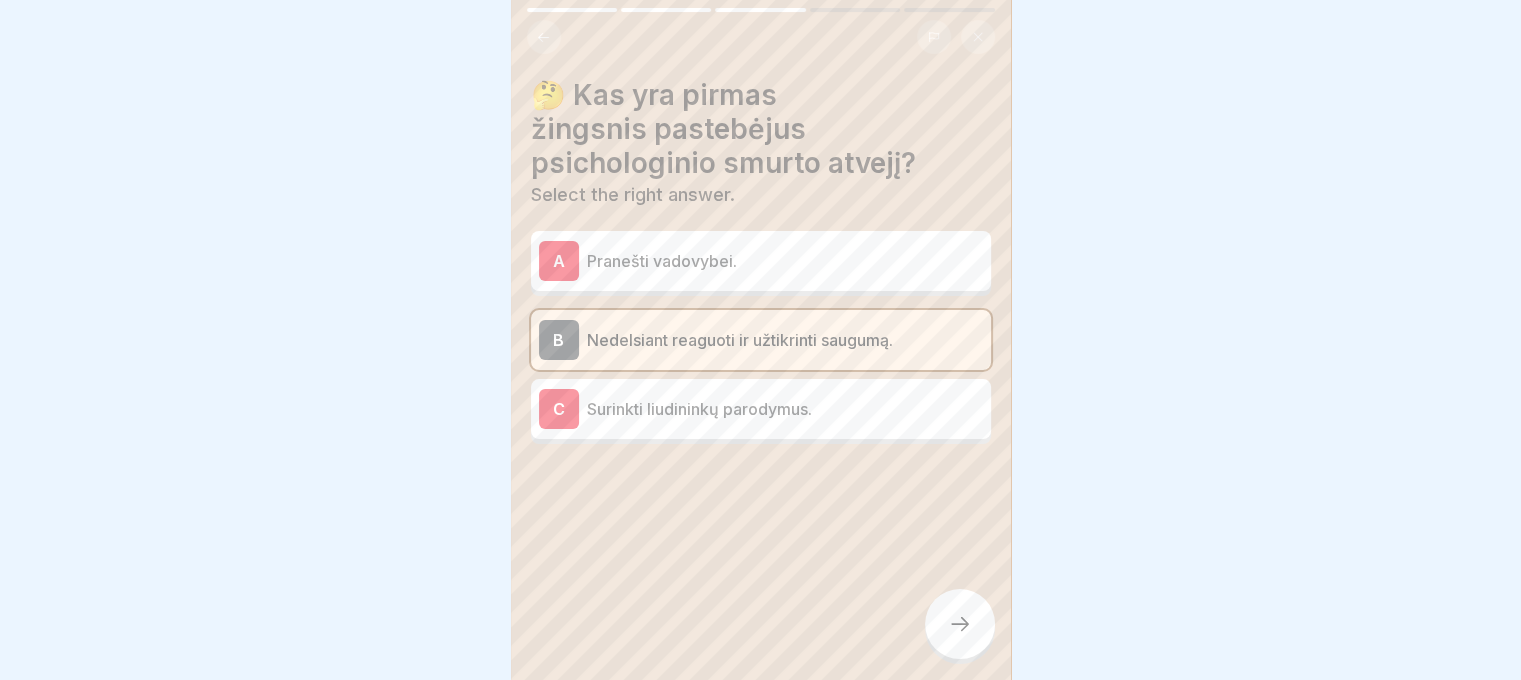 click 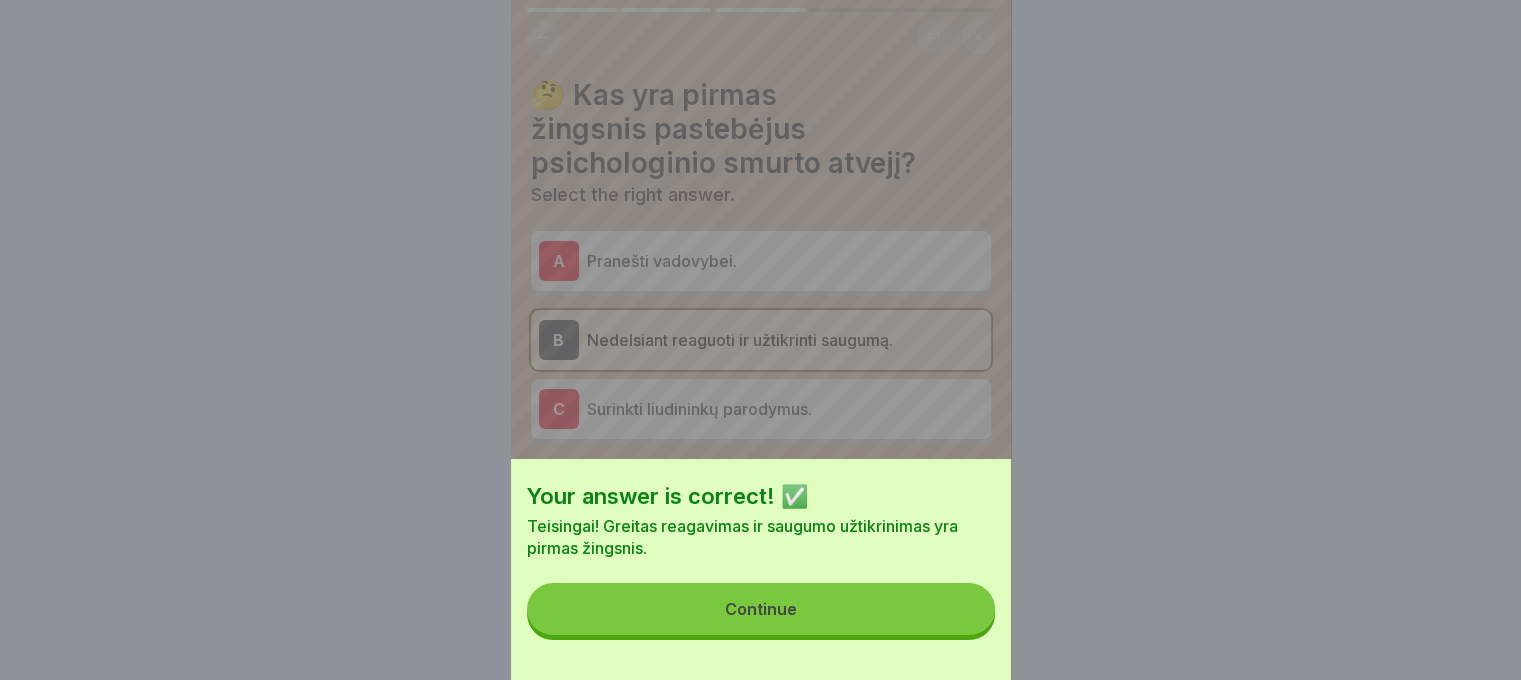 click on "Continue" at bounding box center (761, 609) 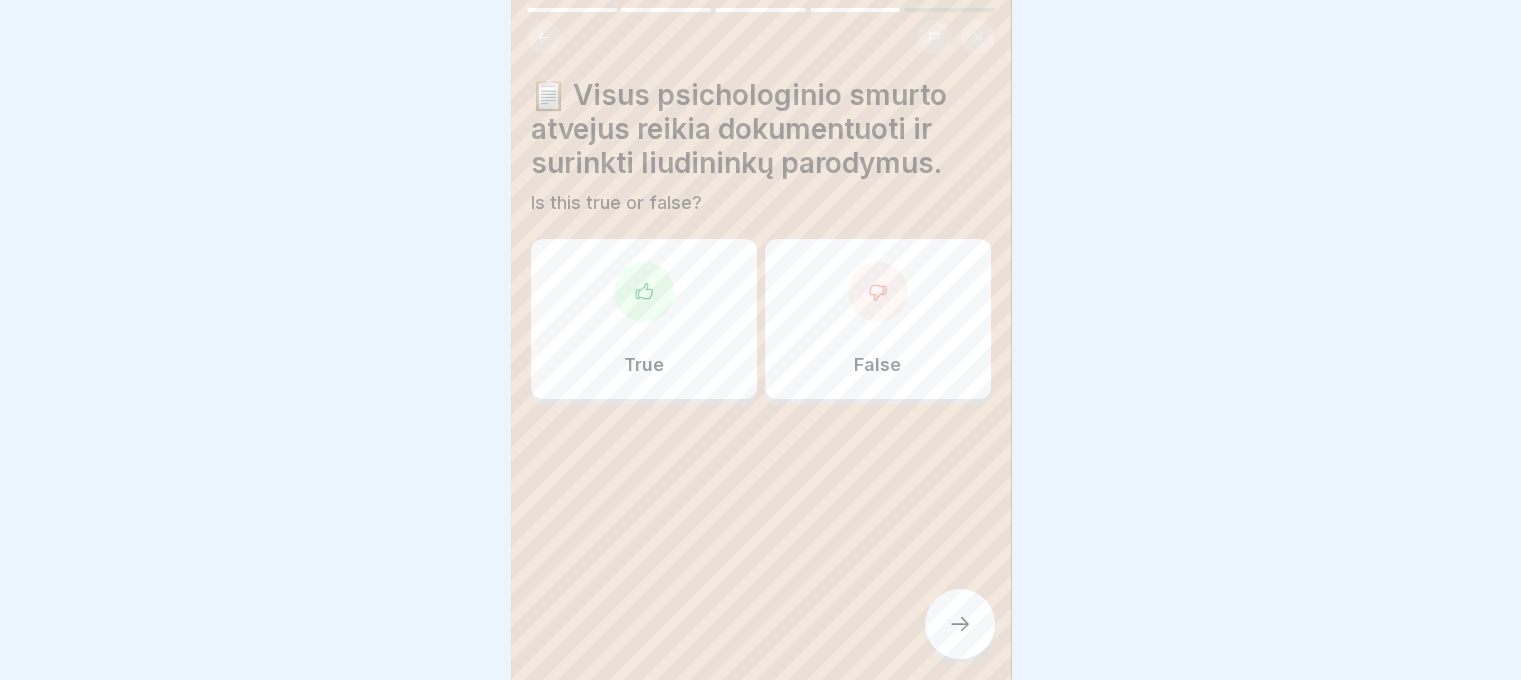 click at bounding box center (878, 292) 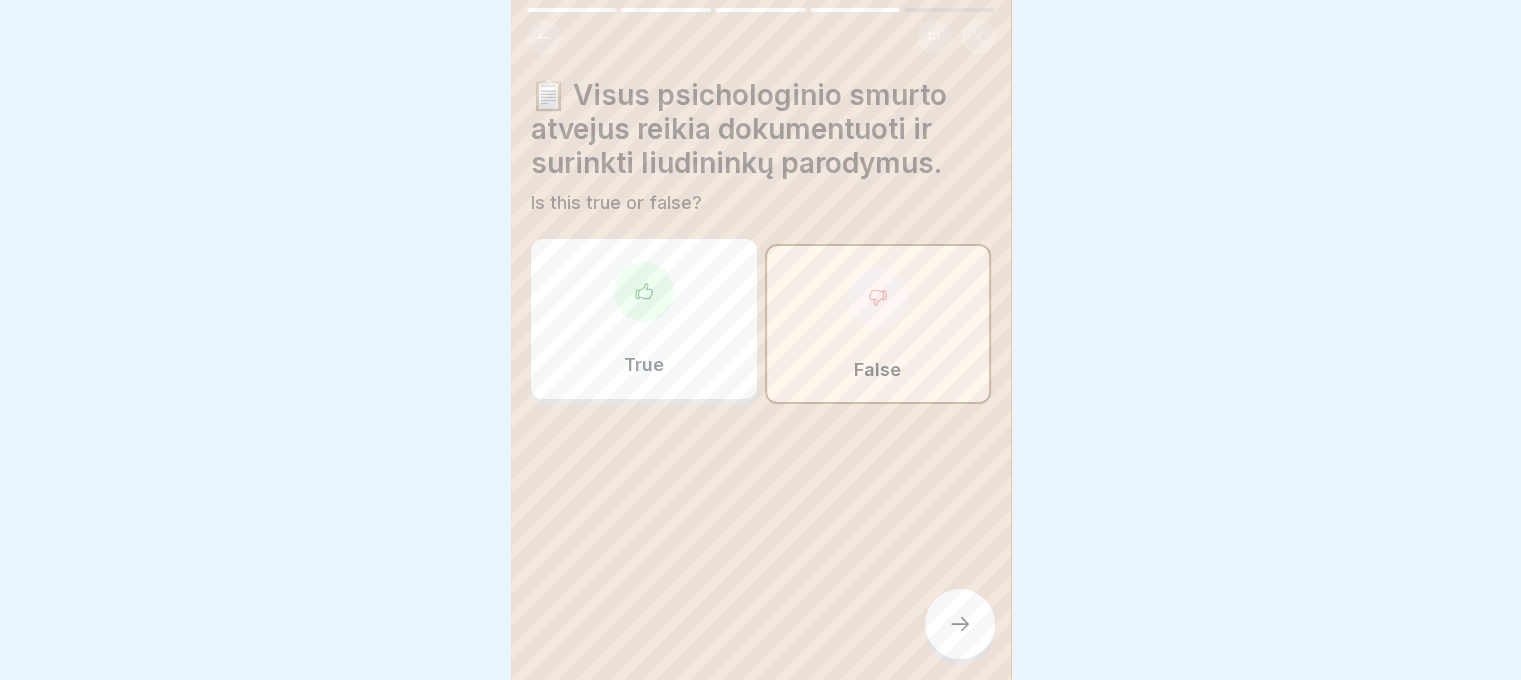 click 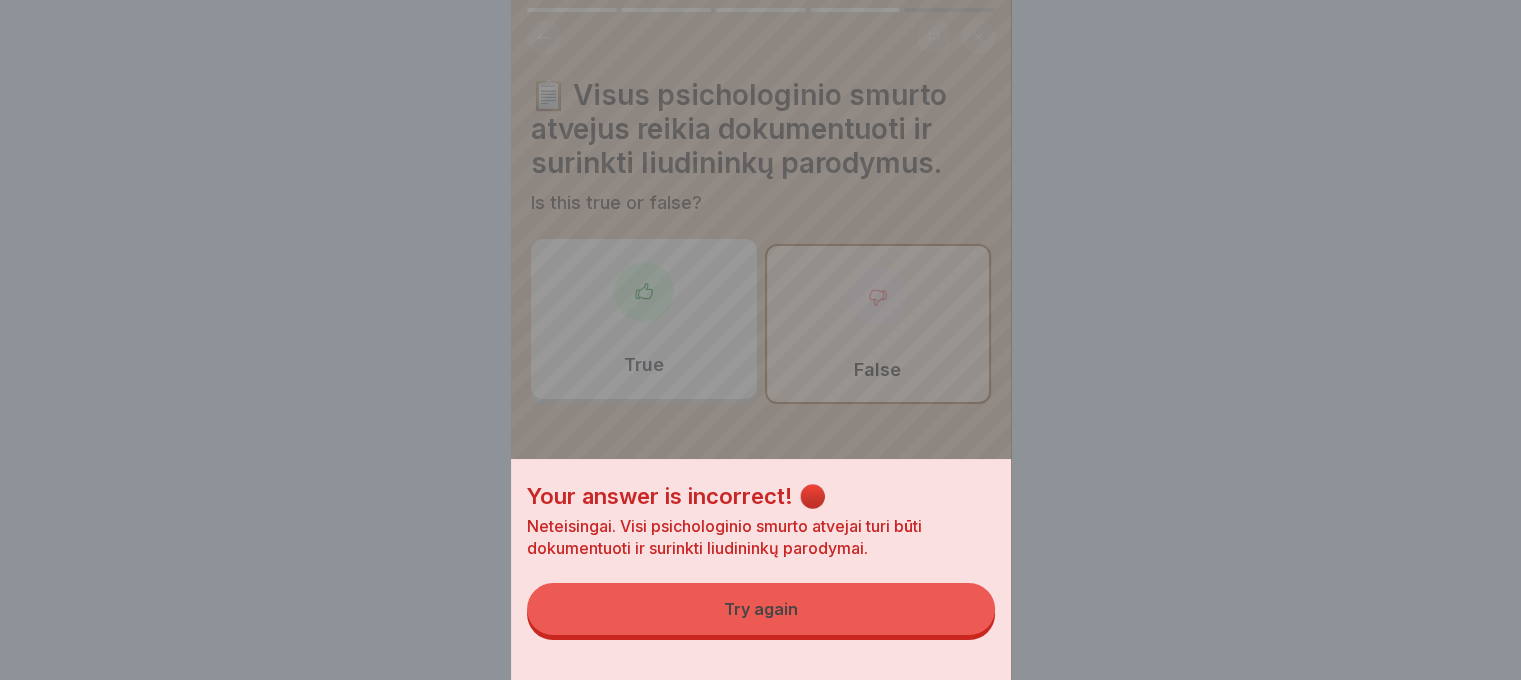 click on "Try again" at bounding box center (761, 609) 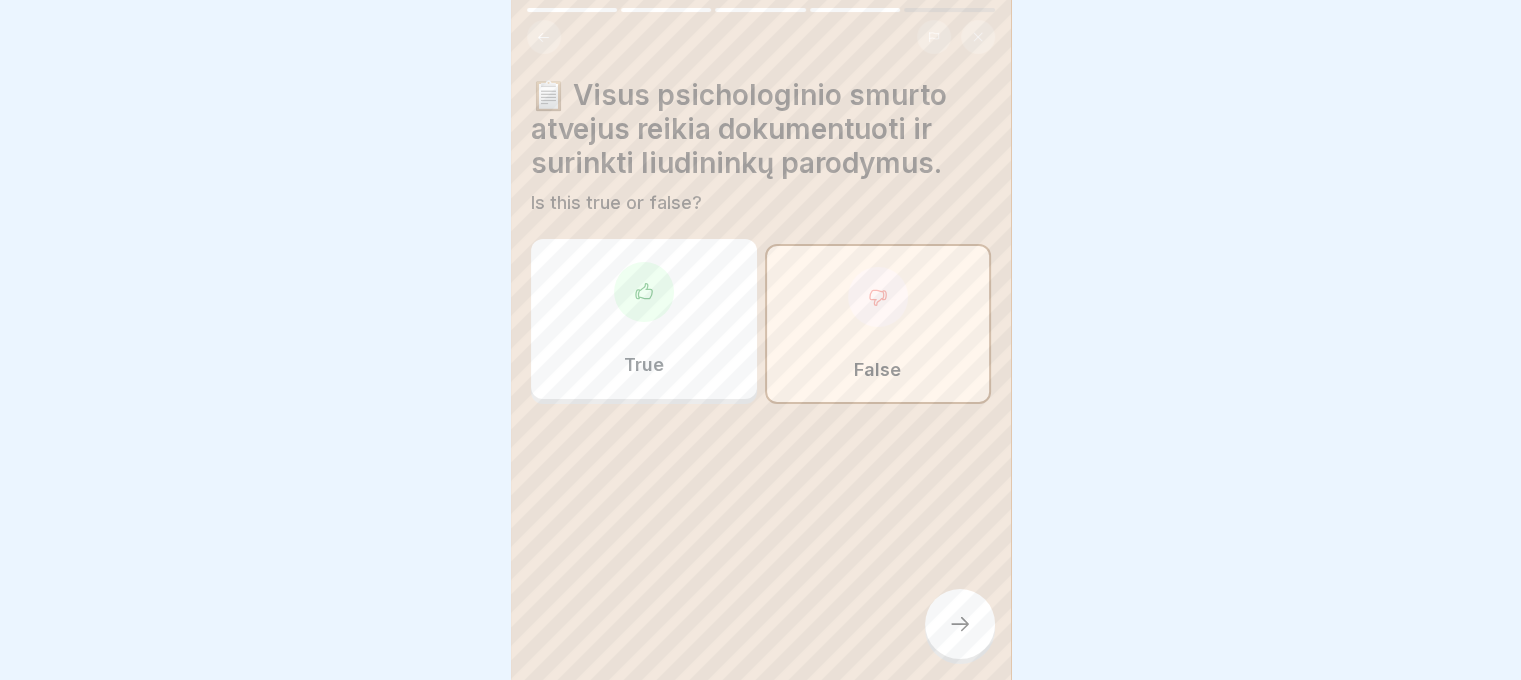 click on "False" at bounding box center [878, 324] 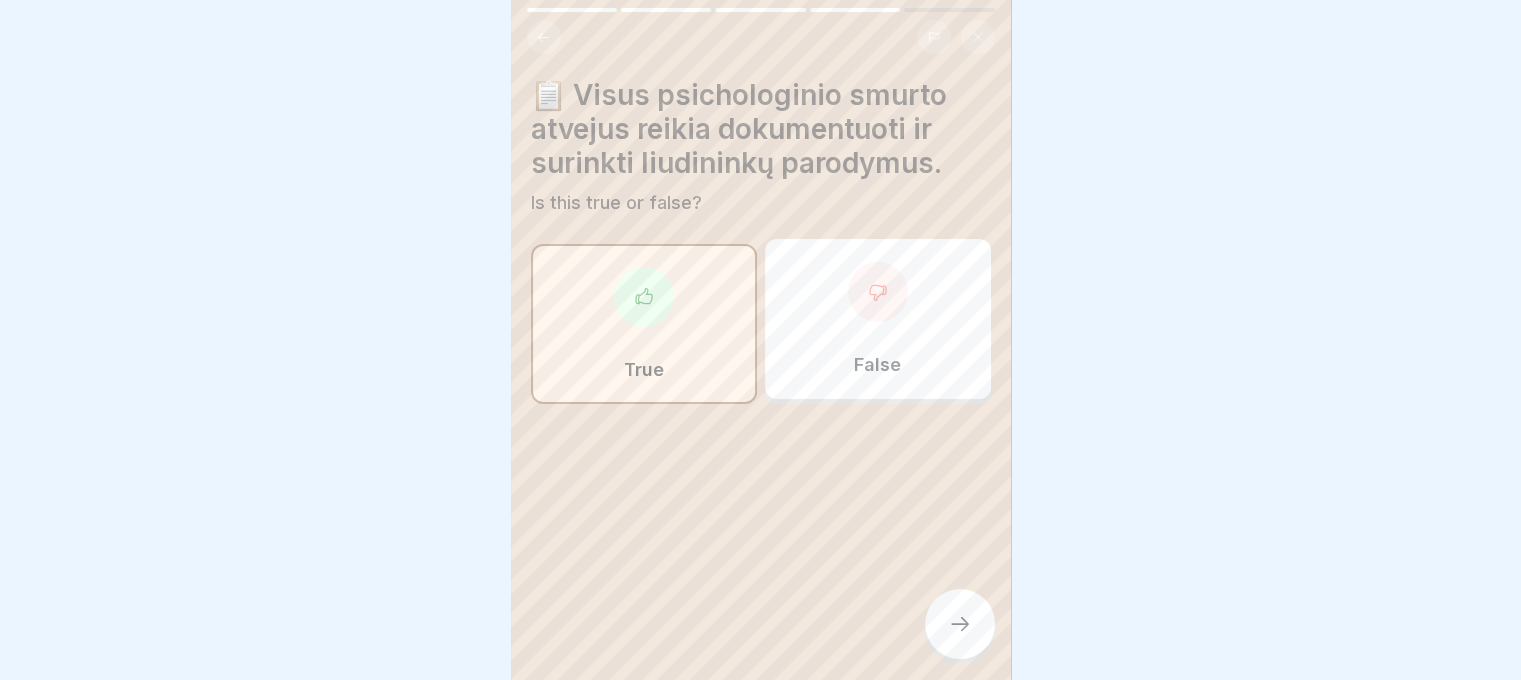 click at bounding box center [960, 624] 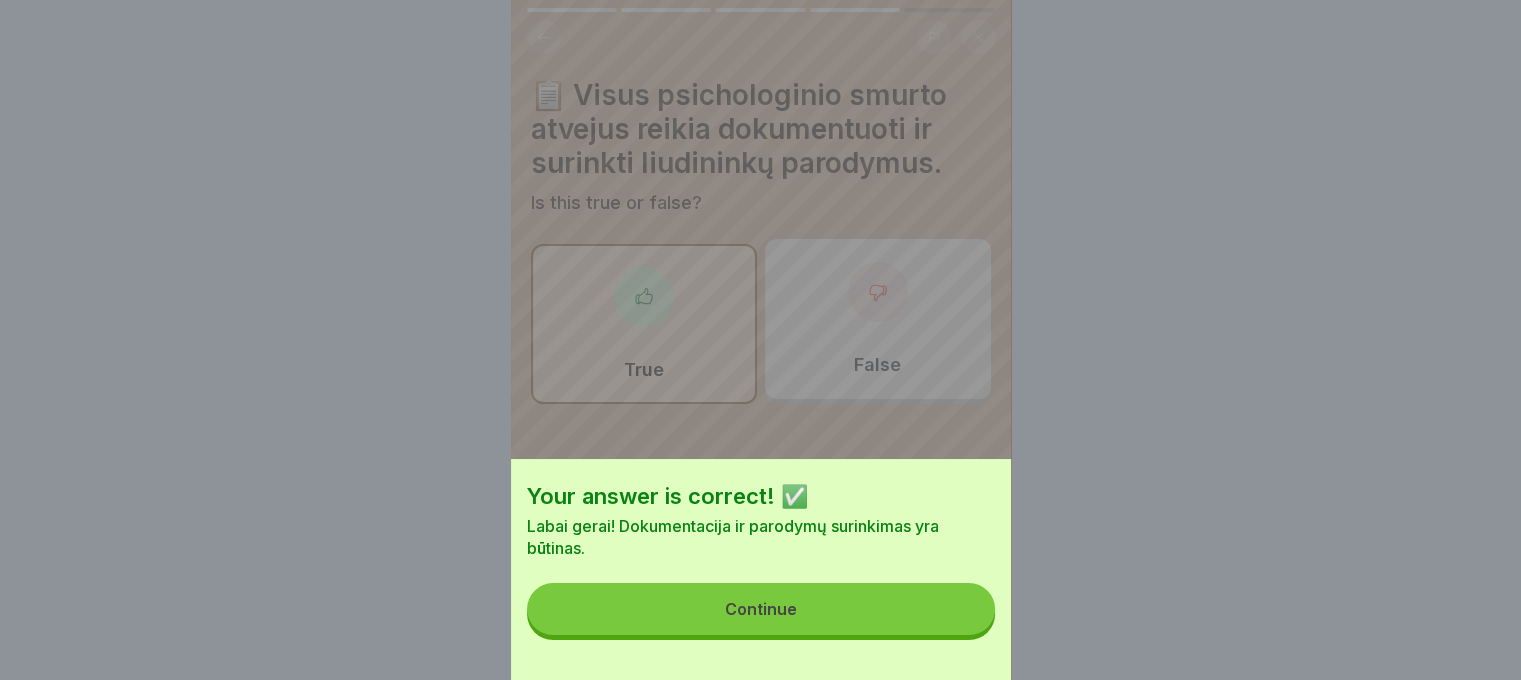 click on "Continue" at bounding box center [761, 609] 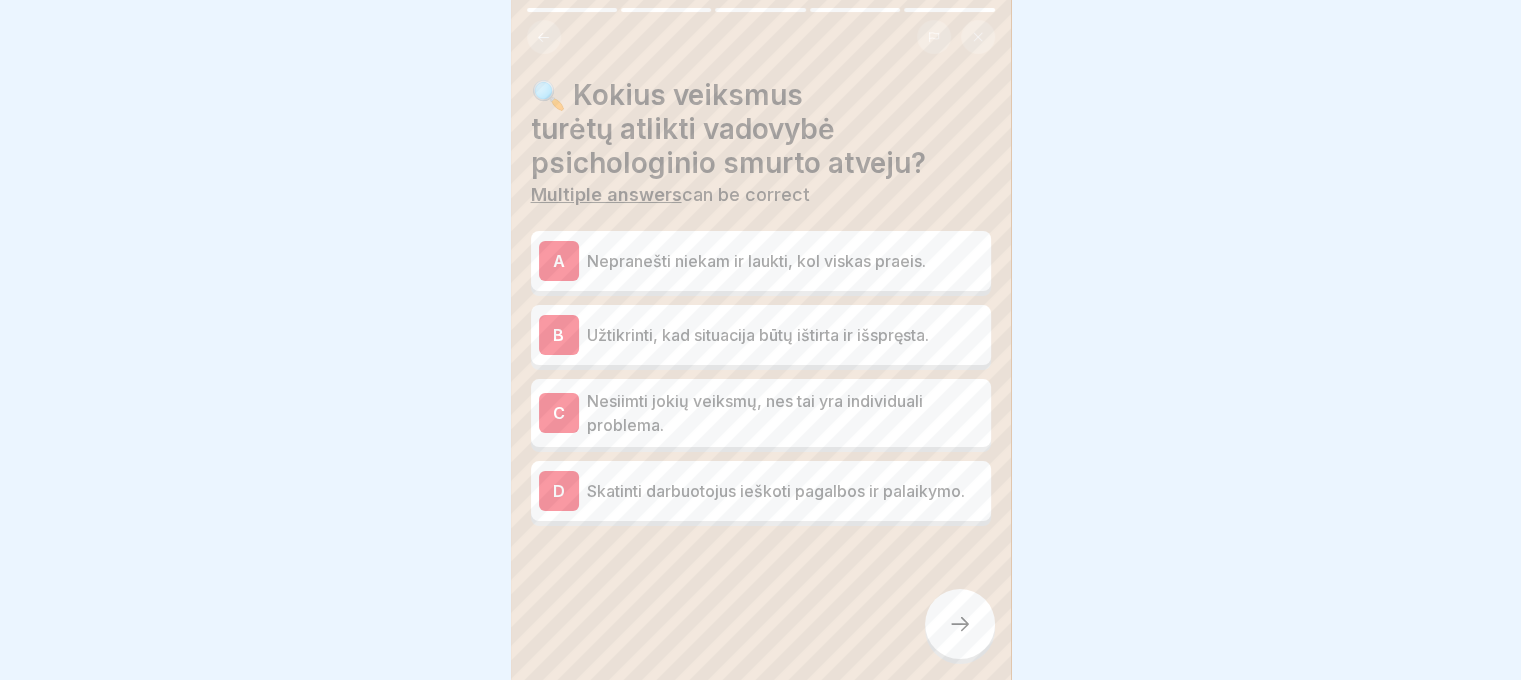 click on "D" at bounding box center (559, 491) 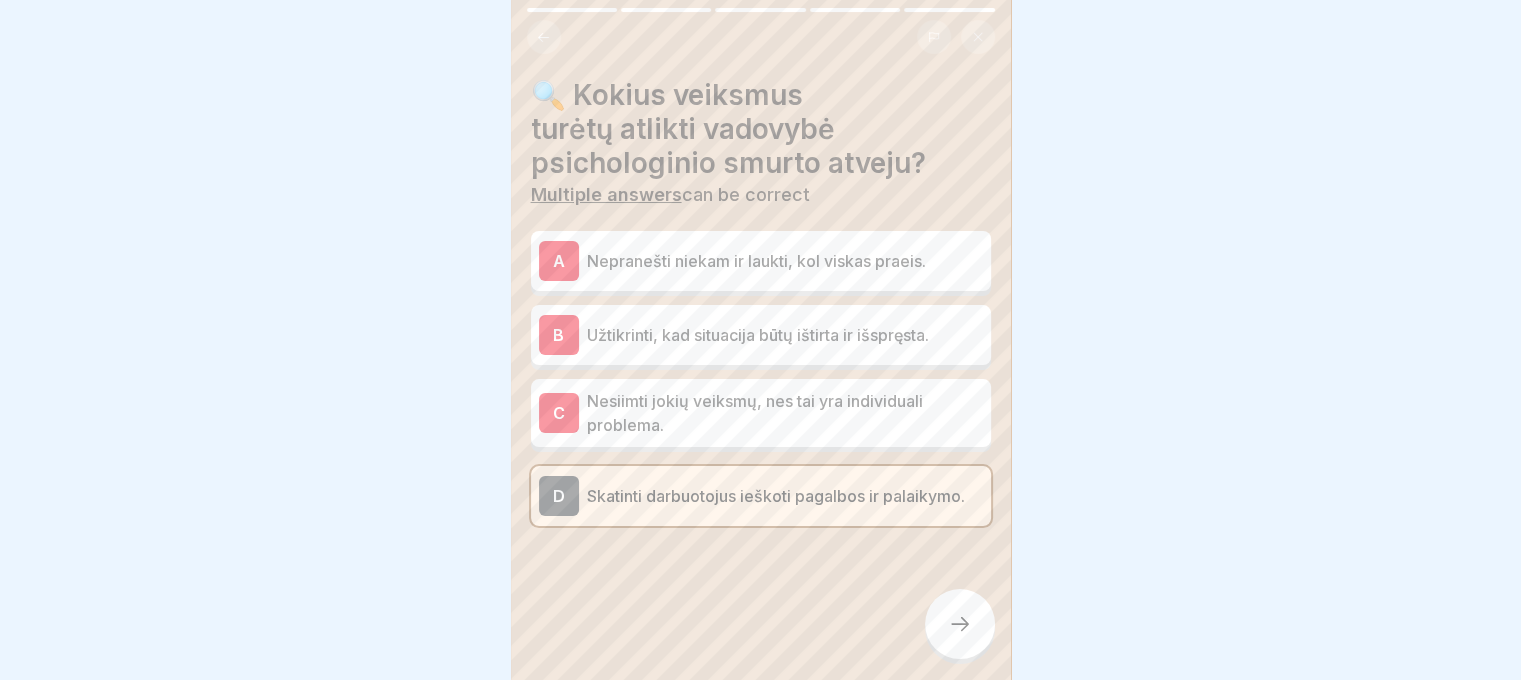 click on "Užtikrinti, kad situacija būtų ištirta ir išspręsta." at bounding box center [785, 335] 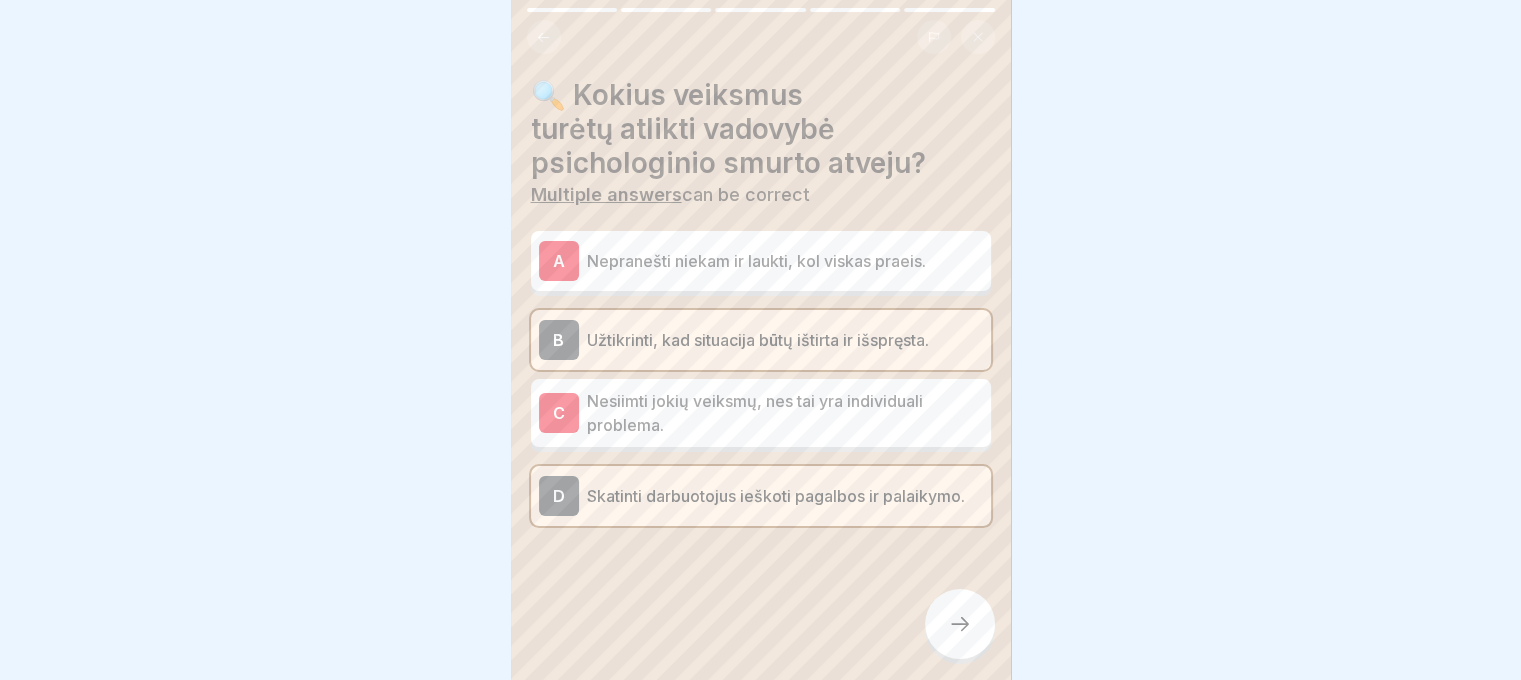 click 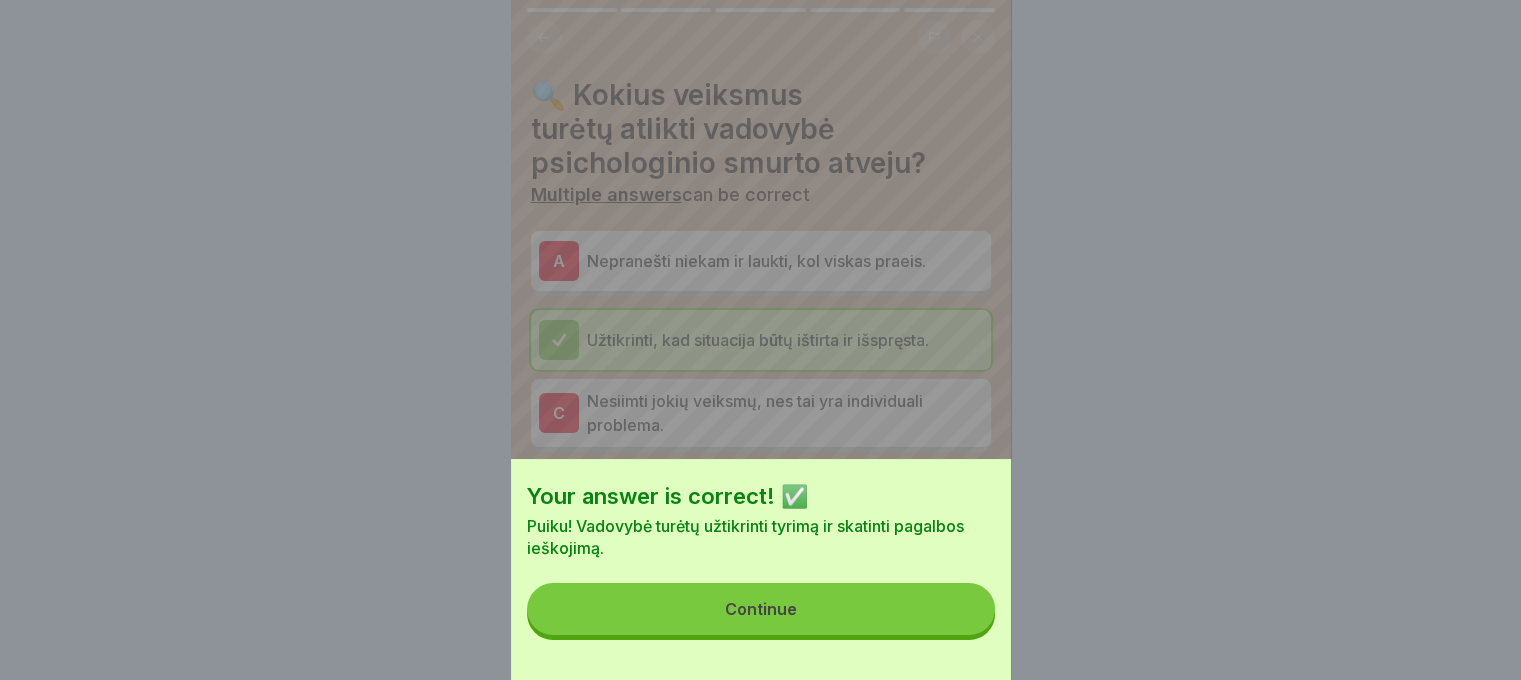 click on "Continue" at bounding box center [761, 609] 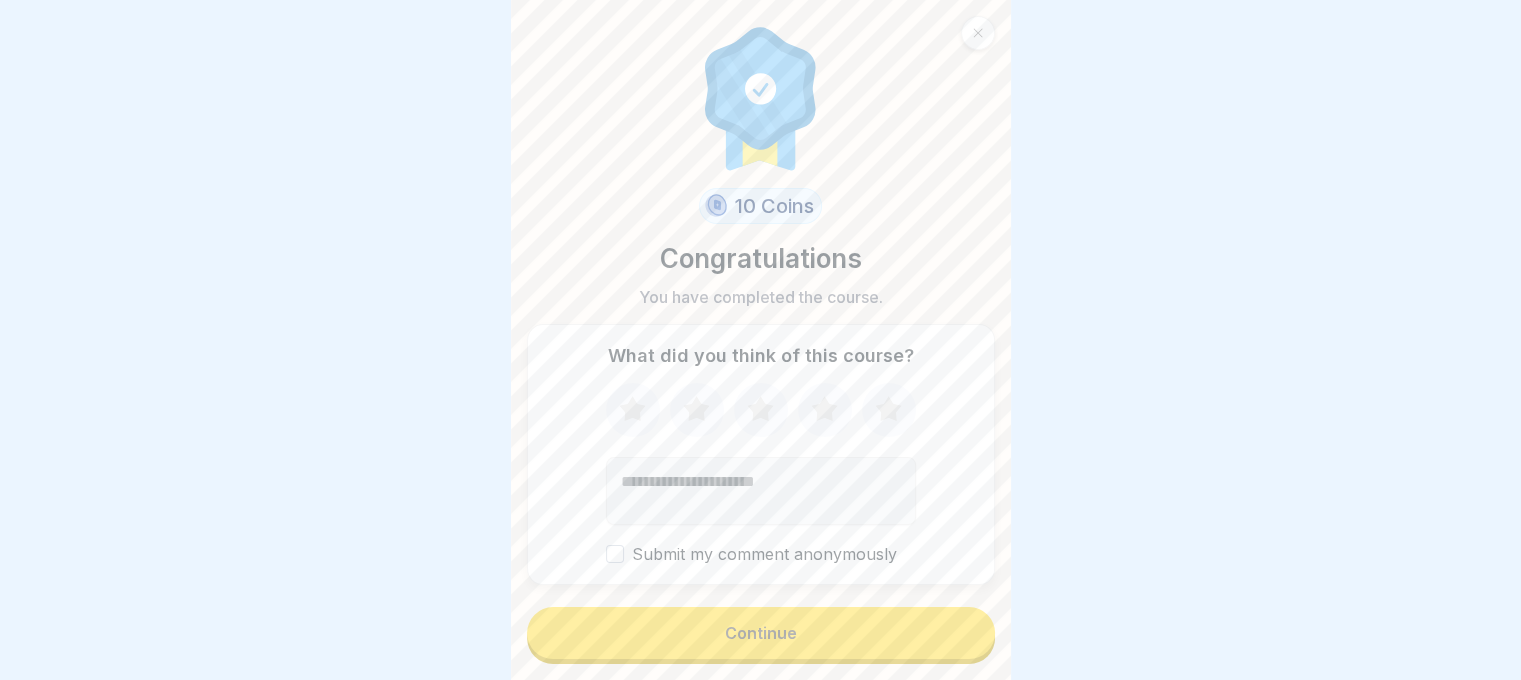 click on "Continue" at bounding box center (761, 633) 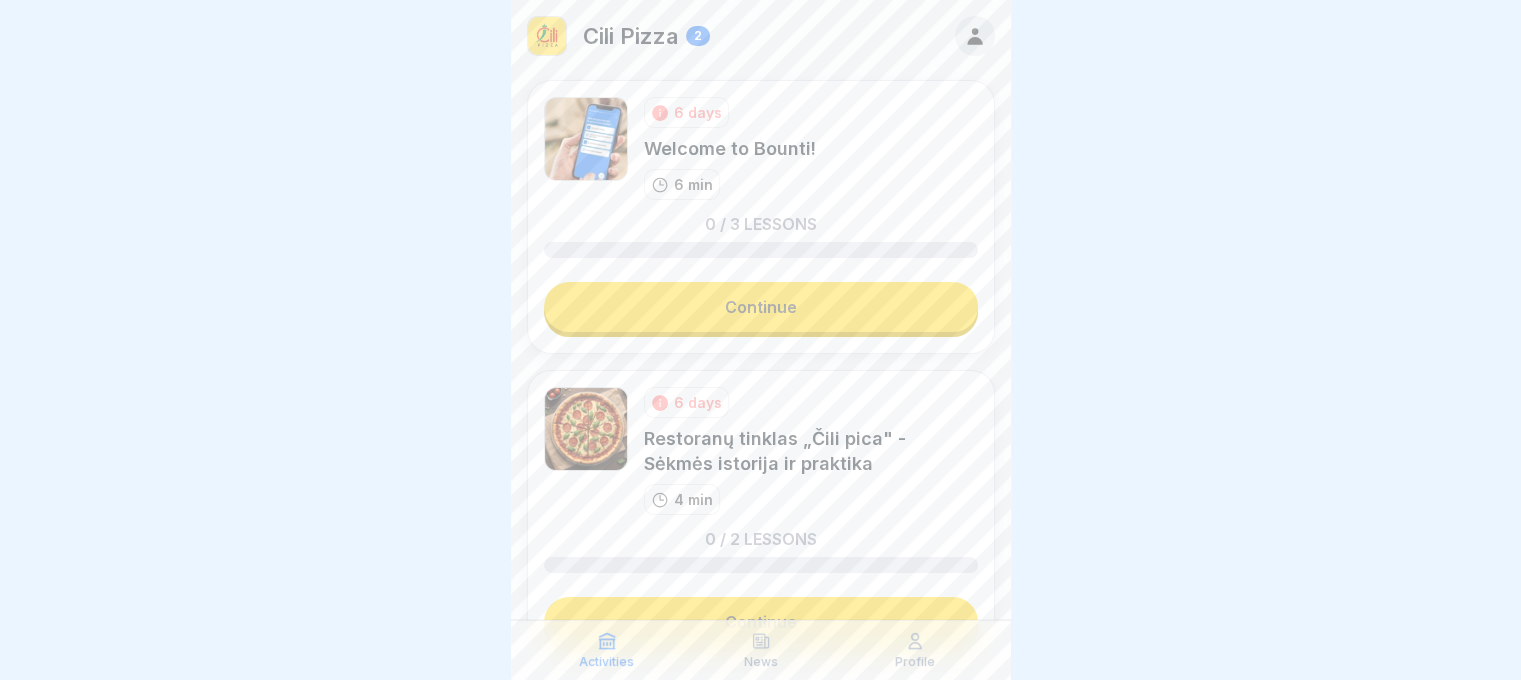scroll, scrollTop: 0, scrollLeft: 0, axis: both 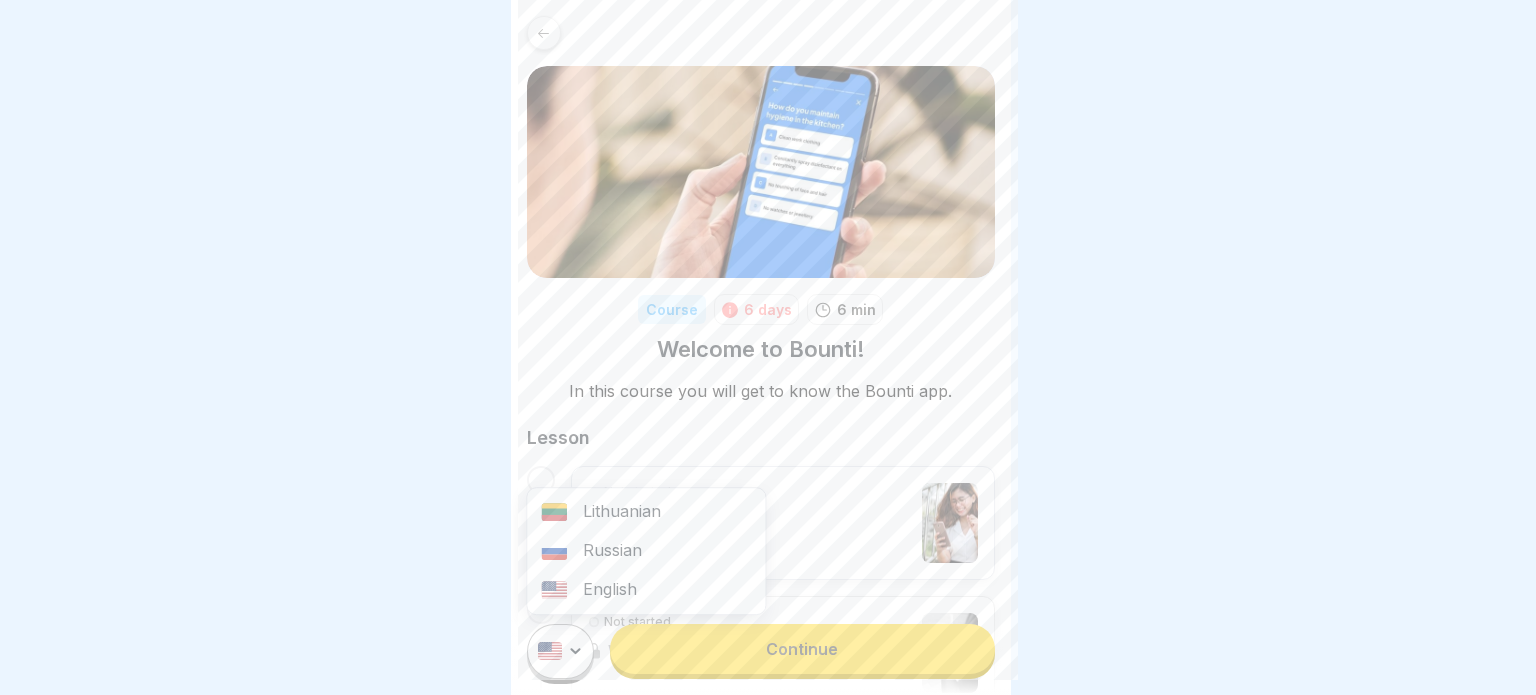 click on "Course 6 days 6 min Welcome to Bounti! In this course you will get to know the Bounti app. Lesson Not started What is Bounti? Not started Why do we use Bounti? Not started How do we use Bounti? Lithuanian Russian English Continue" at bounding box center (768, 347) 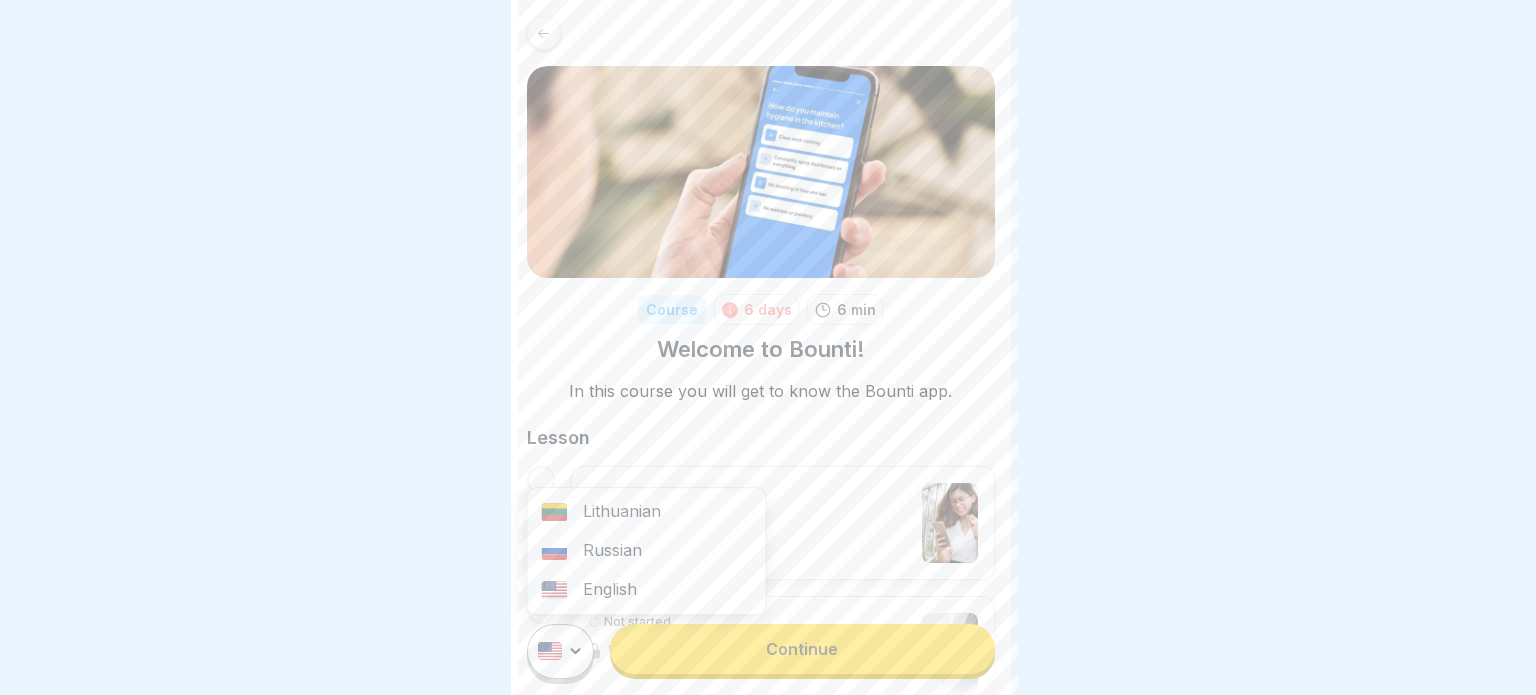 click on "Lithuanian" at bounding box center (646, 511) 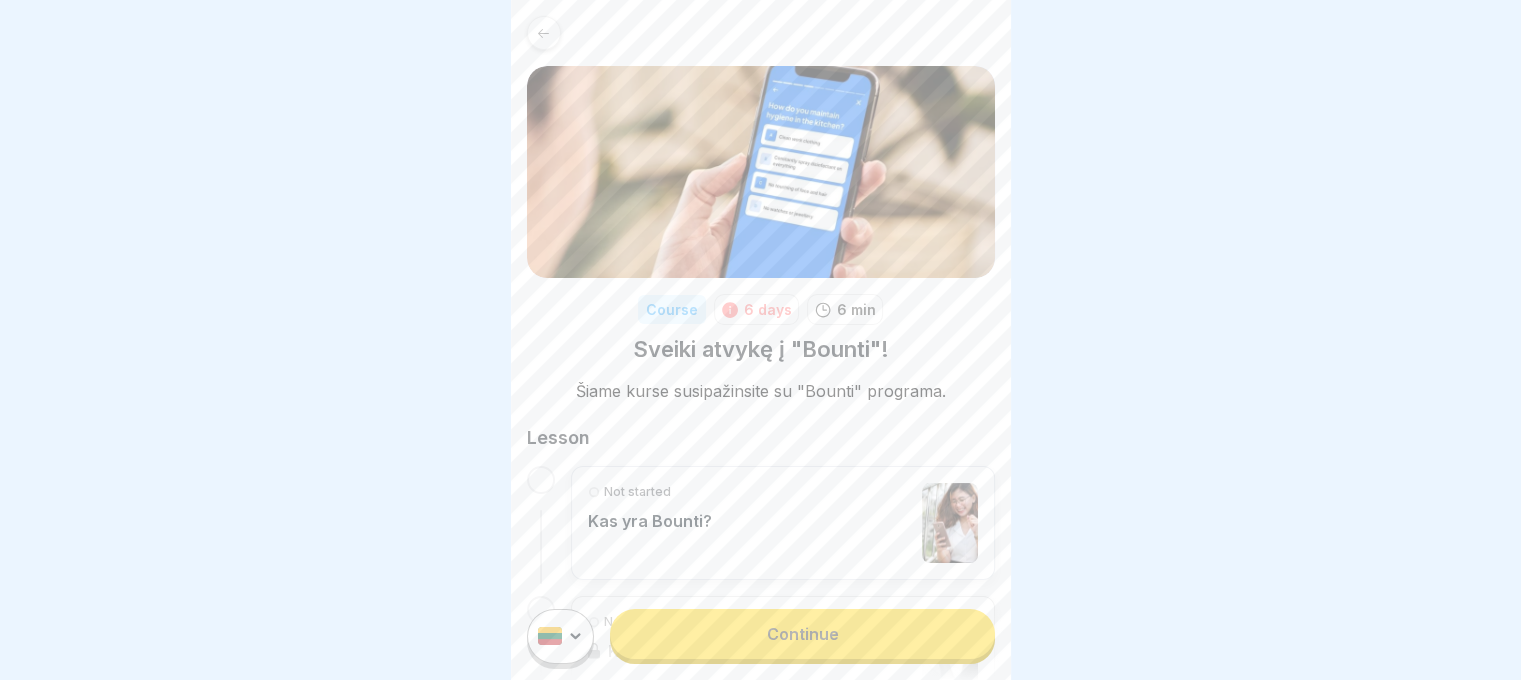 scroll, scrollTop: 15, scrollLeft: 0, axis: vertical 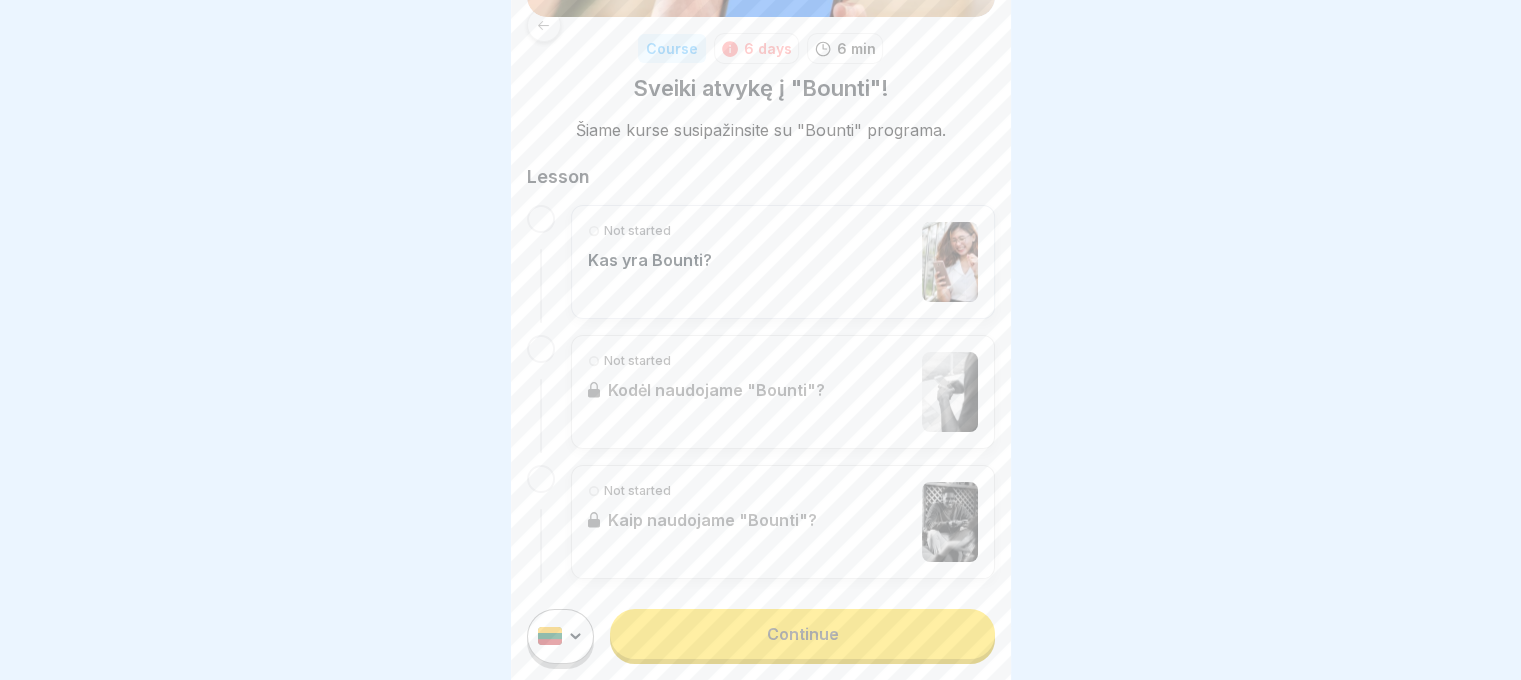 click on "Kas yra Bounti?" at bounding box center [650, 260] 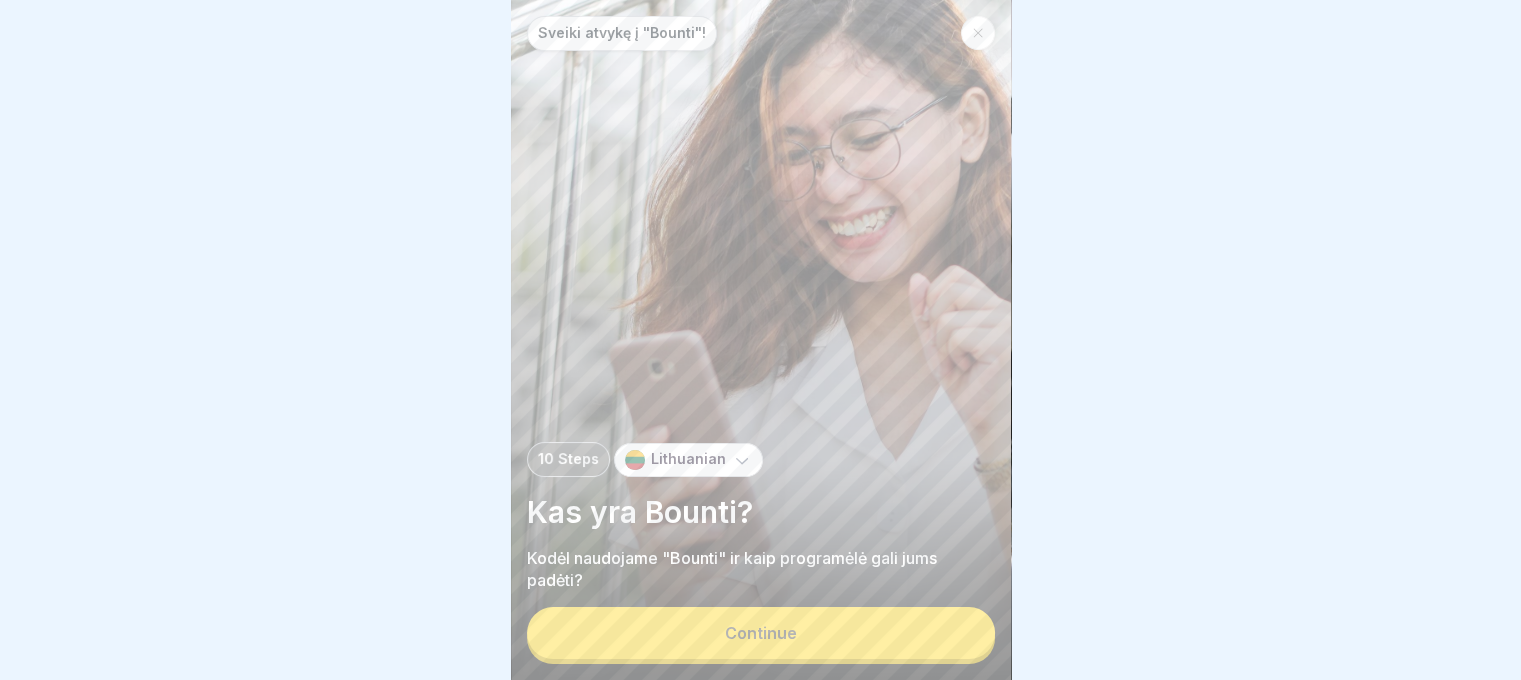 scroll, scrollTop: 15, scrollLeft: 0, axis: vertical 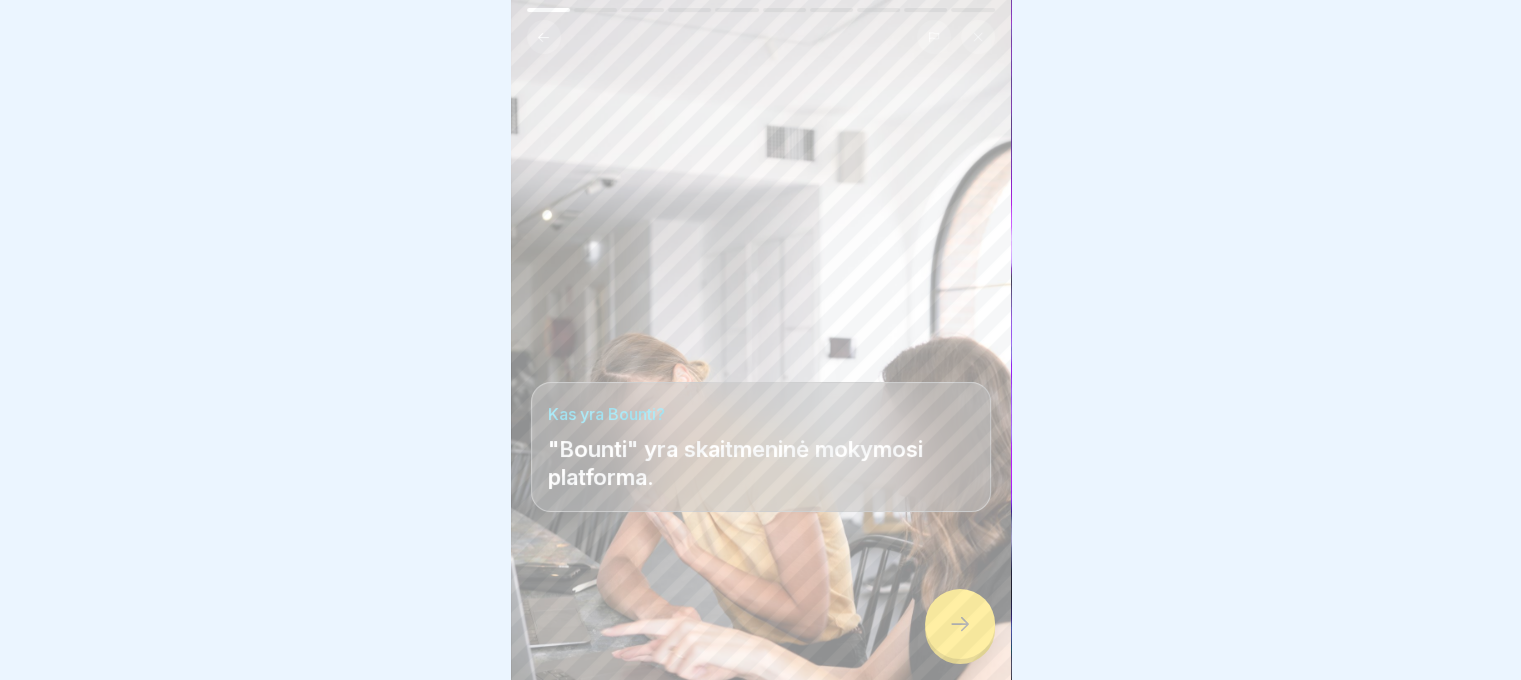 click 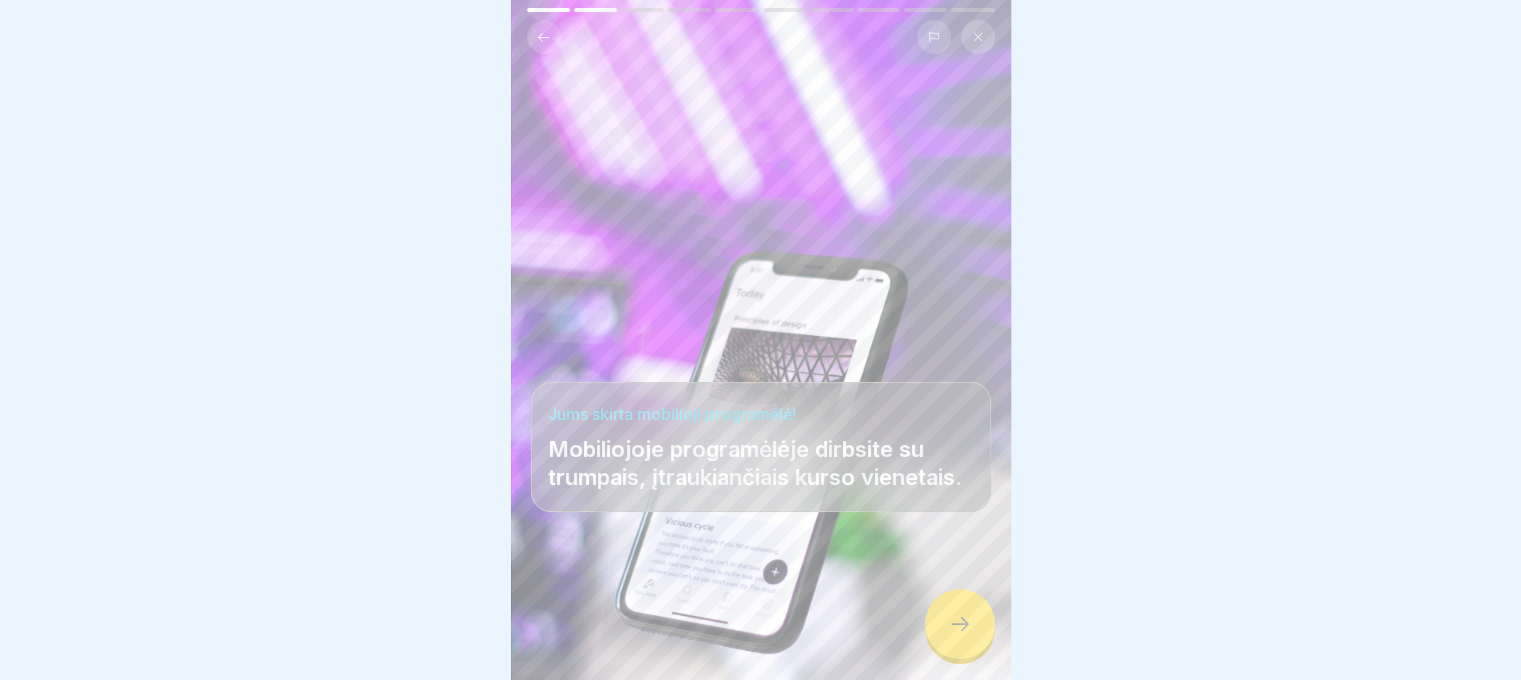 click 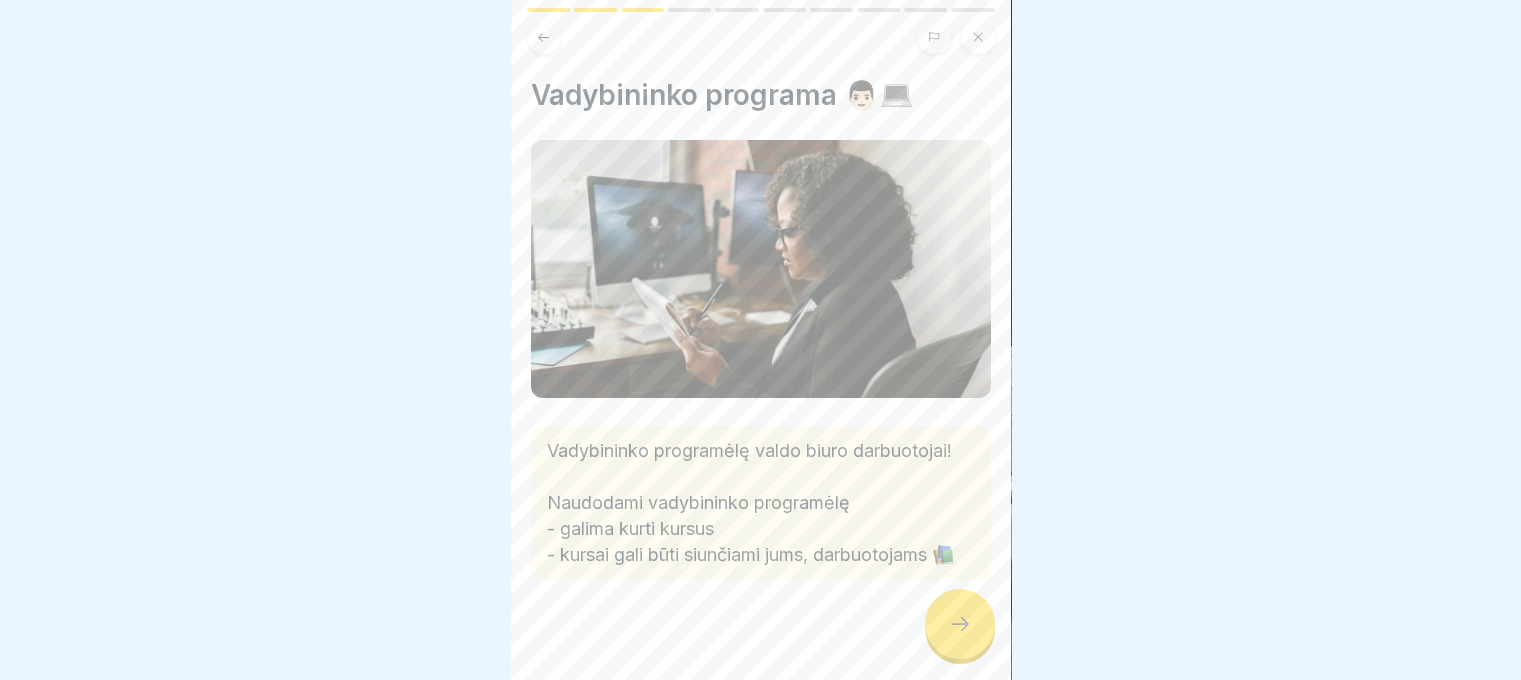 click 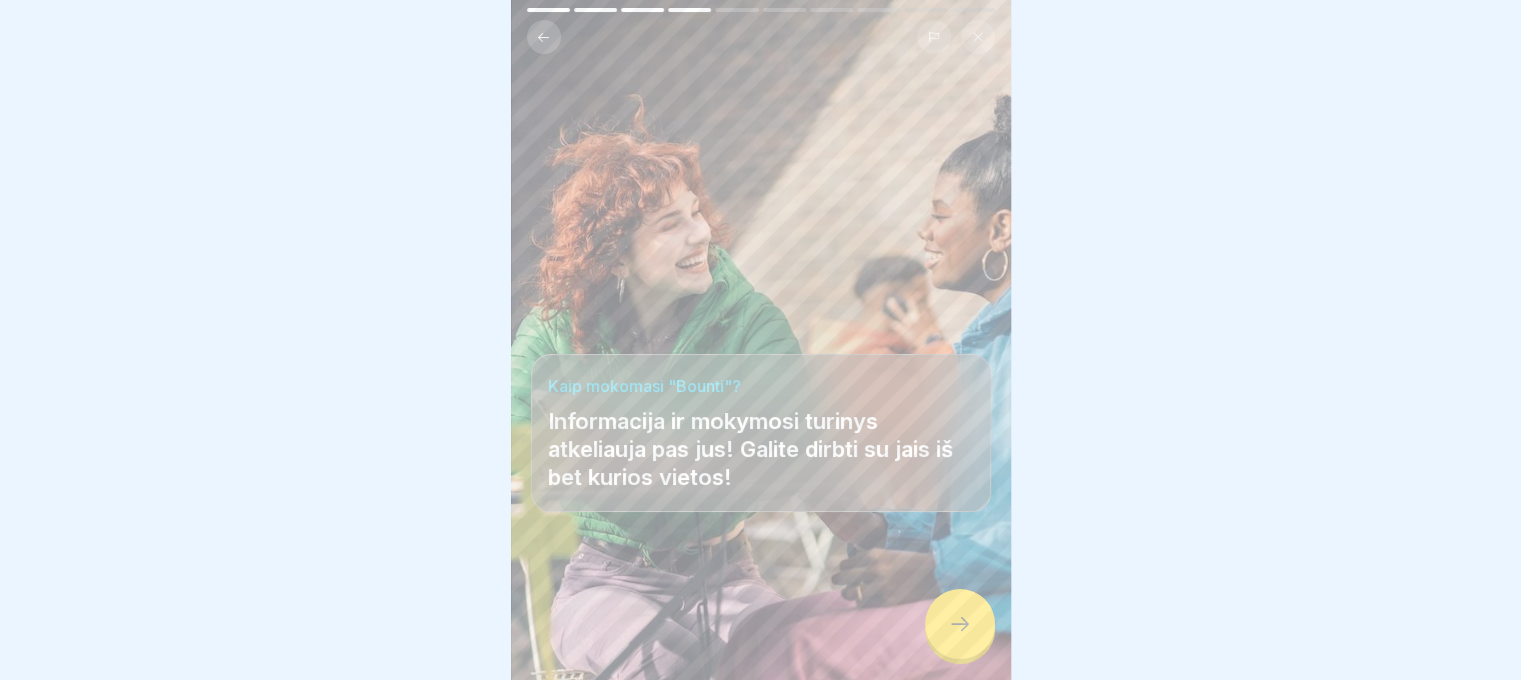 click 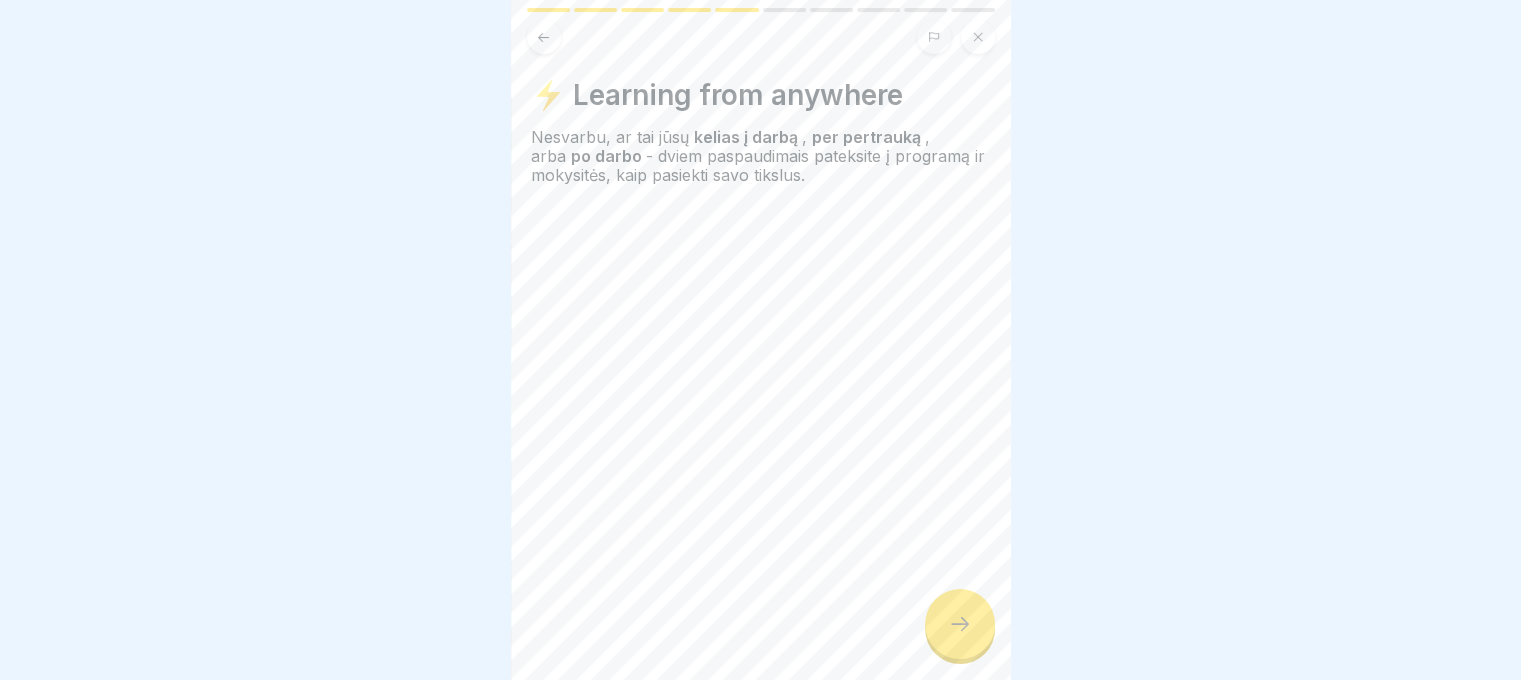 click 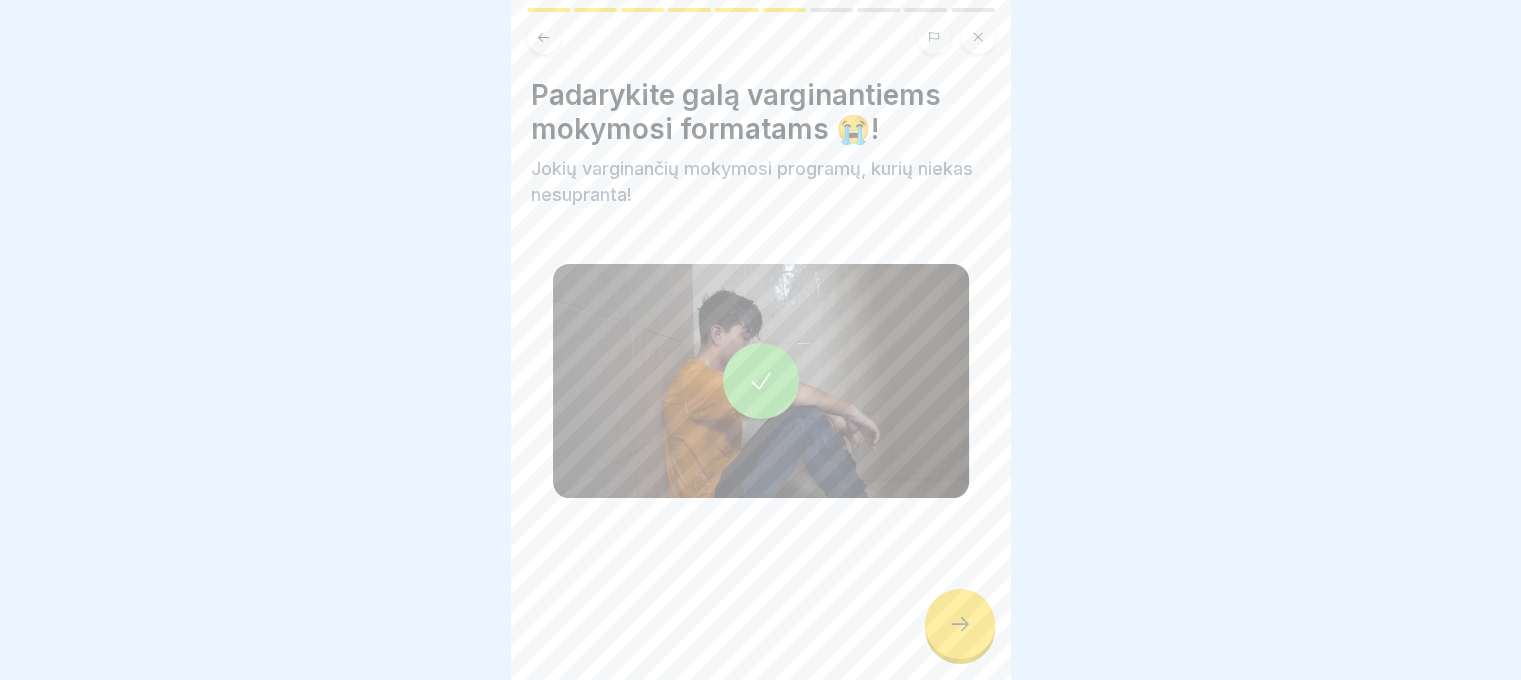 click 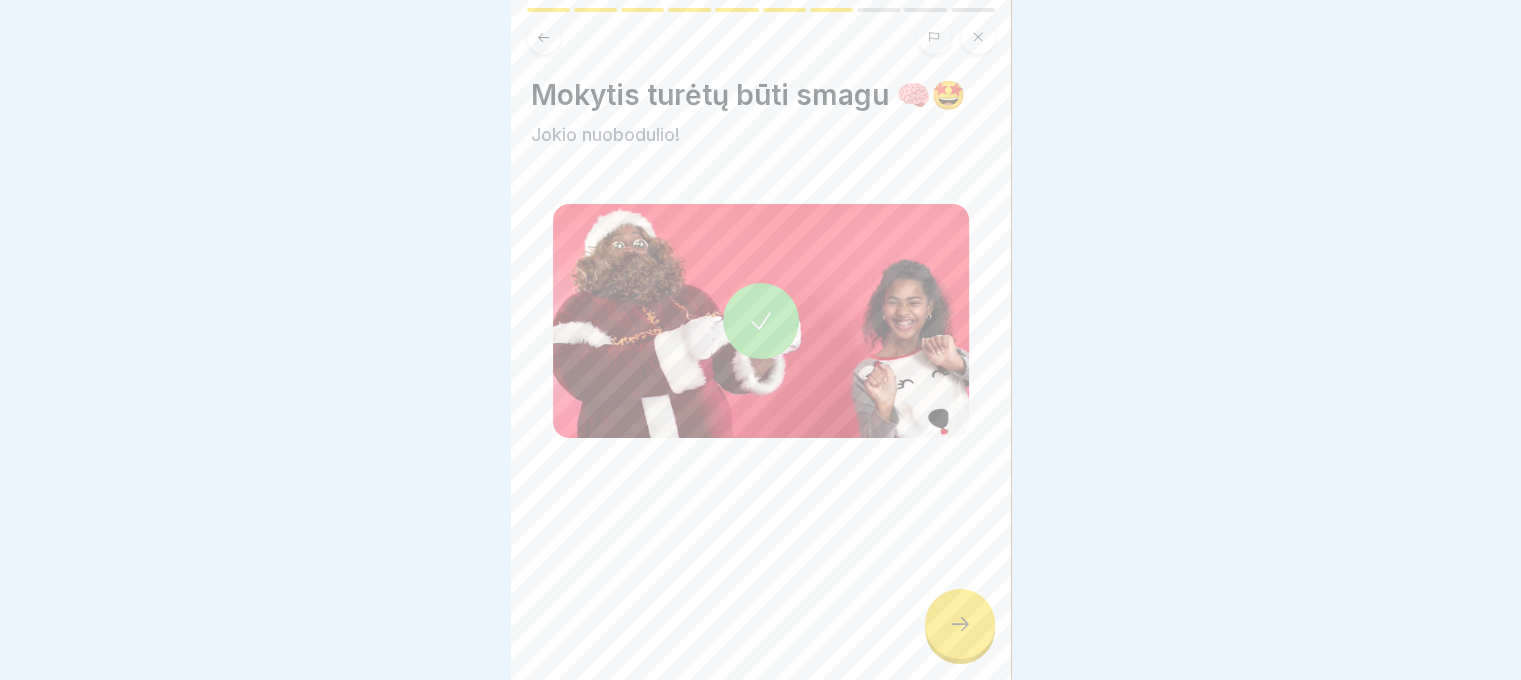 click 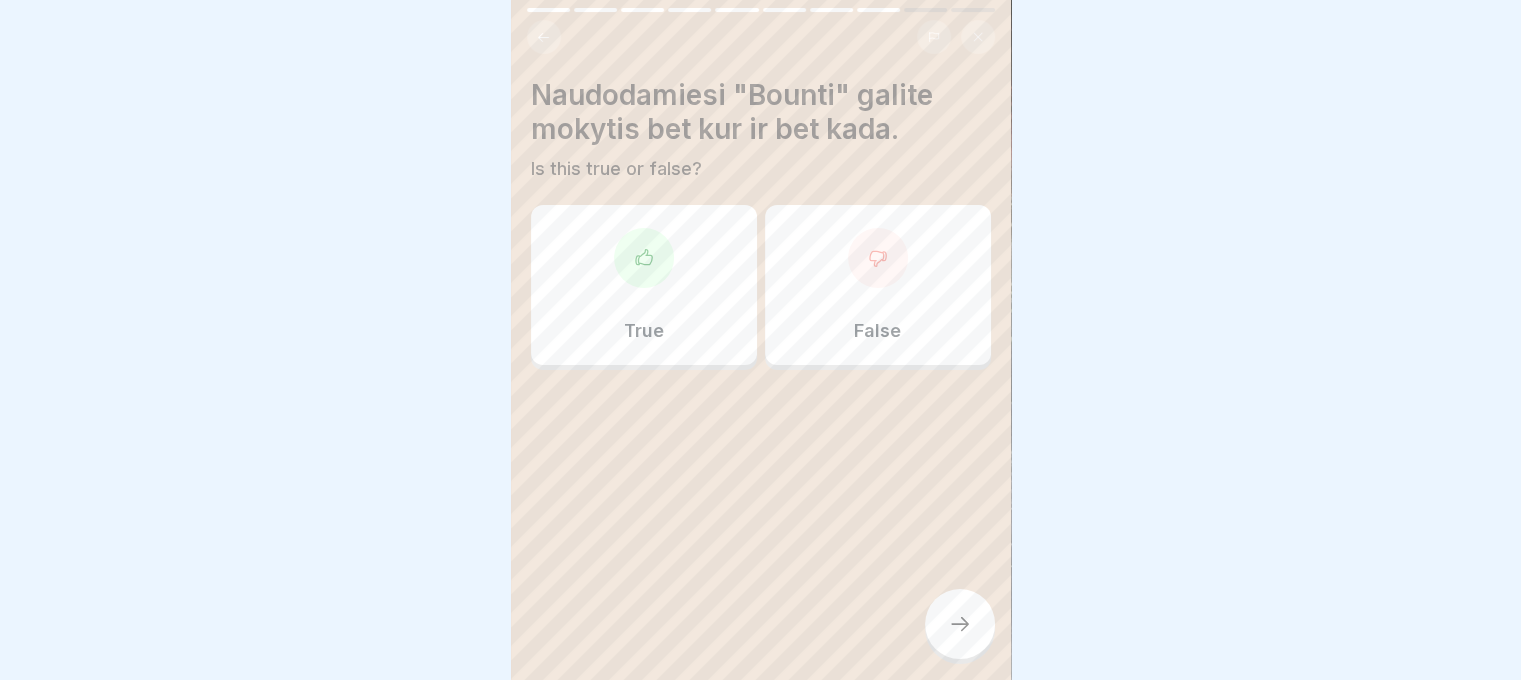 click 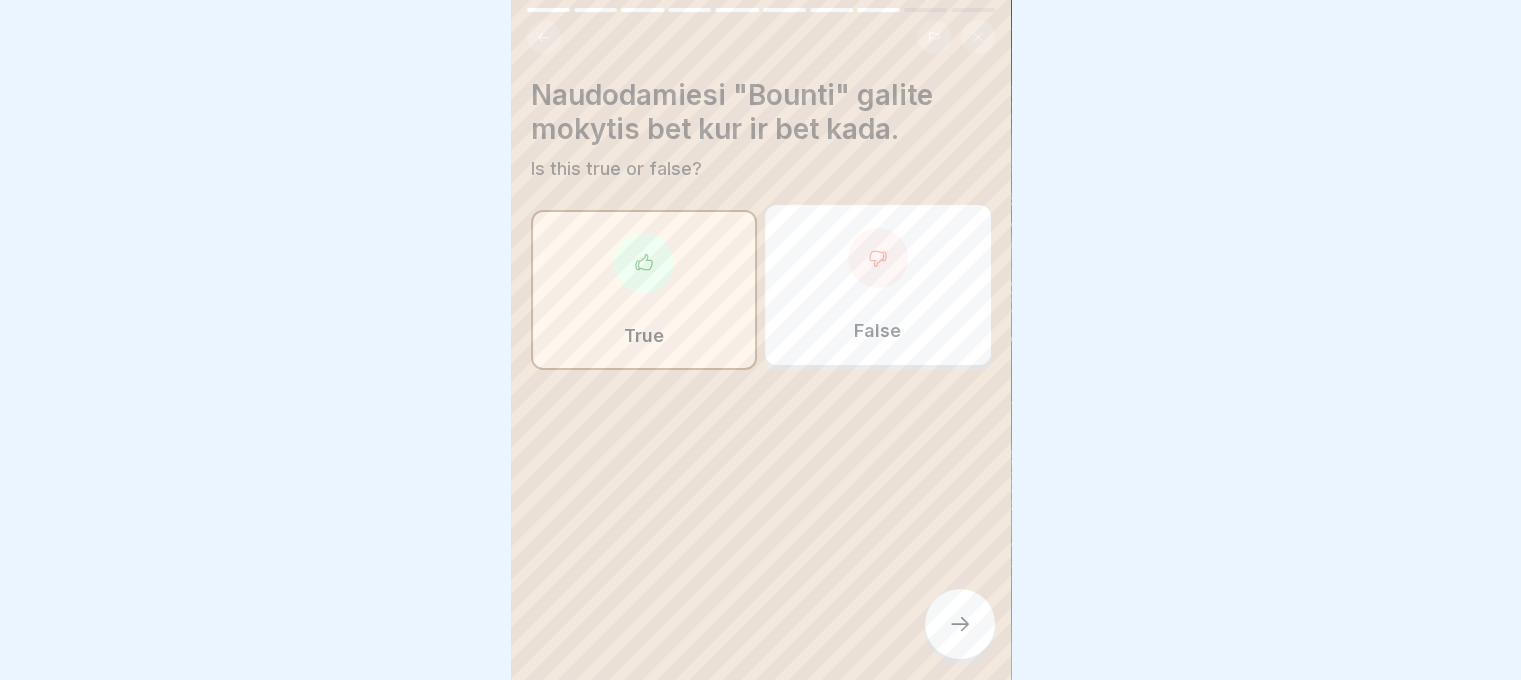 click 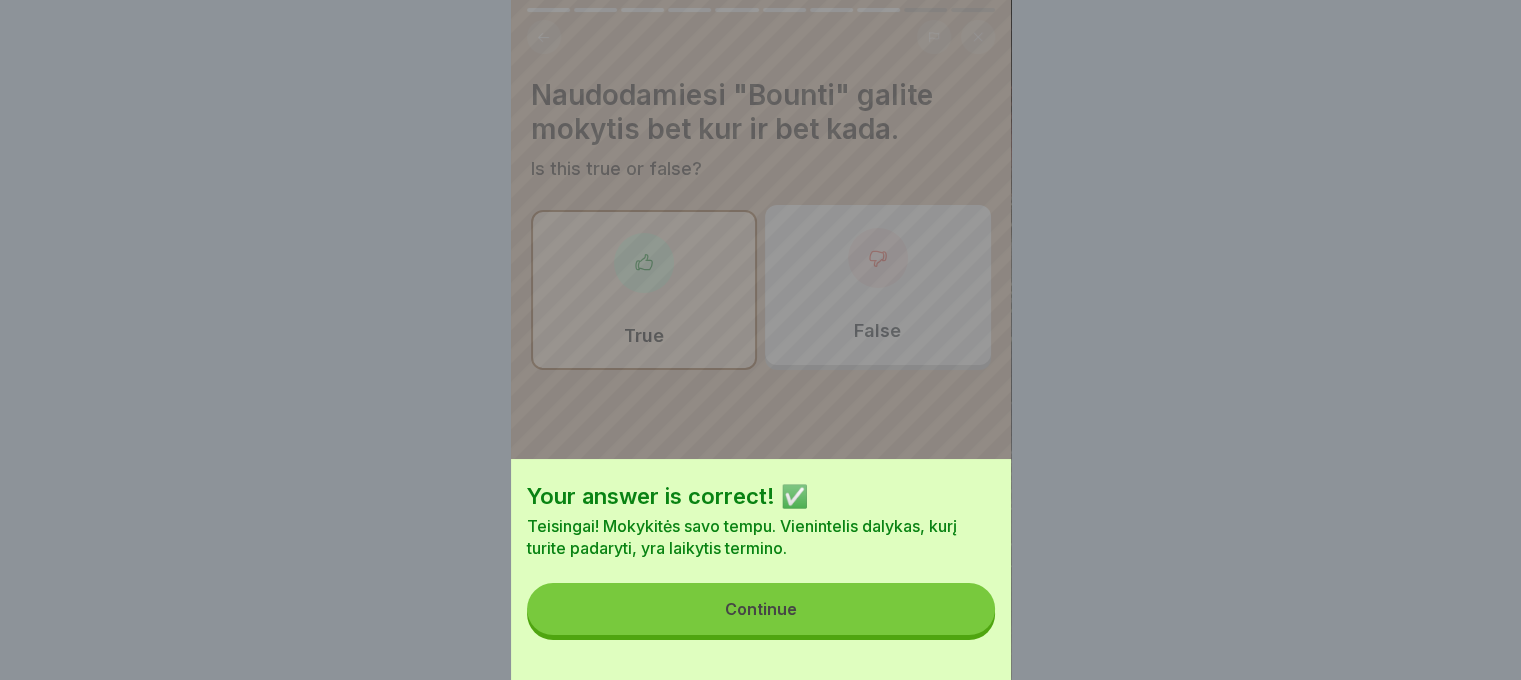 click on "Continue" at bounding box center (761, 609) 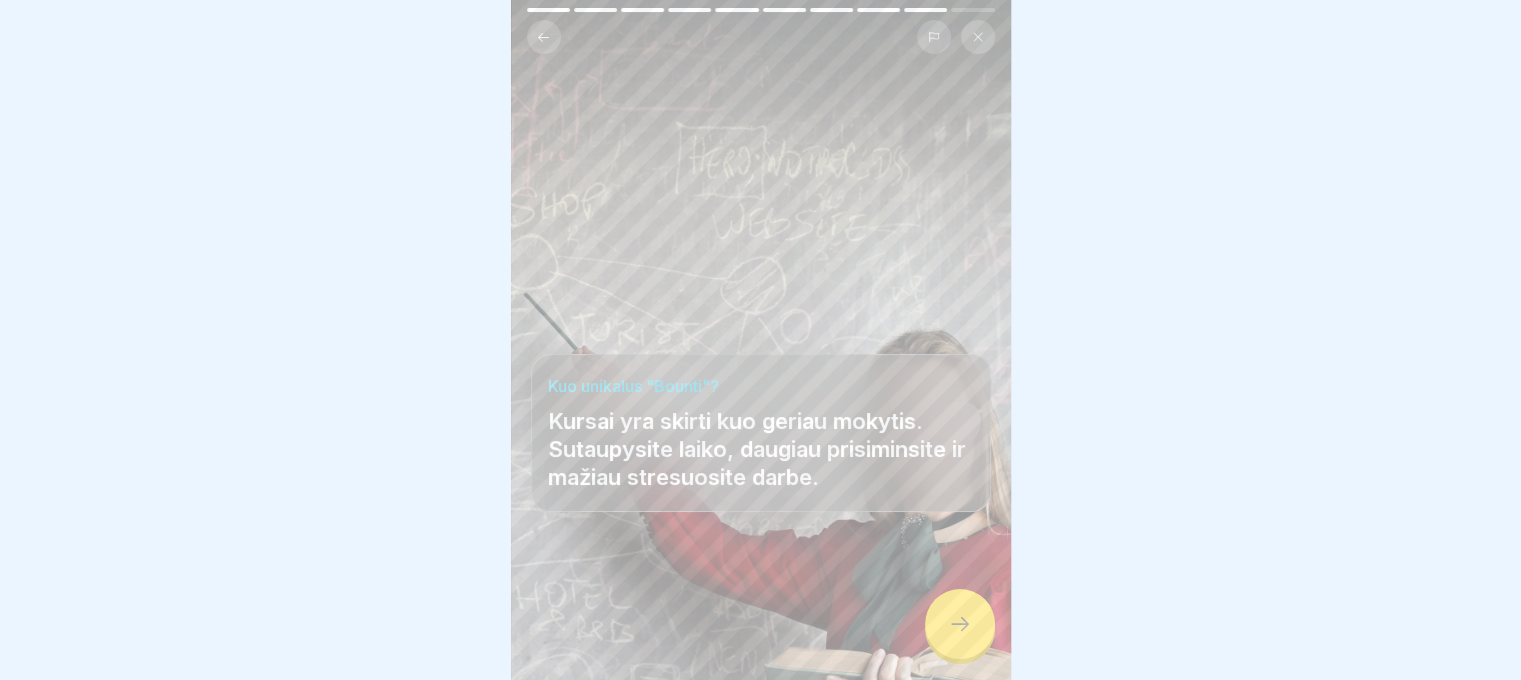 click 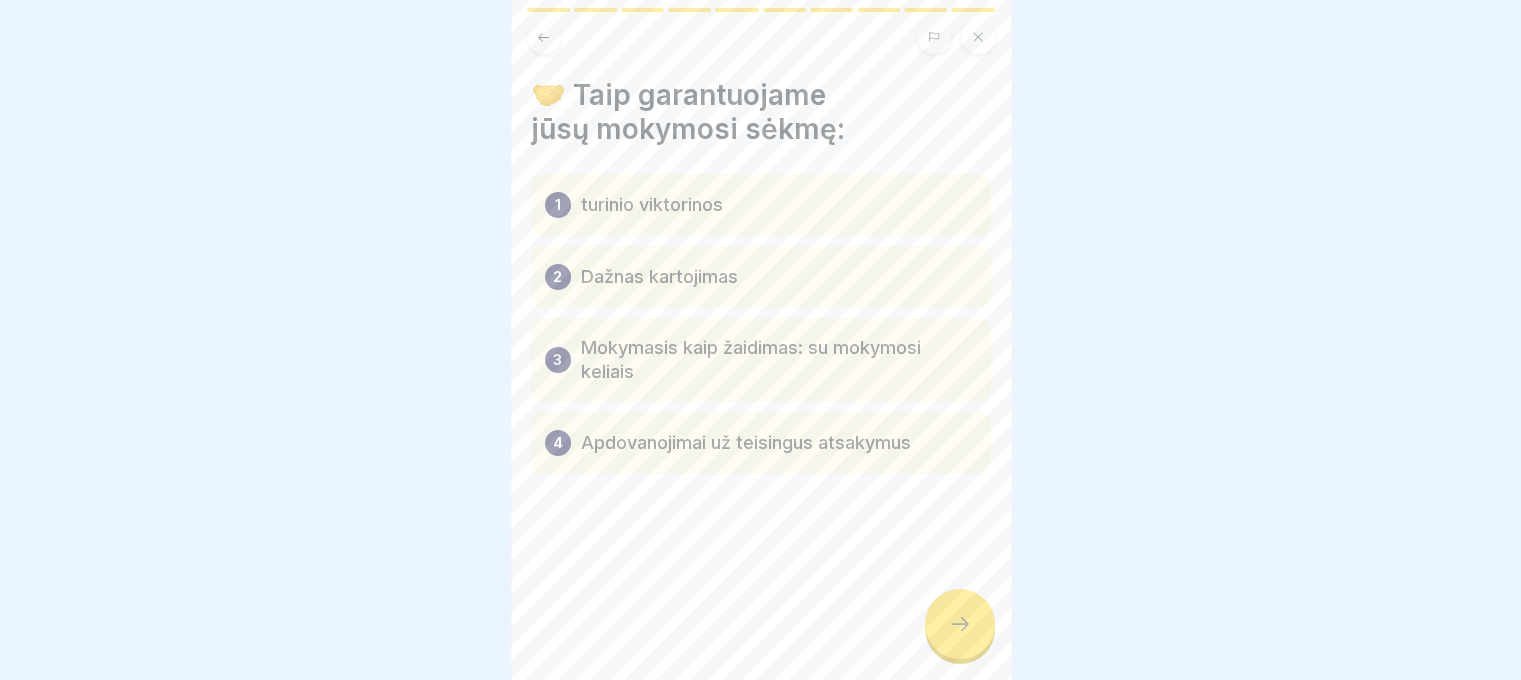 click on "Dažnas kartojimas" at bounding box center [659, 277] 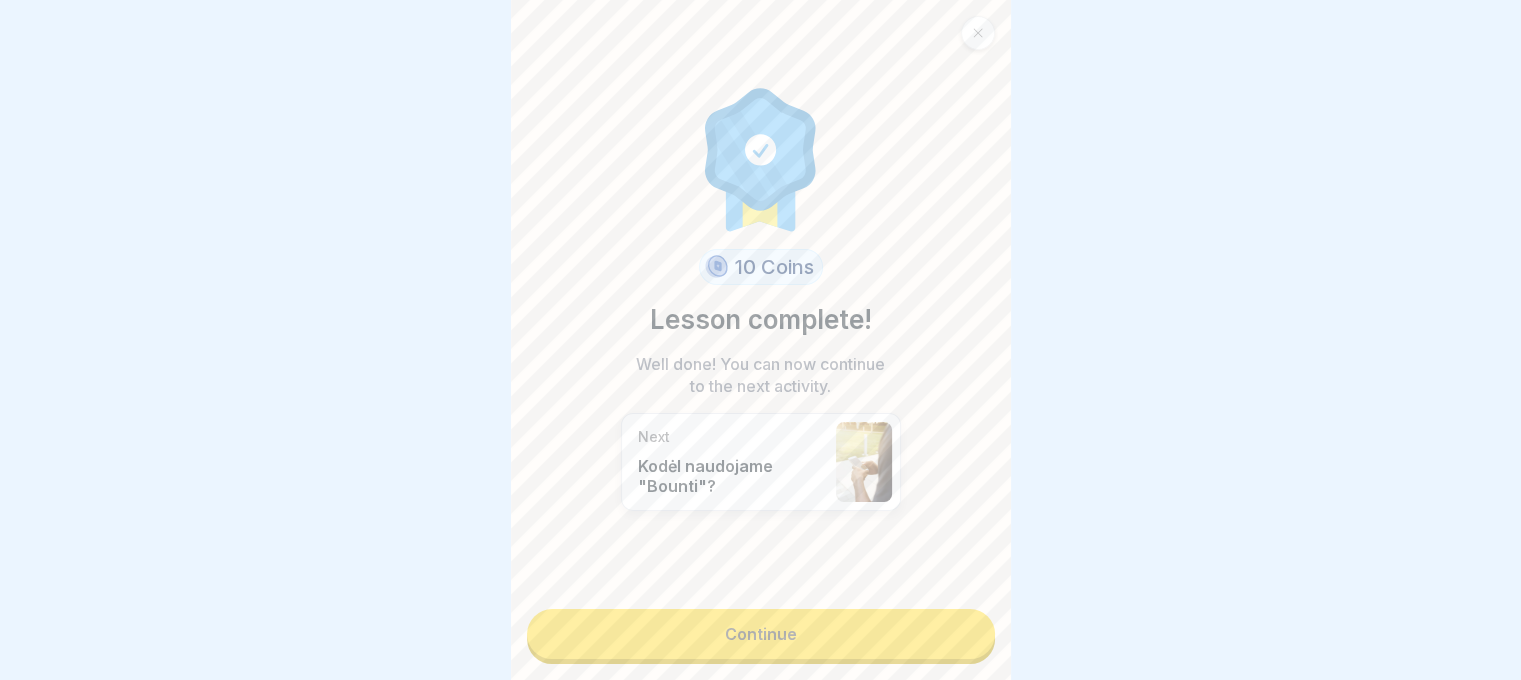 click on "Continue" at bounding box center (761, 634) 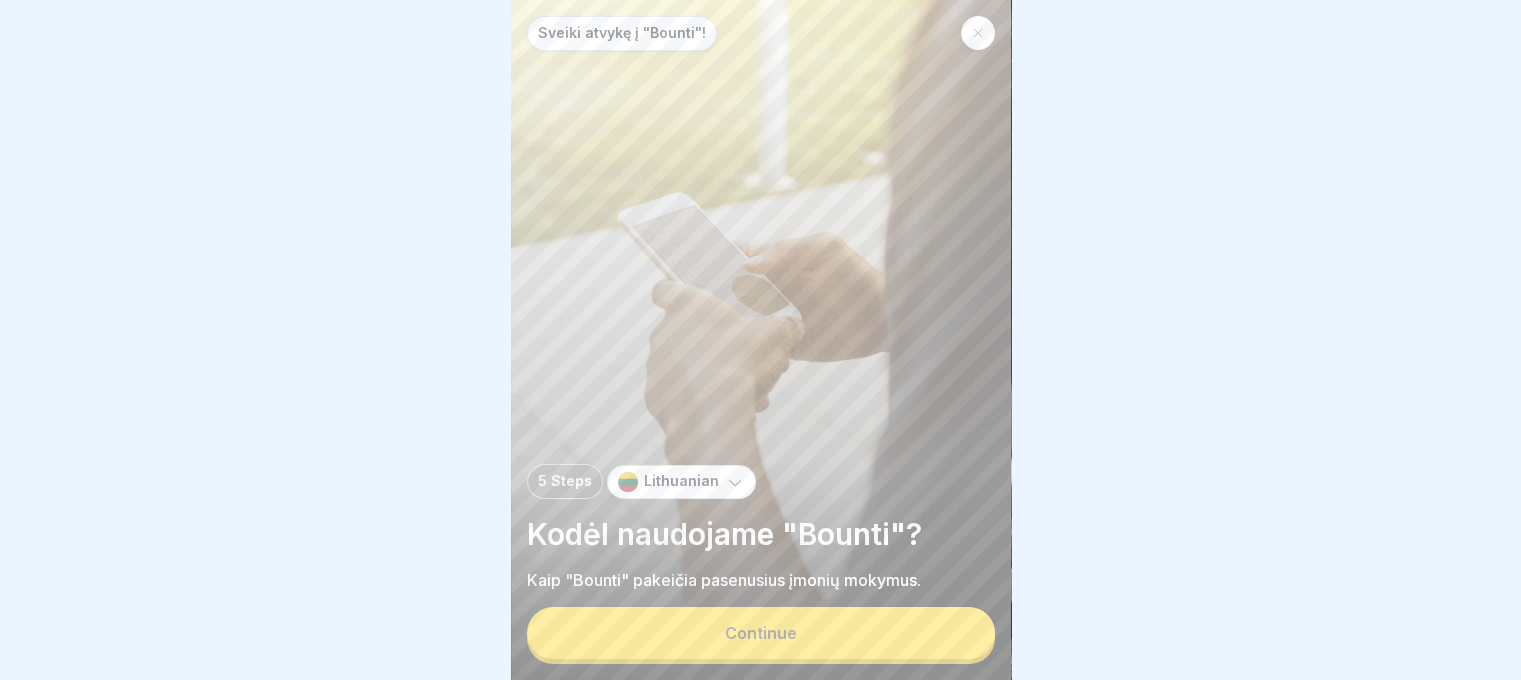 click on "Continue" at bounding box center (761, 633) 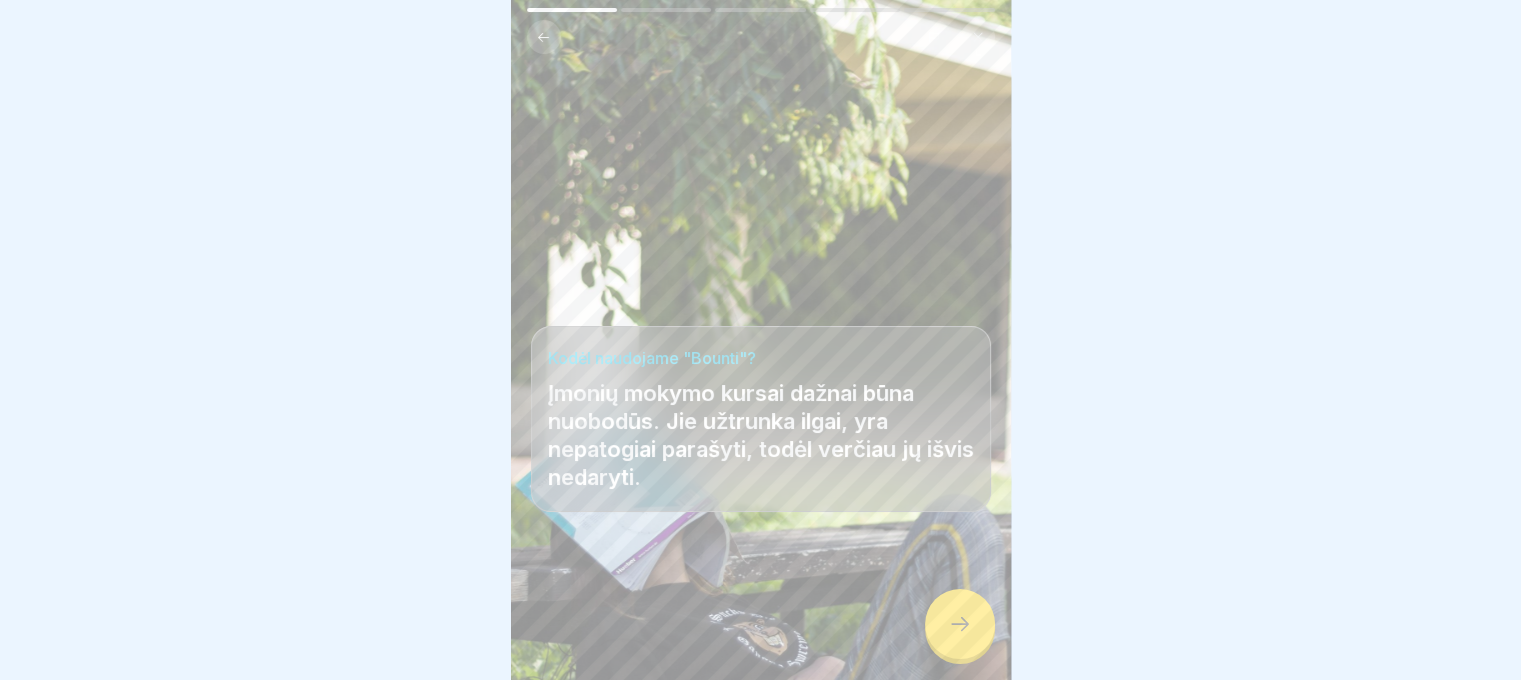 click 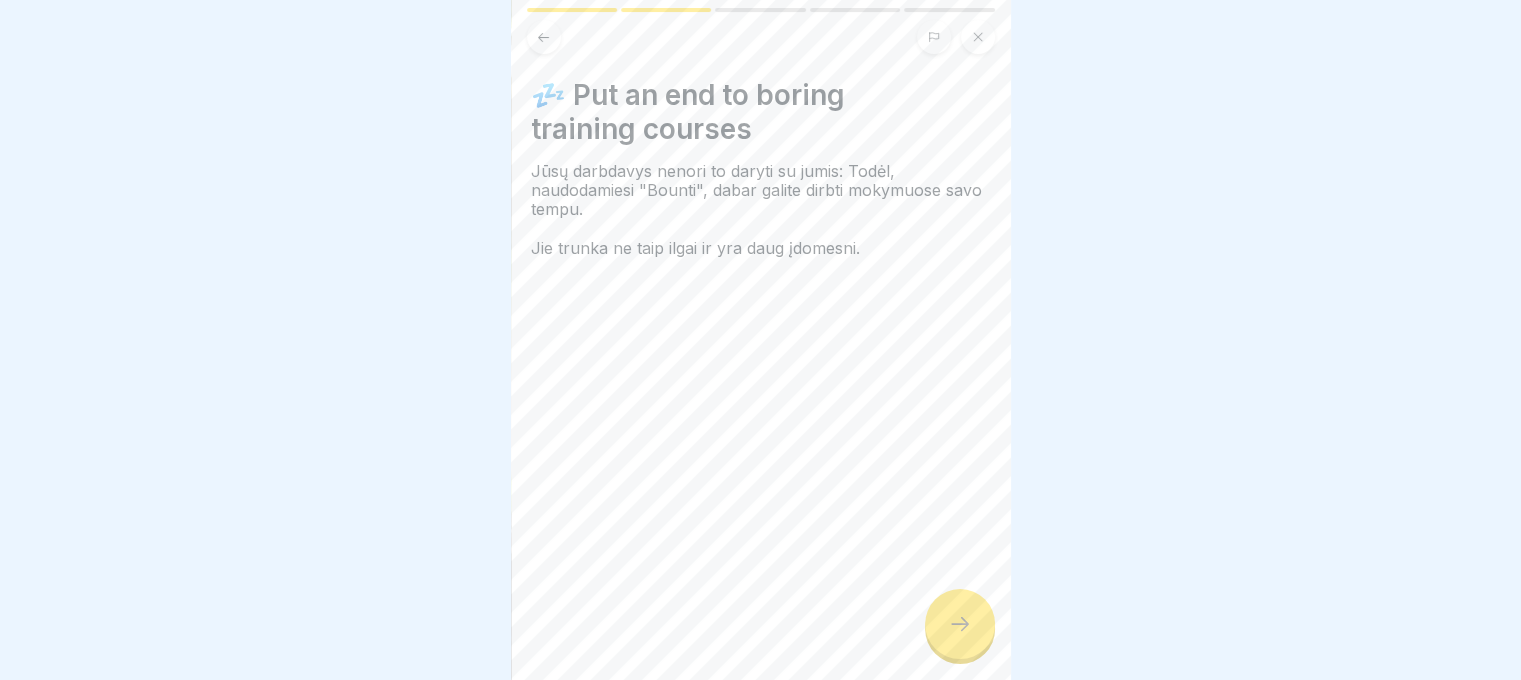 click 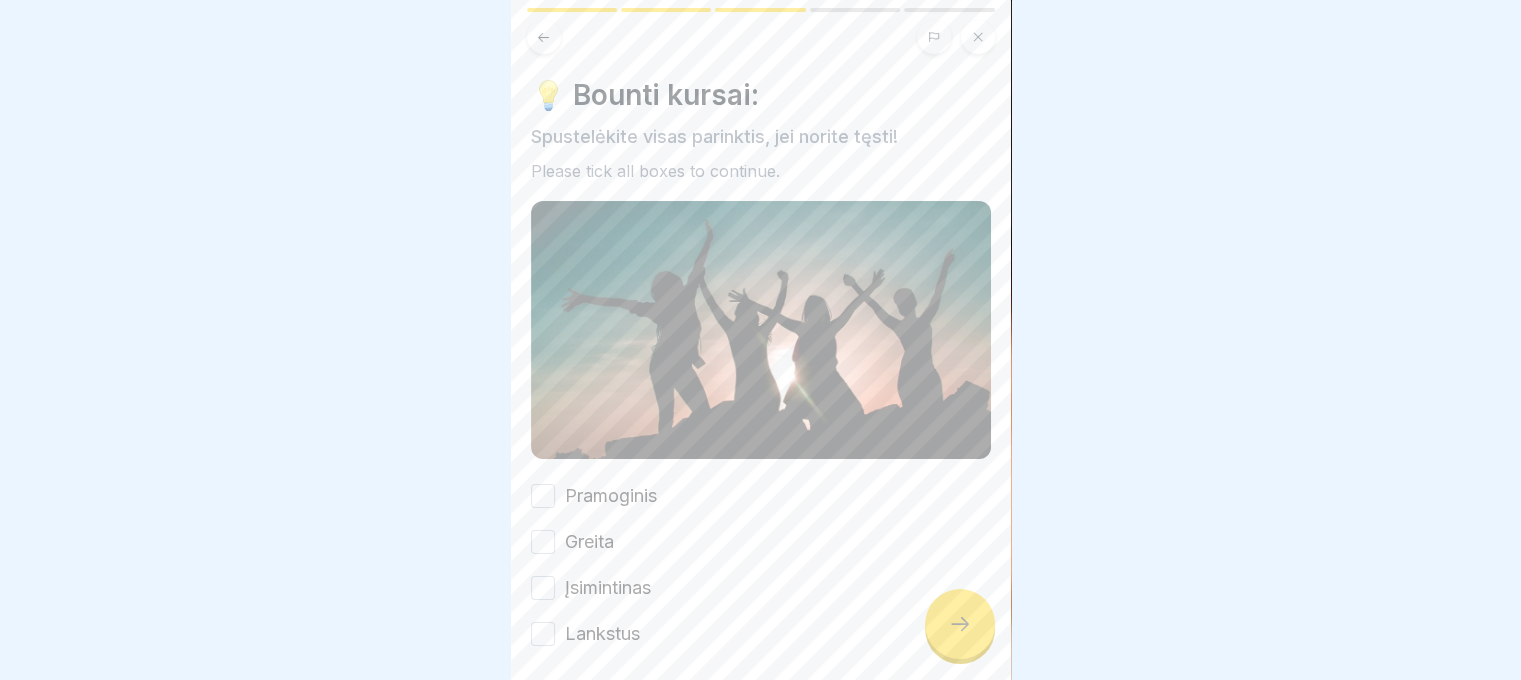click on "Greita" at bounding box center [543, 542] 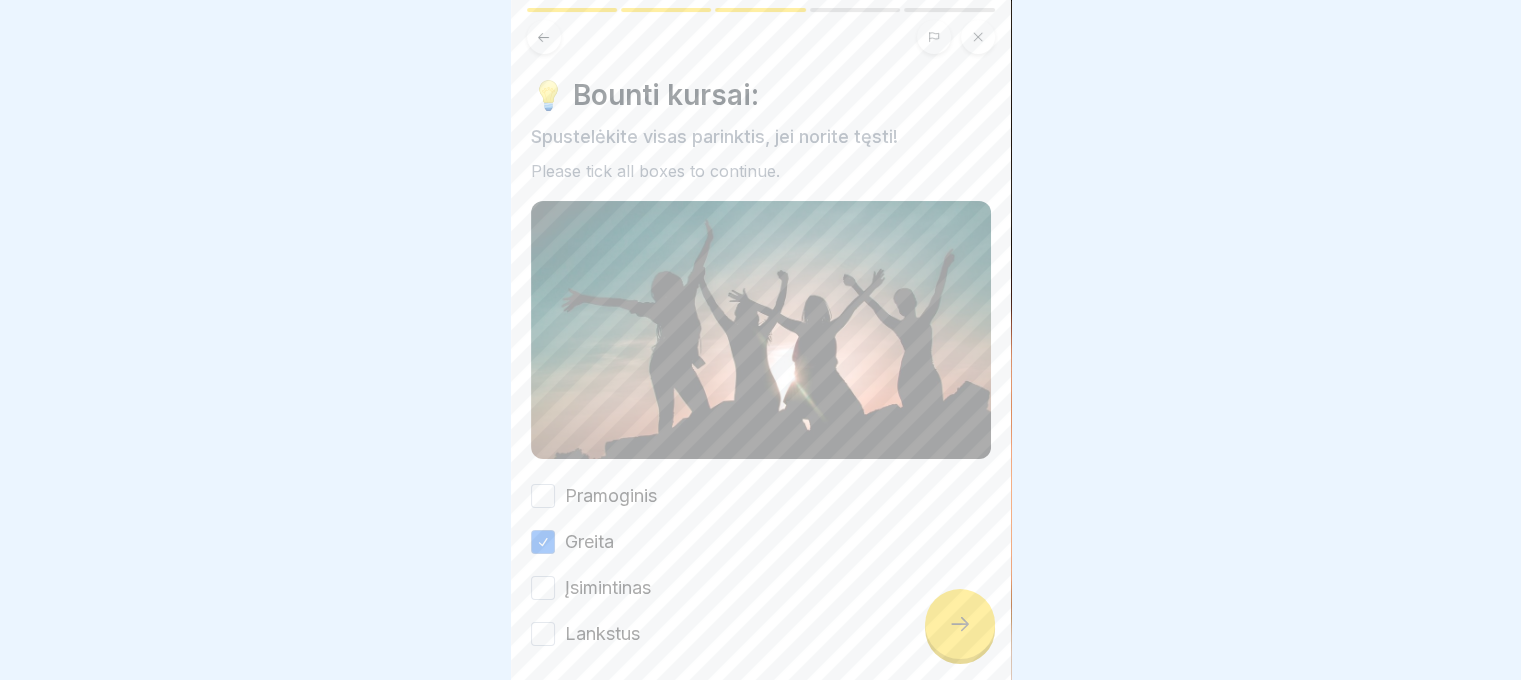 click on "Įsimintinas" at bounding box center [543, 588] 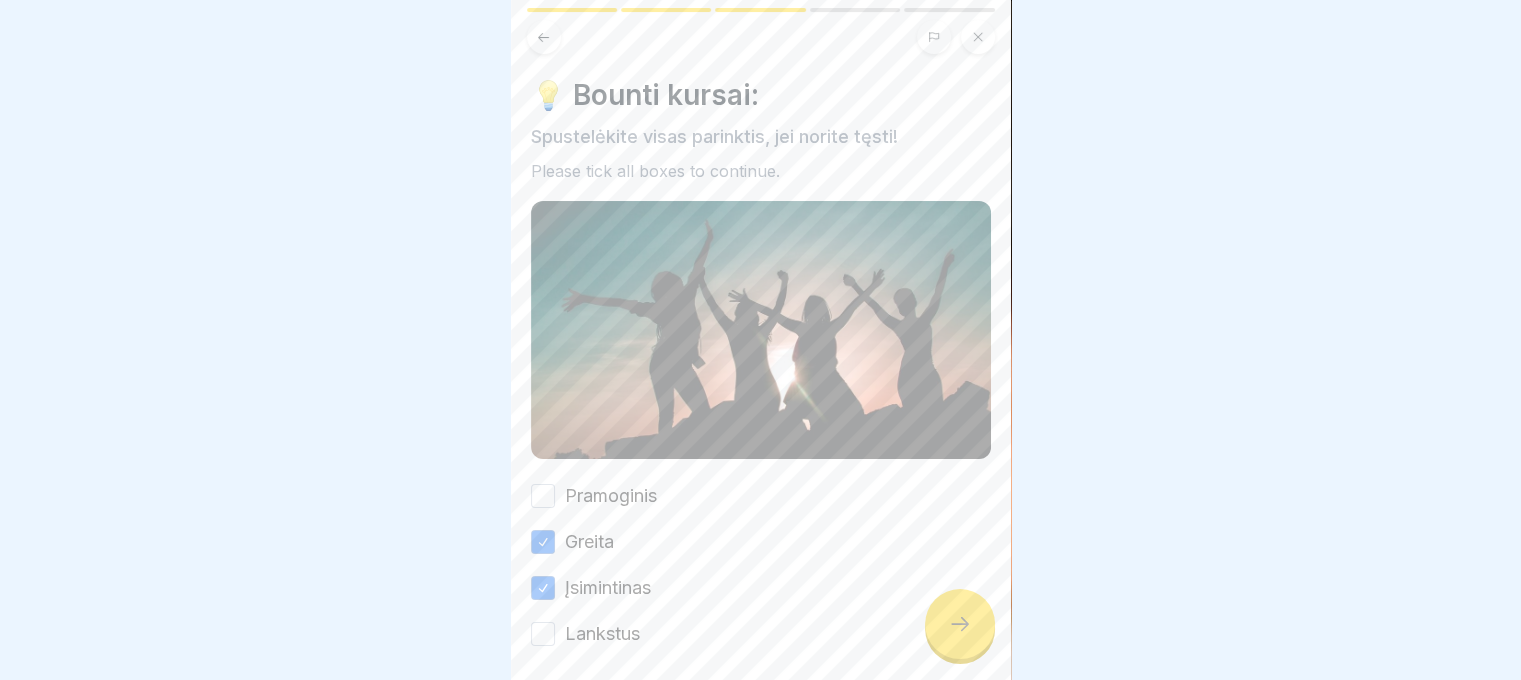 click on "Lankstus" at bounding box center (543, 634) 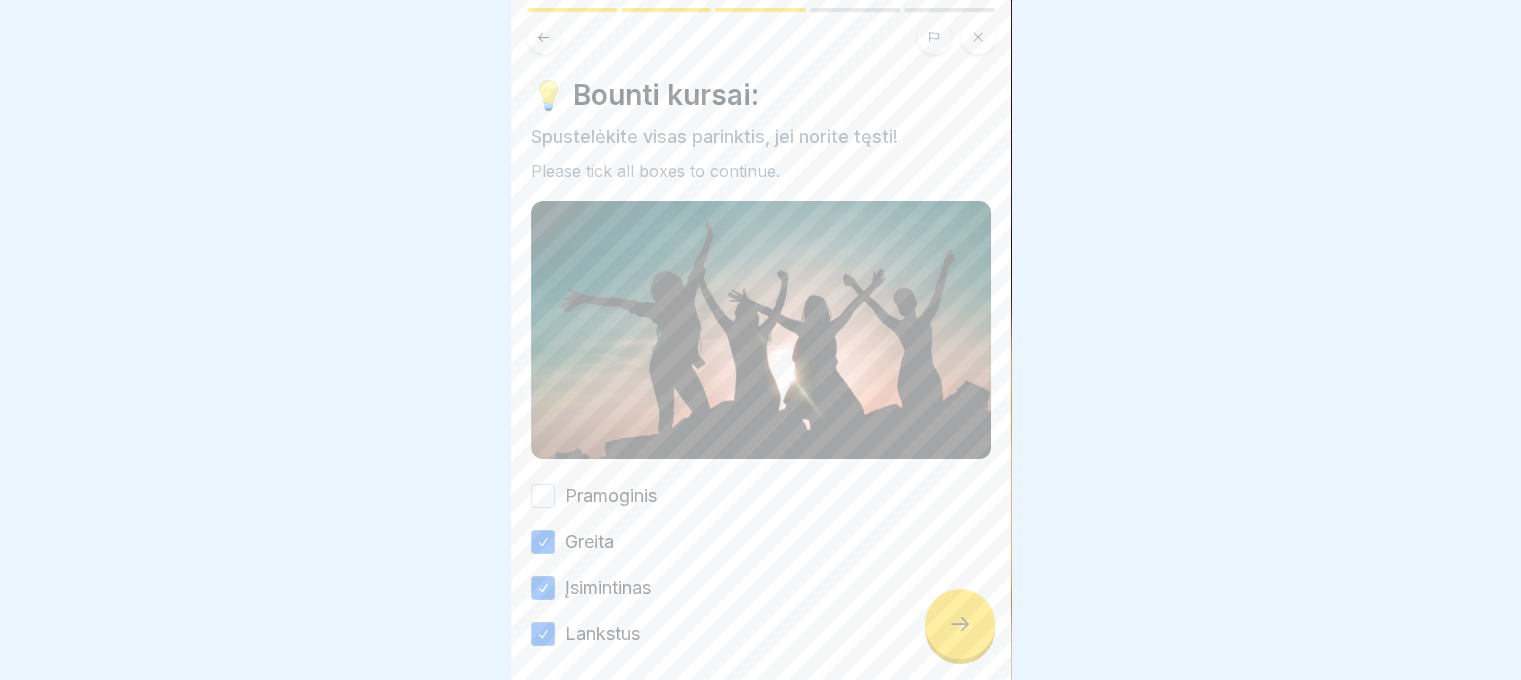 click on "Pramoginis" at bounding box center [543, 496] 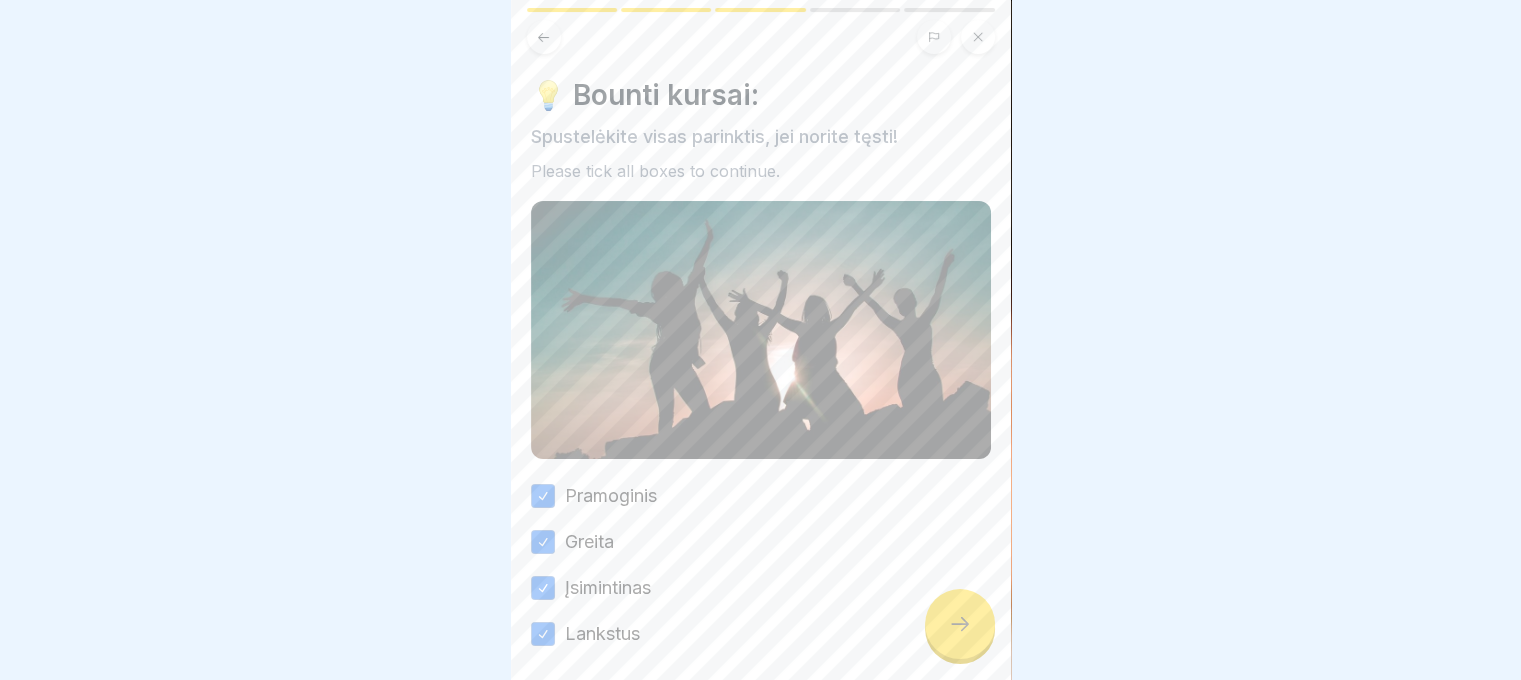 click 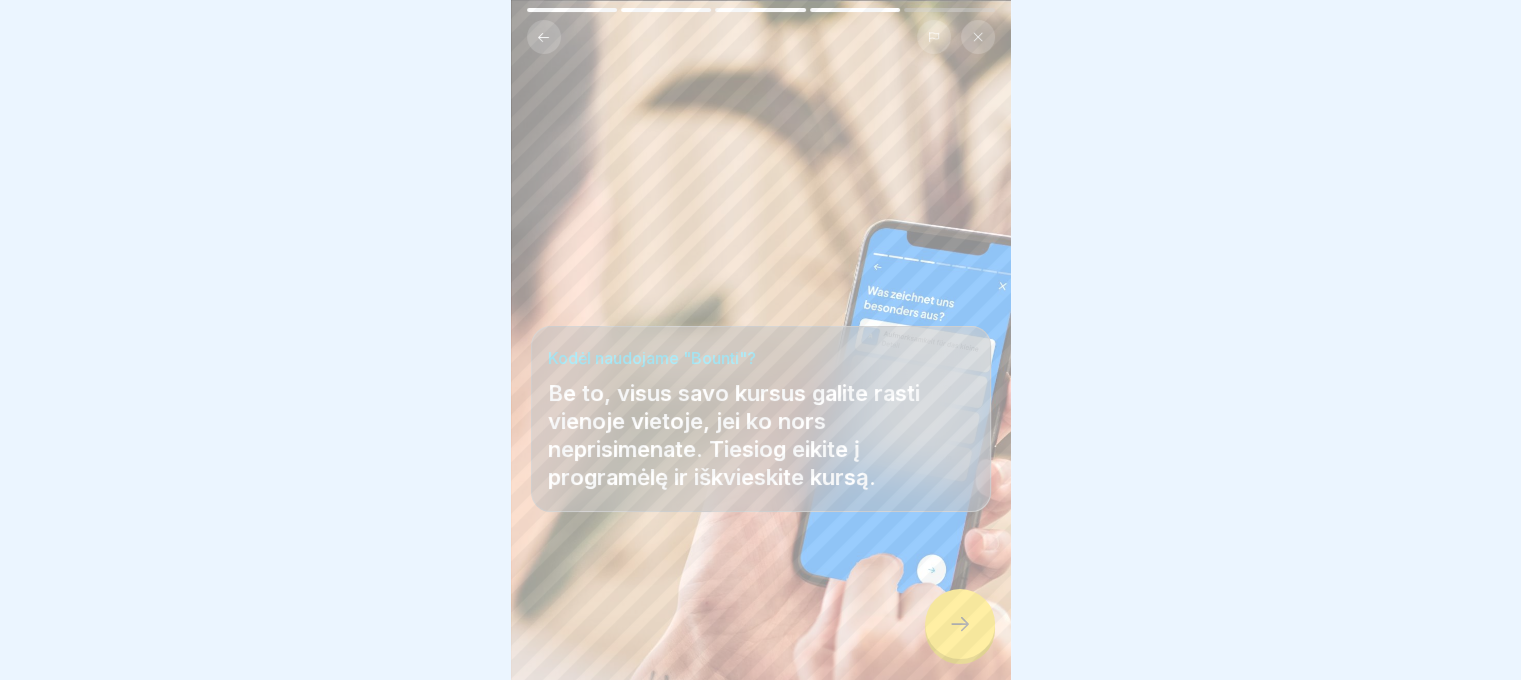 click 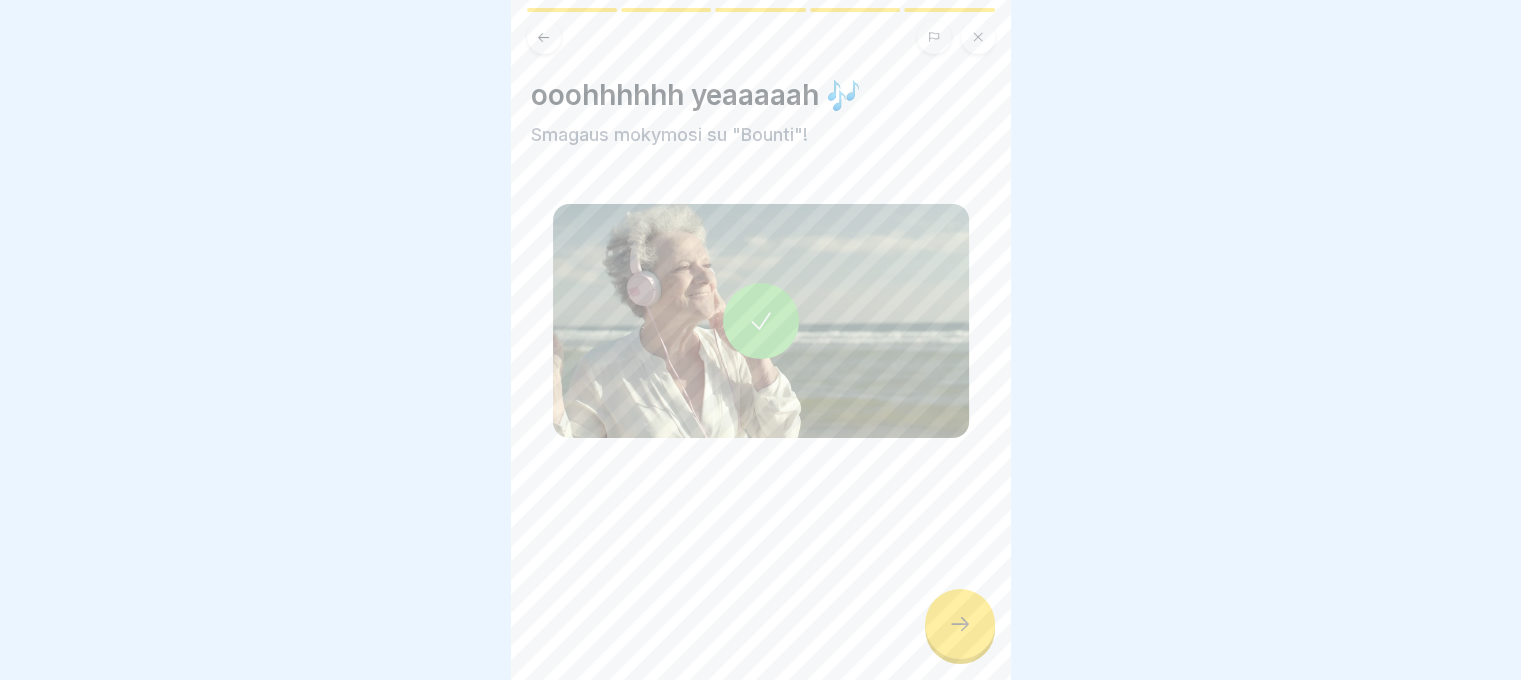 click 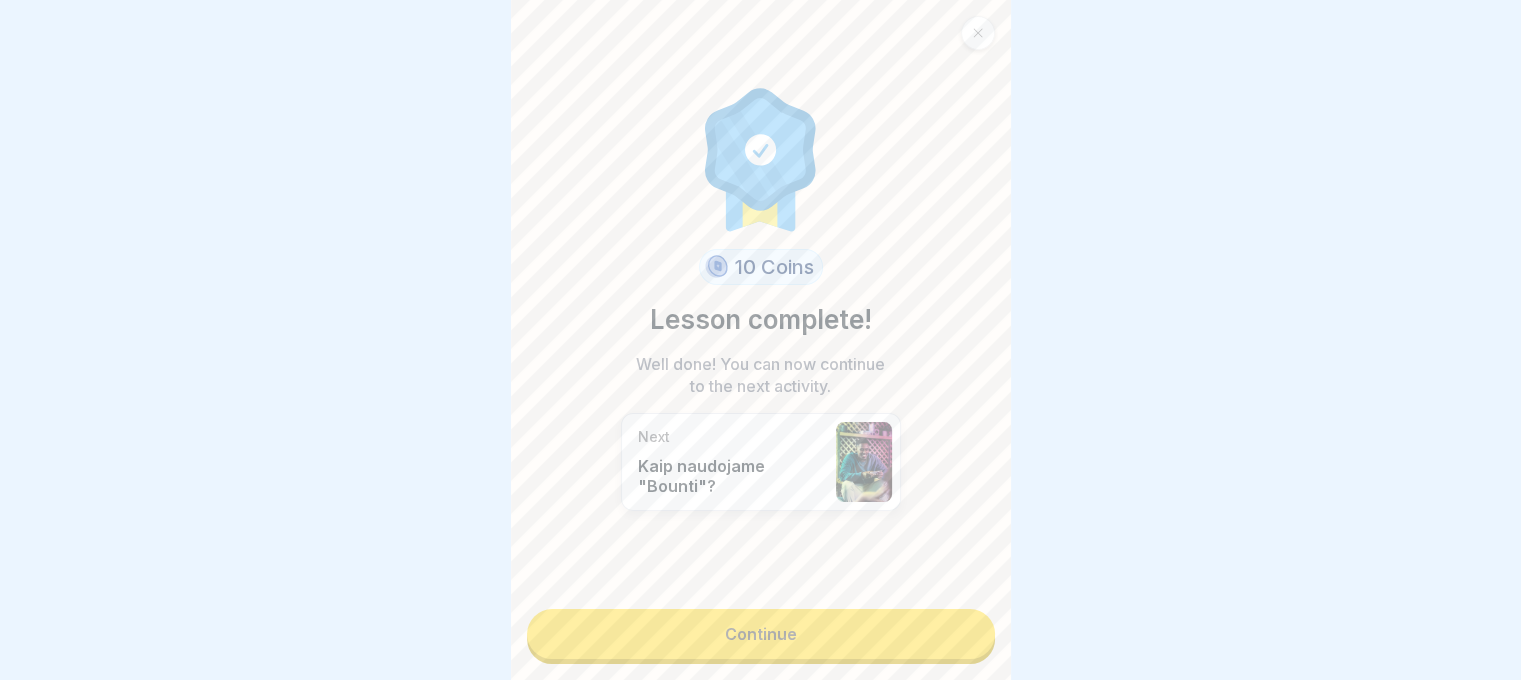 click on "Continue" at bounding box center [761, 634] 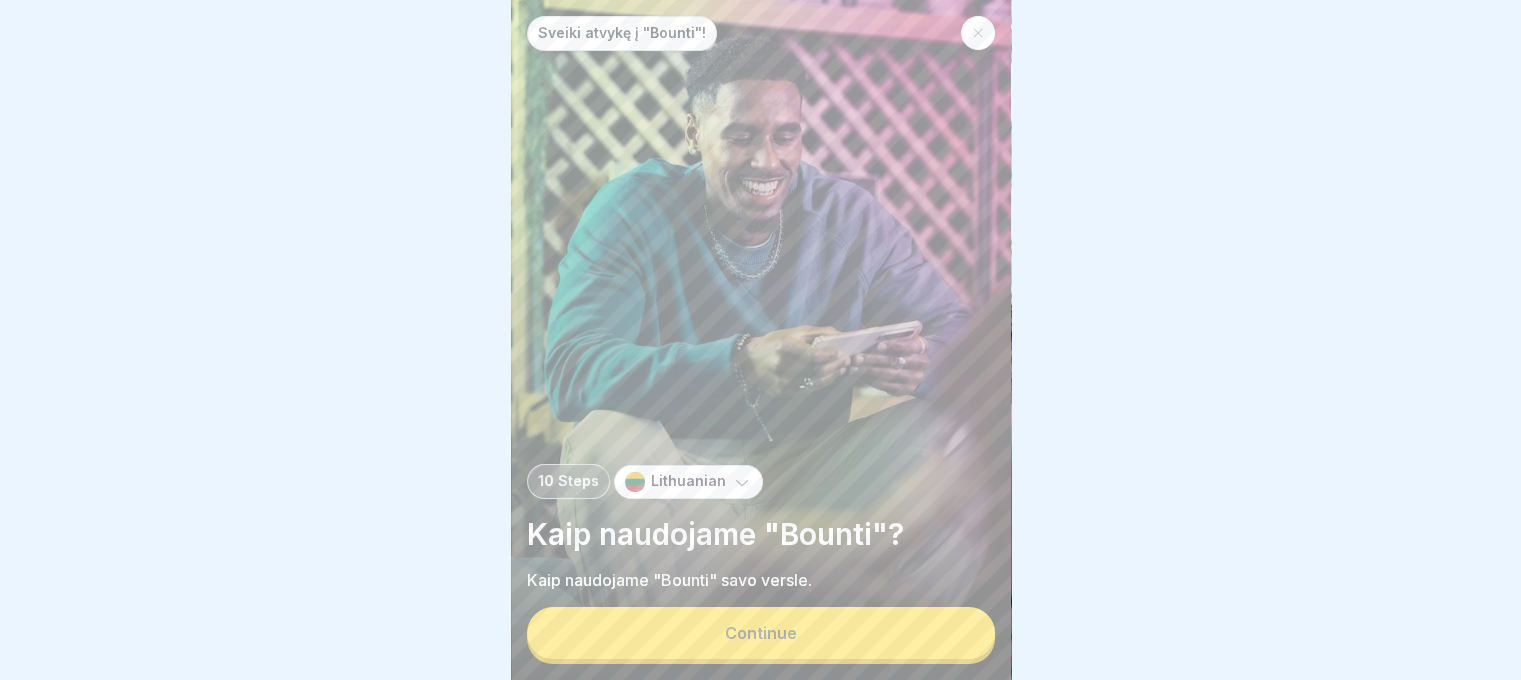 click on "Continue" at bounding box center (761, 633) 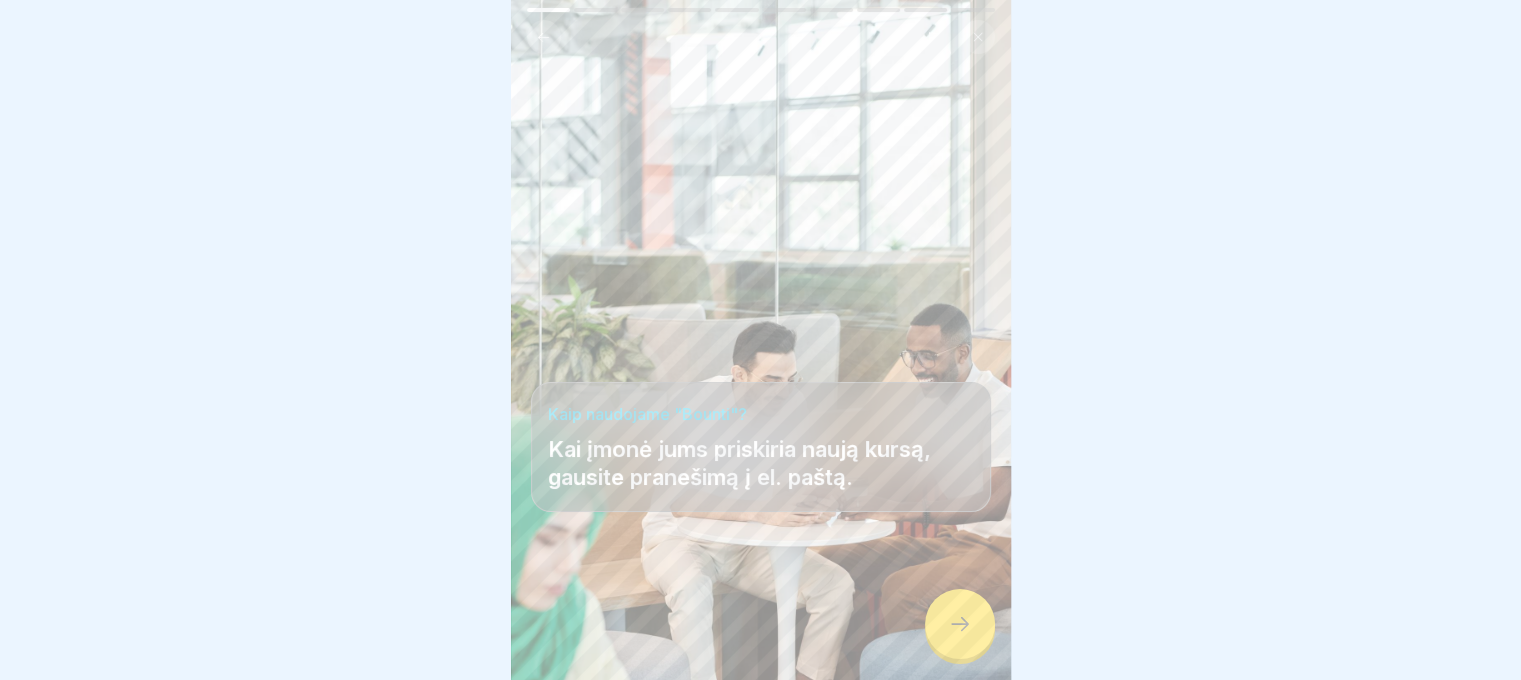 click 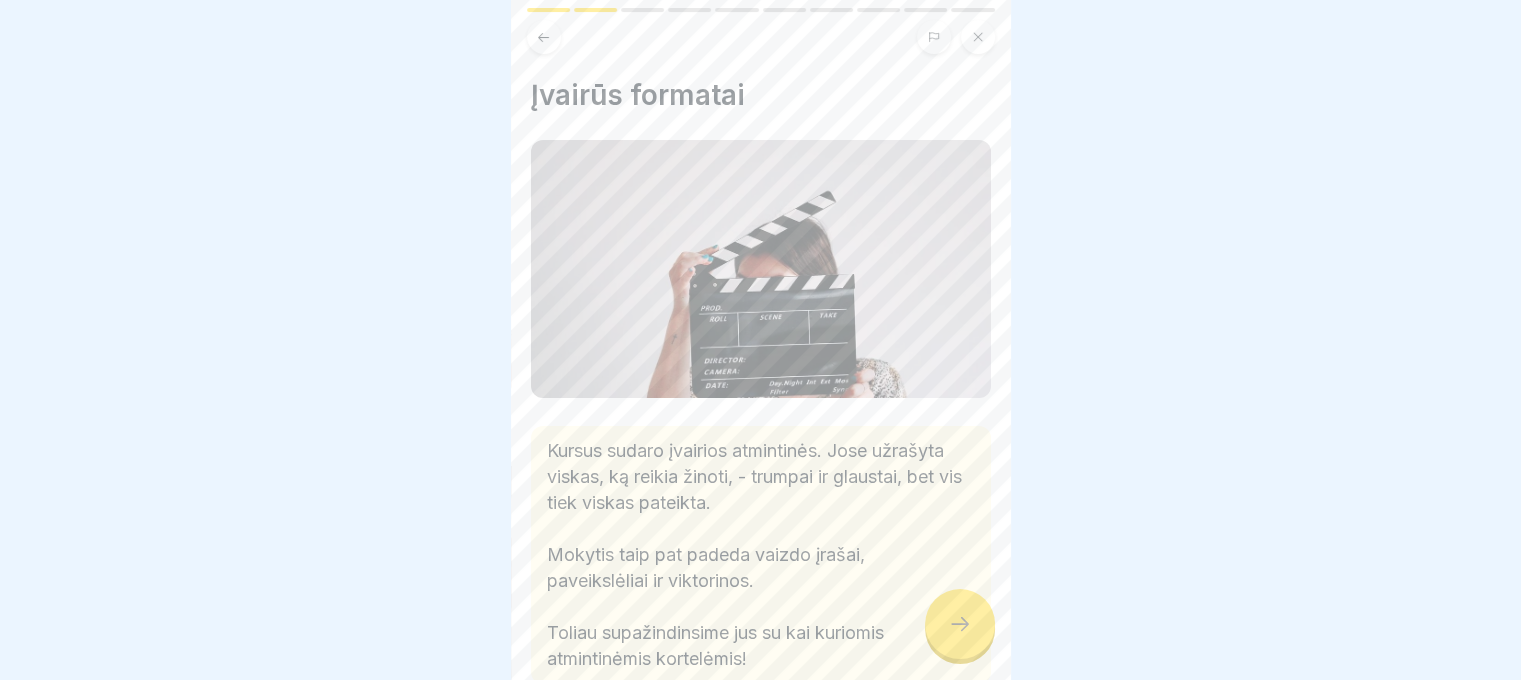 scroll, scrollTop: 115, scrollLeft: 0, axis: vertical 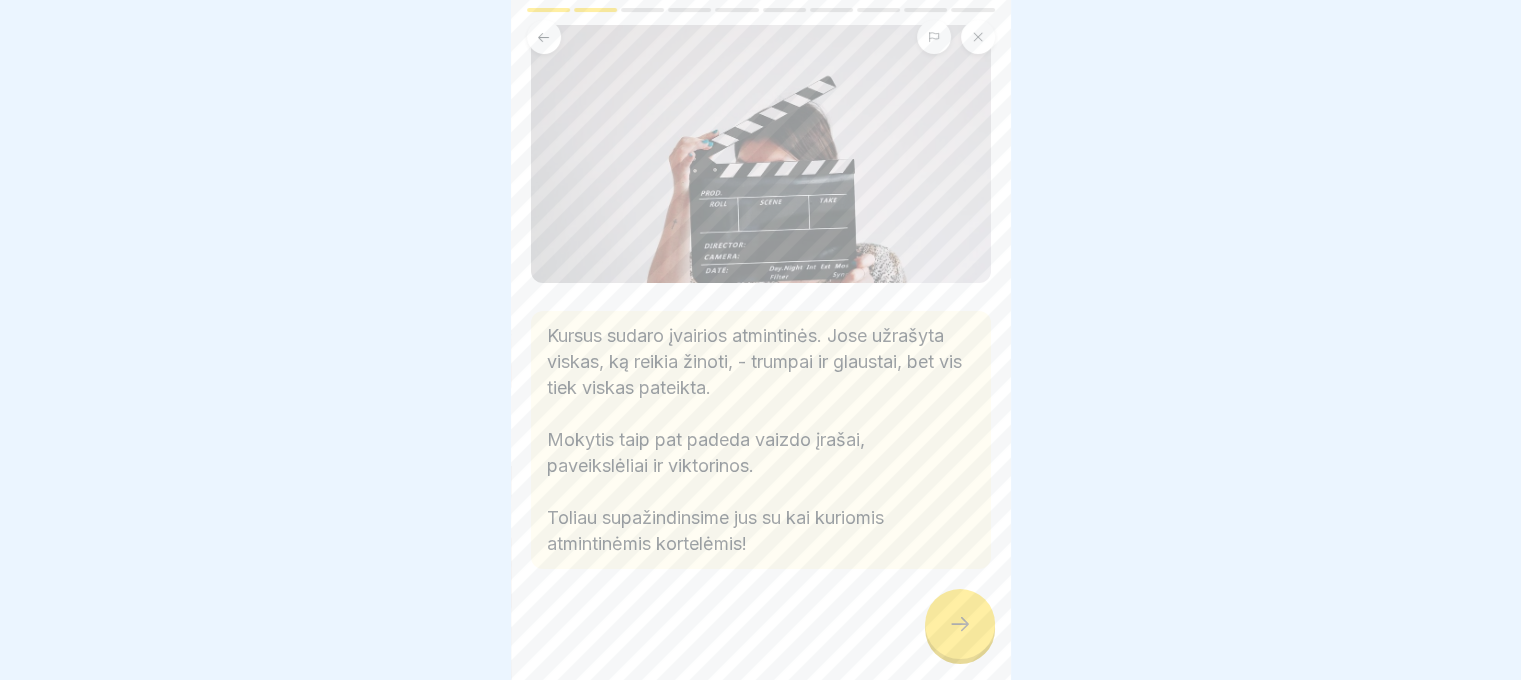 click 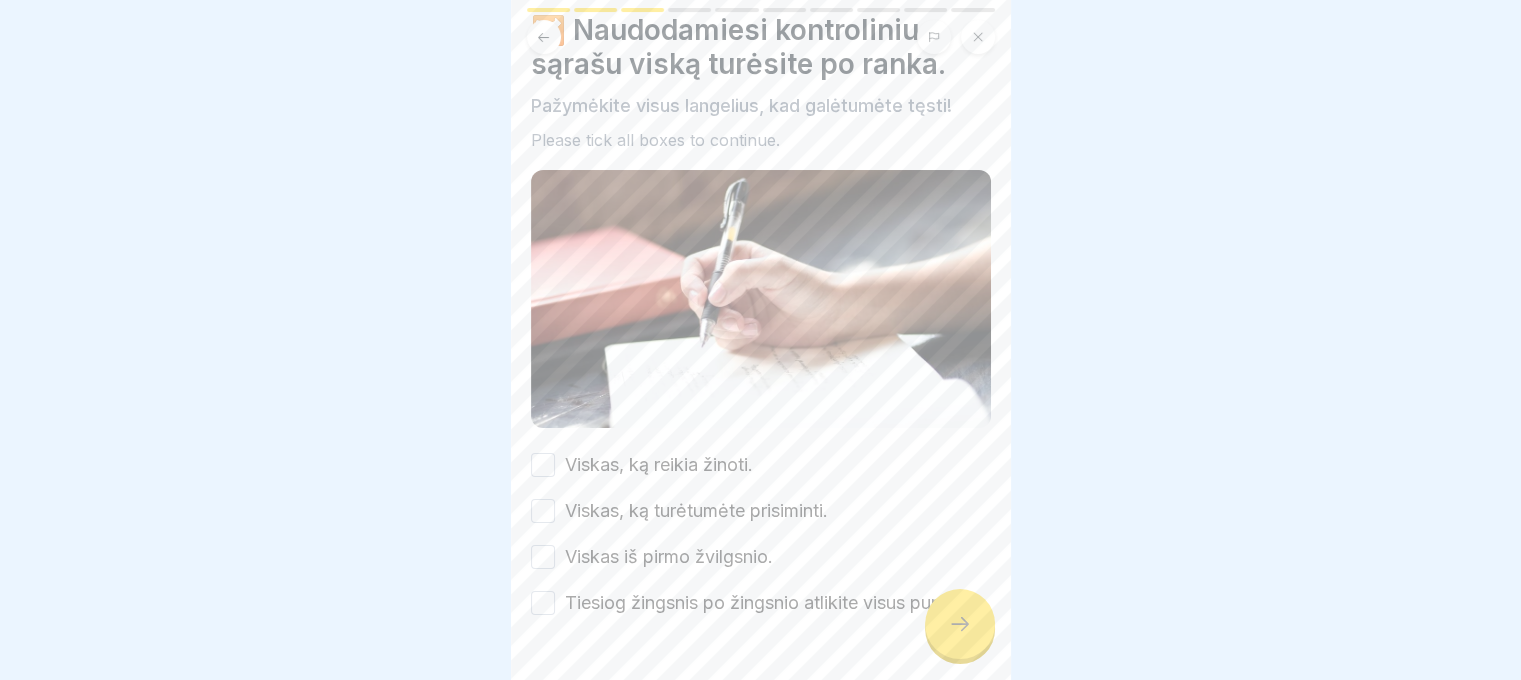 scroll, scrollTop: 100, scrollLeft: 0, axis: vertical 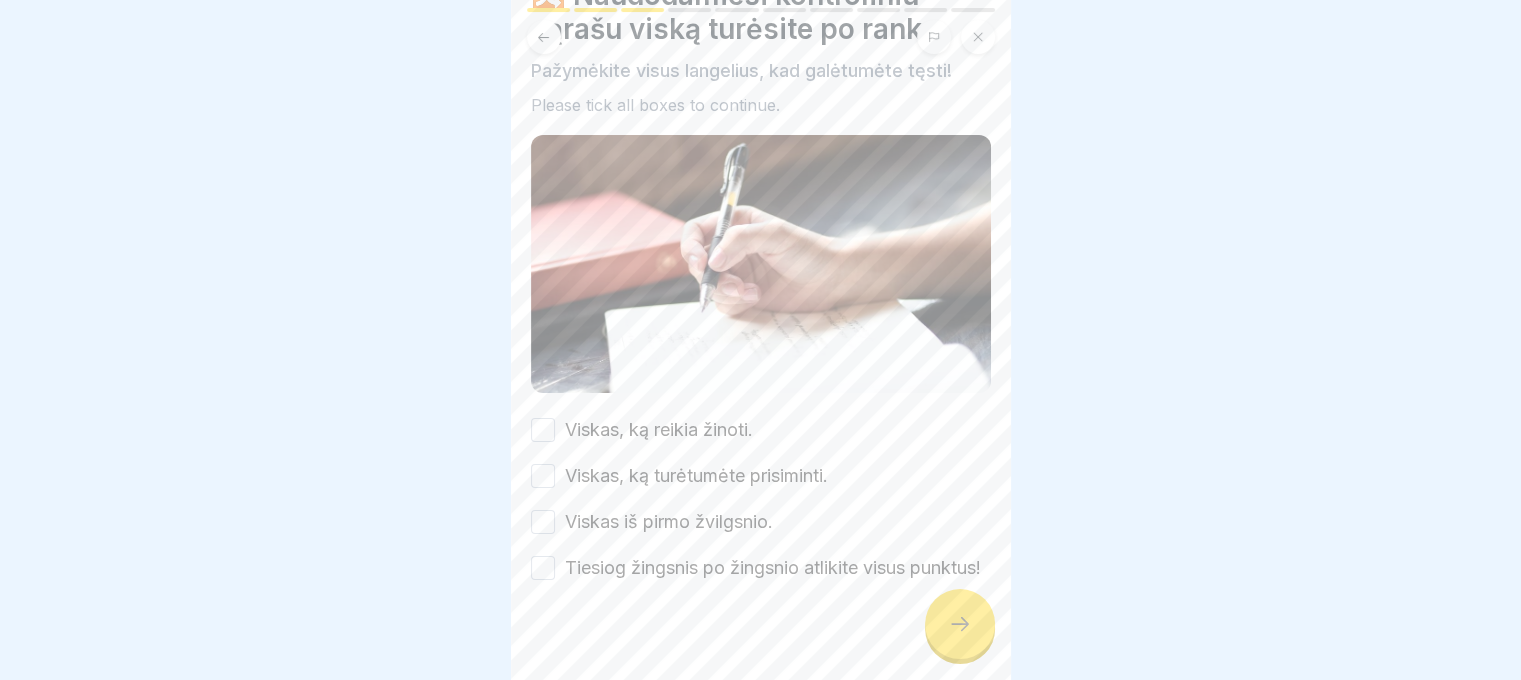 click on "Viskas, ką reikia žinoti." at bounding box center (543, 430) 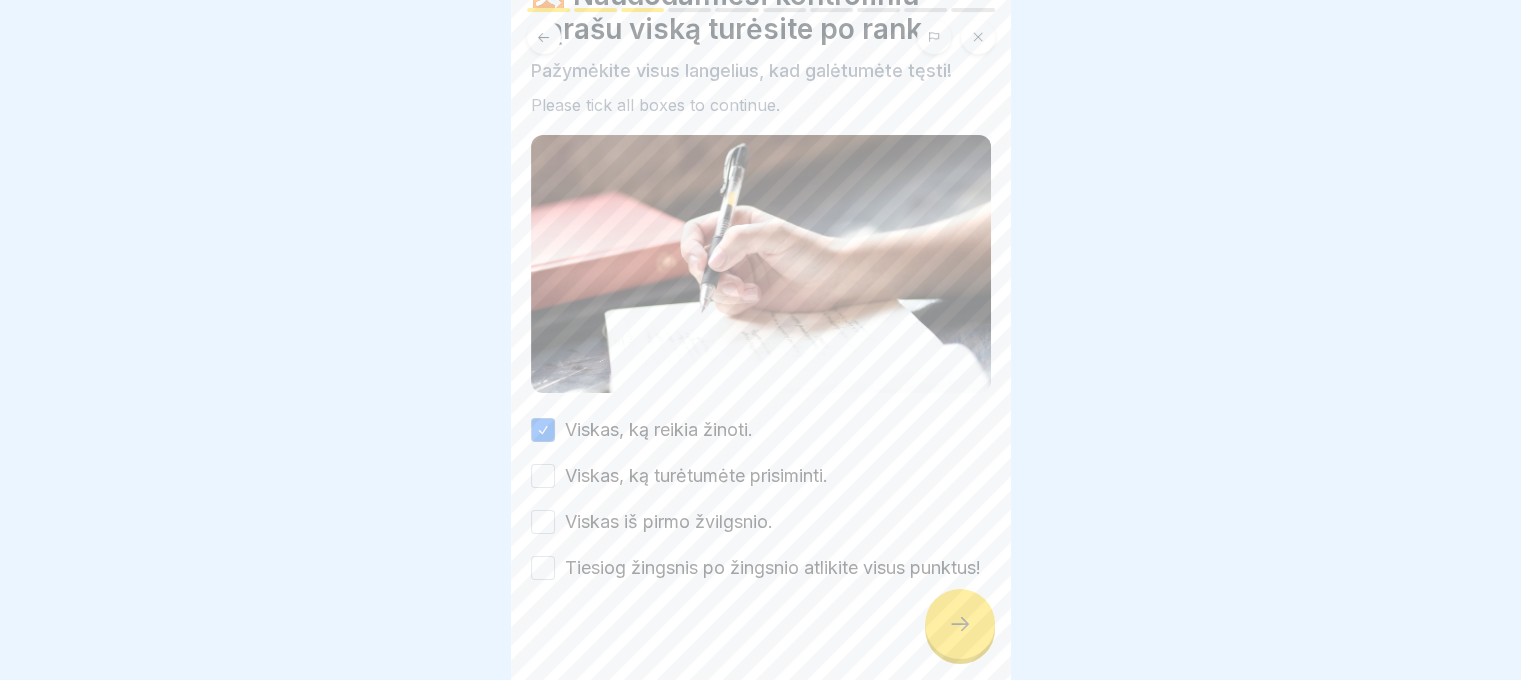 click on "Viskas, ką turėtumėte prisiminti." at bounding box center [543, 476] 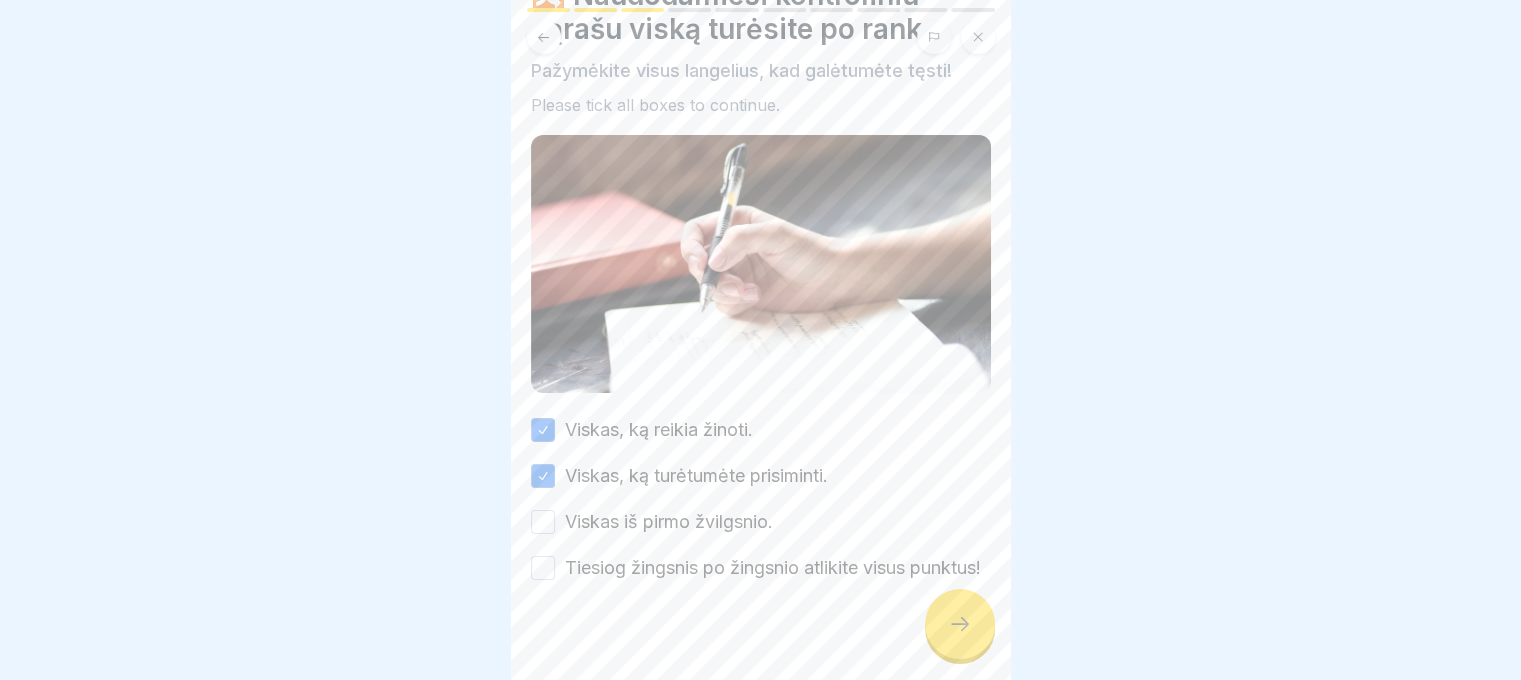 click on "Viskas iš pirmo žvilgsnio." at bounding box center [543, 522] 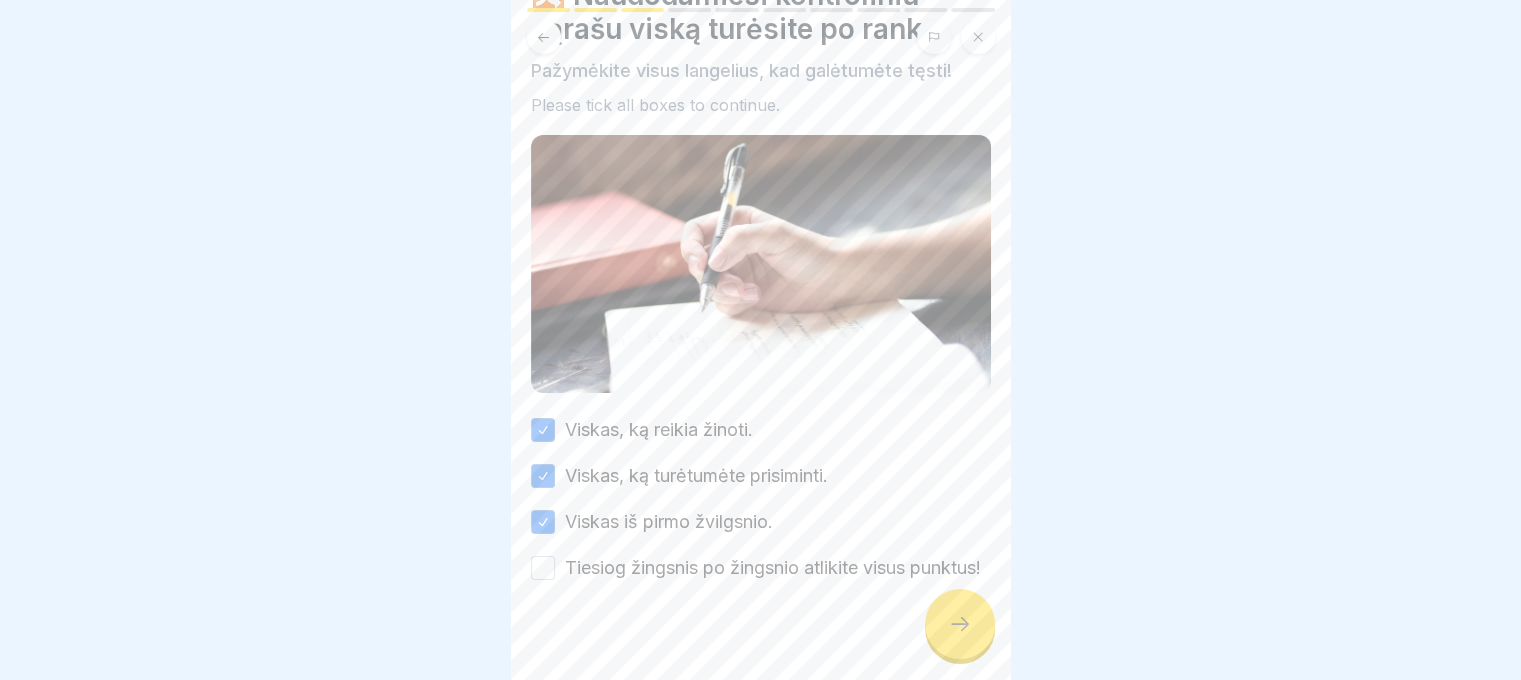 click on "Tiesiog žingsnis po žingsnio atlikite visus punktus!" at bounding box center (543, 568) 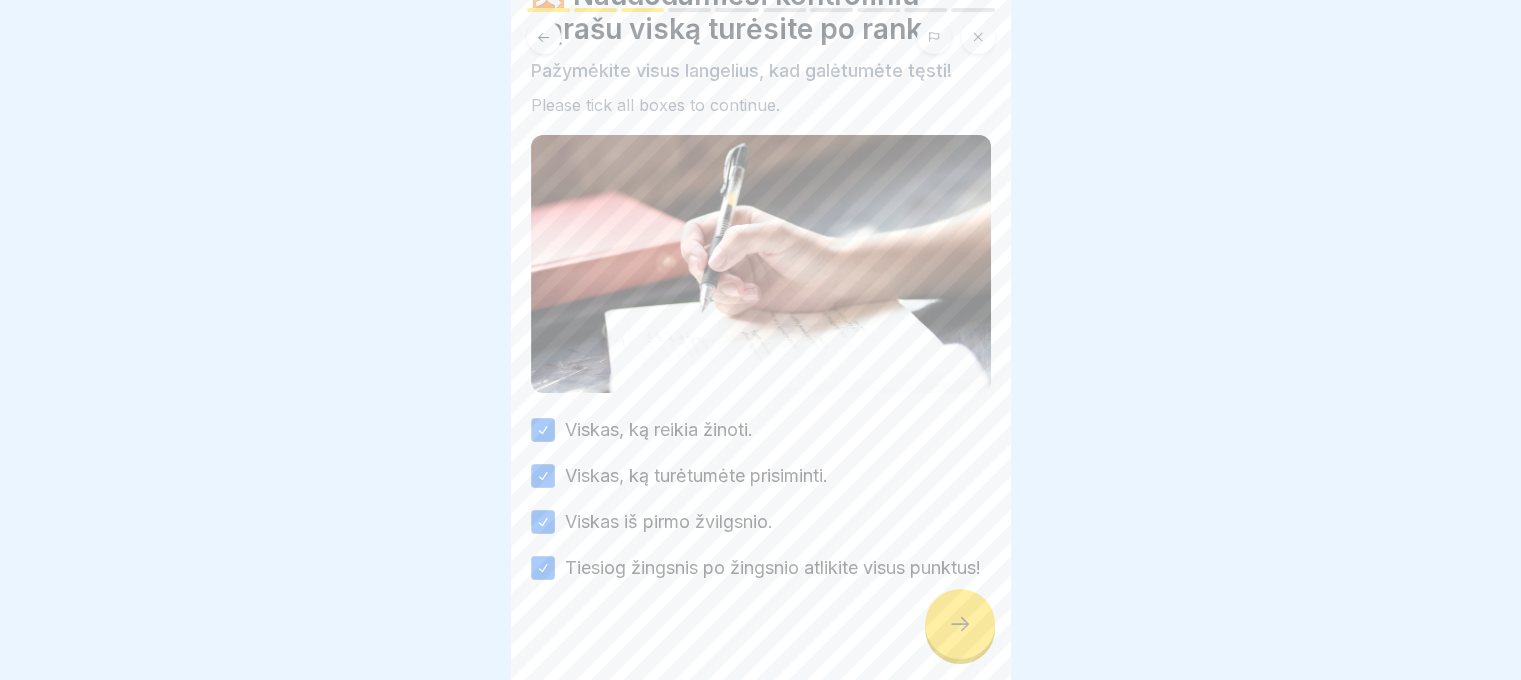 click 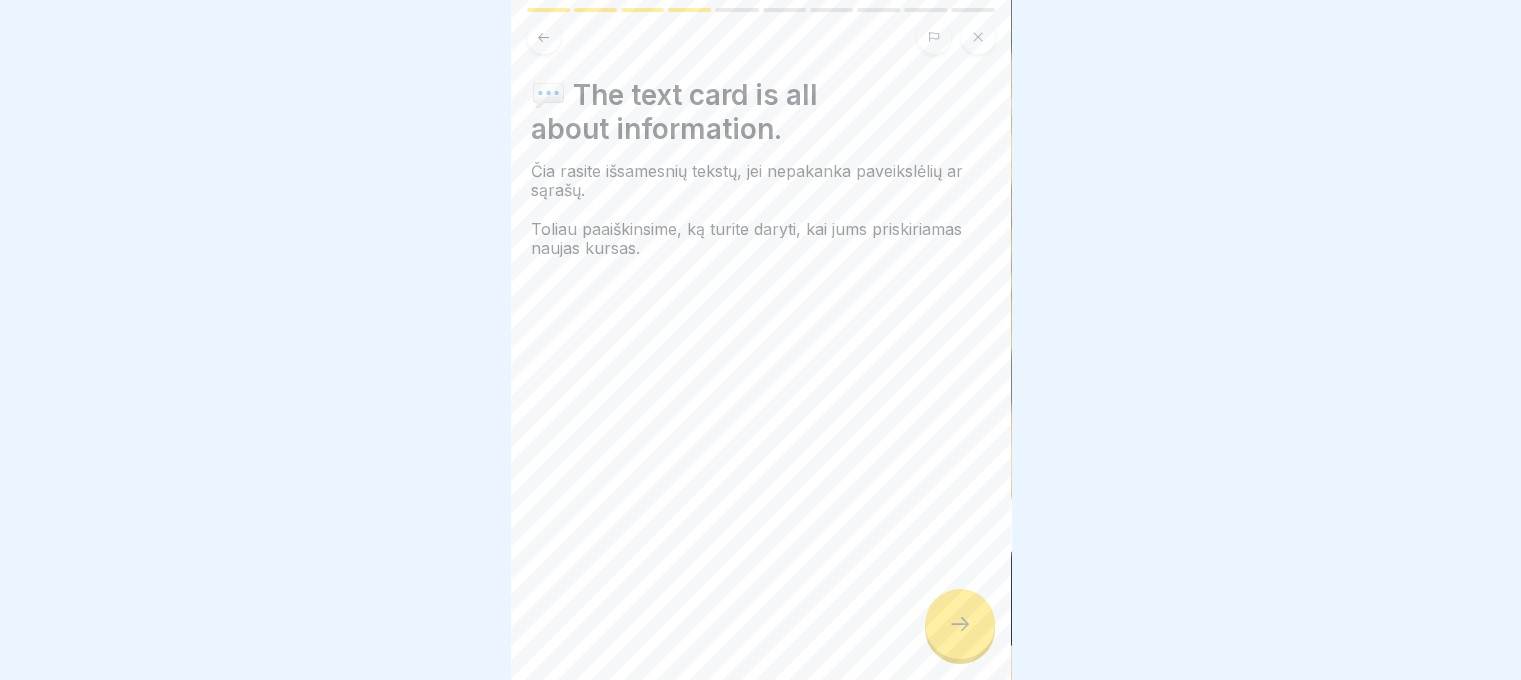 click 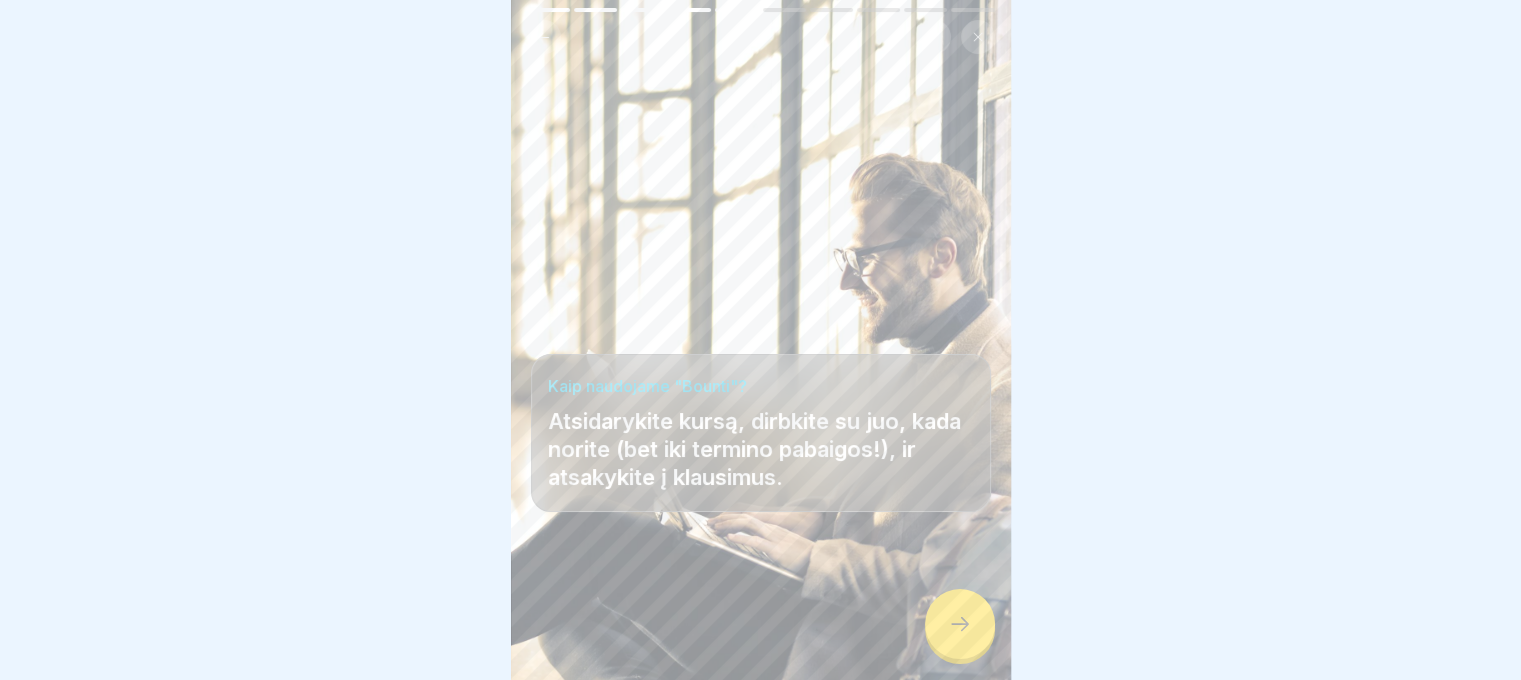 click 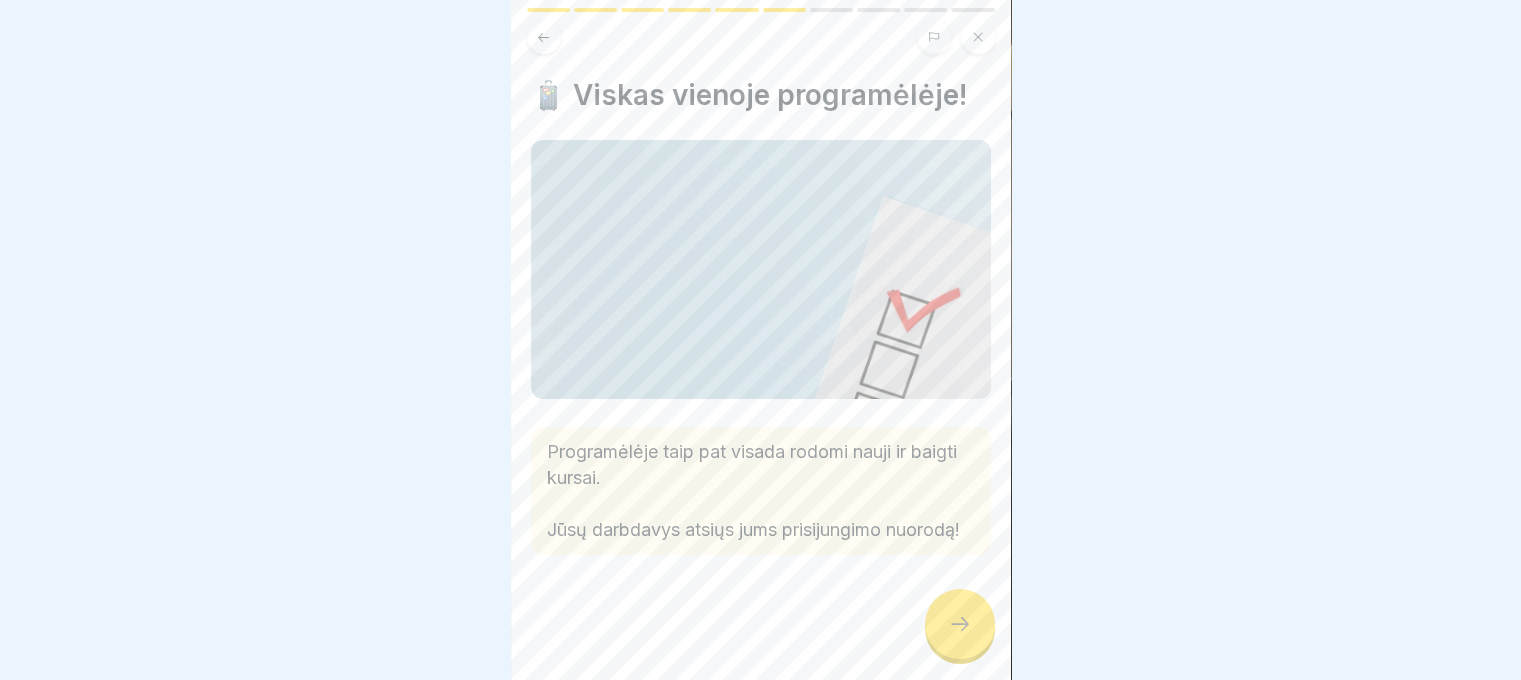 click 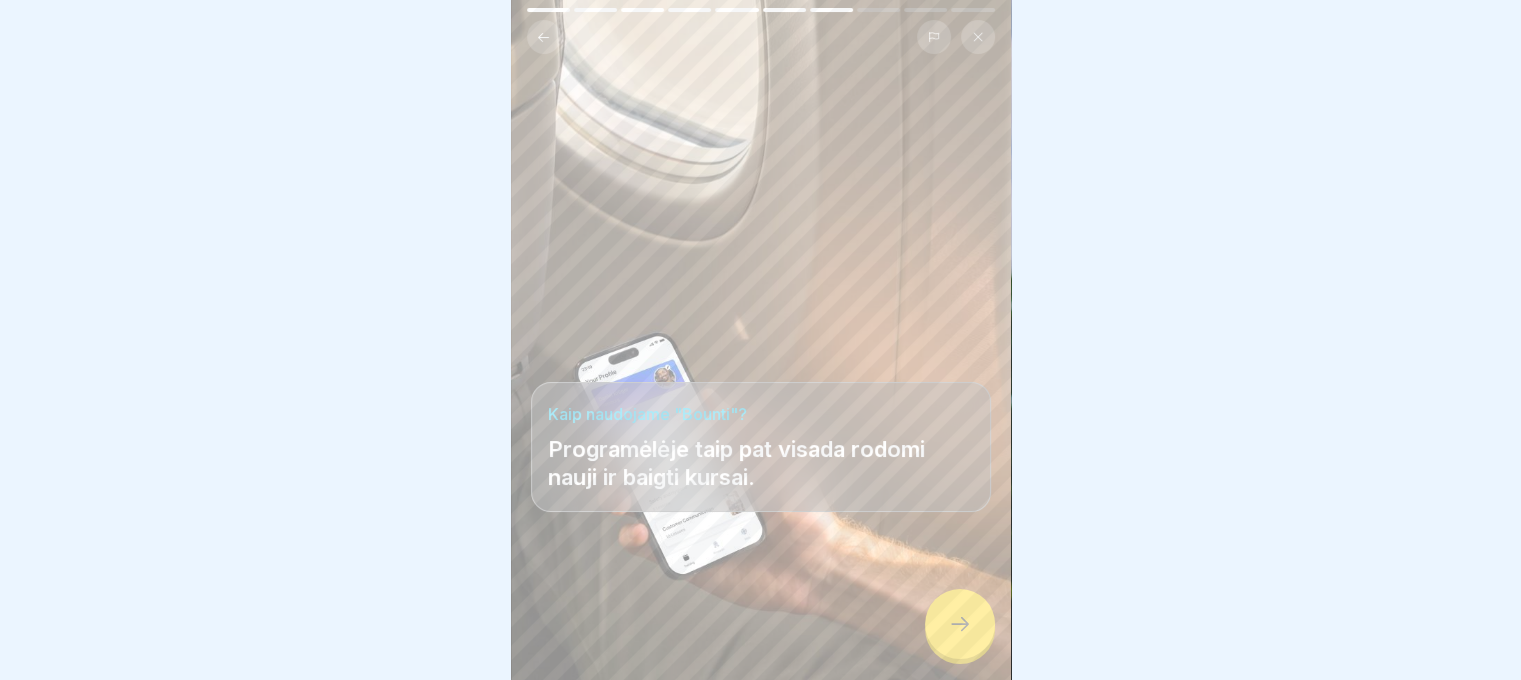 click 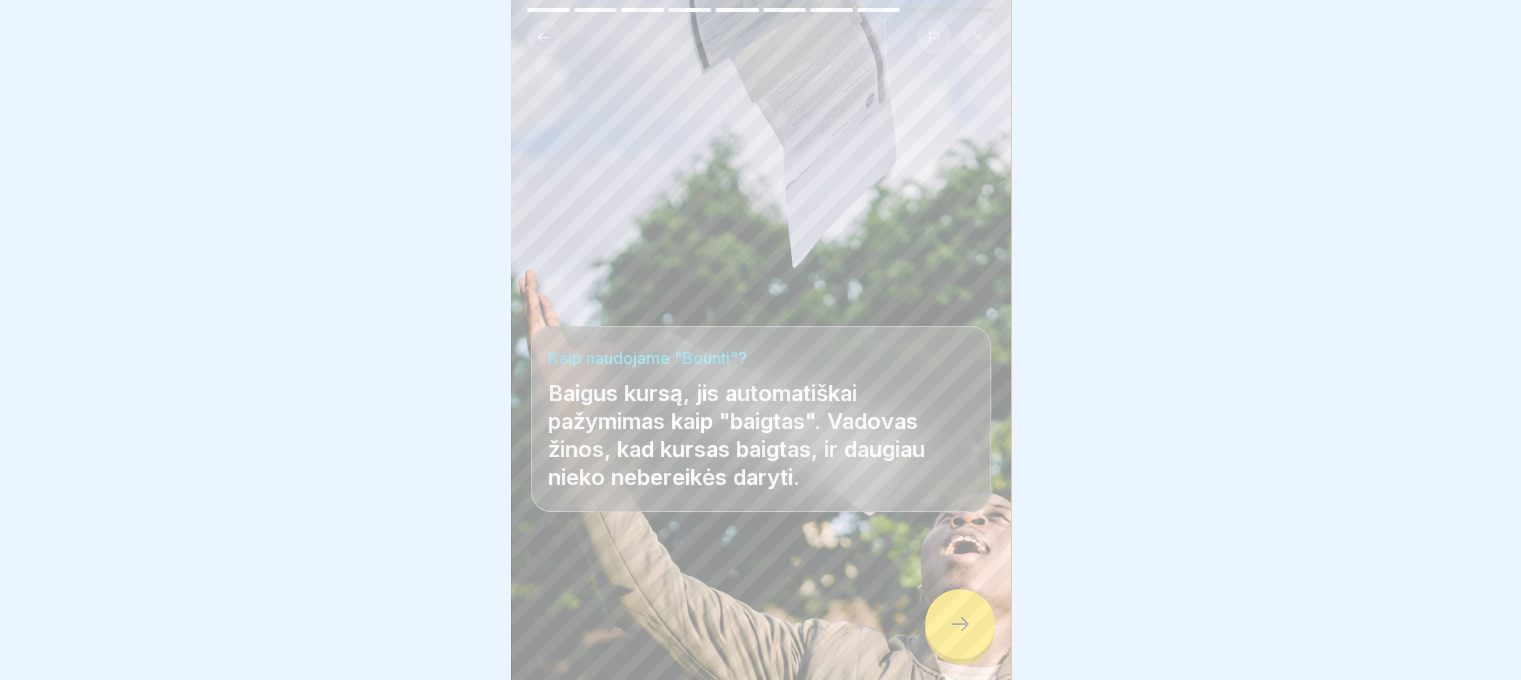 click 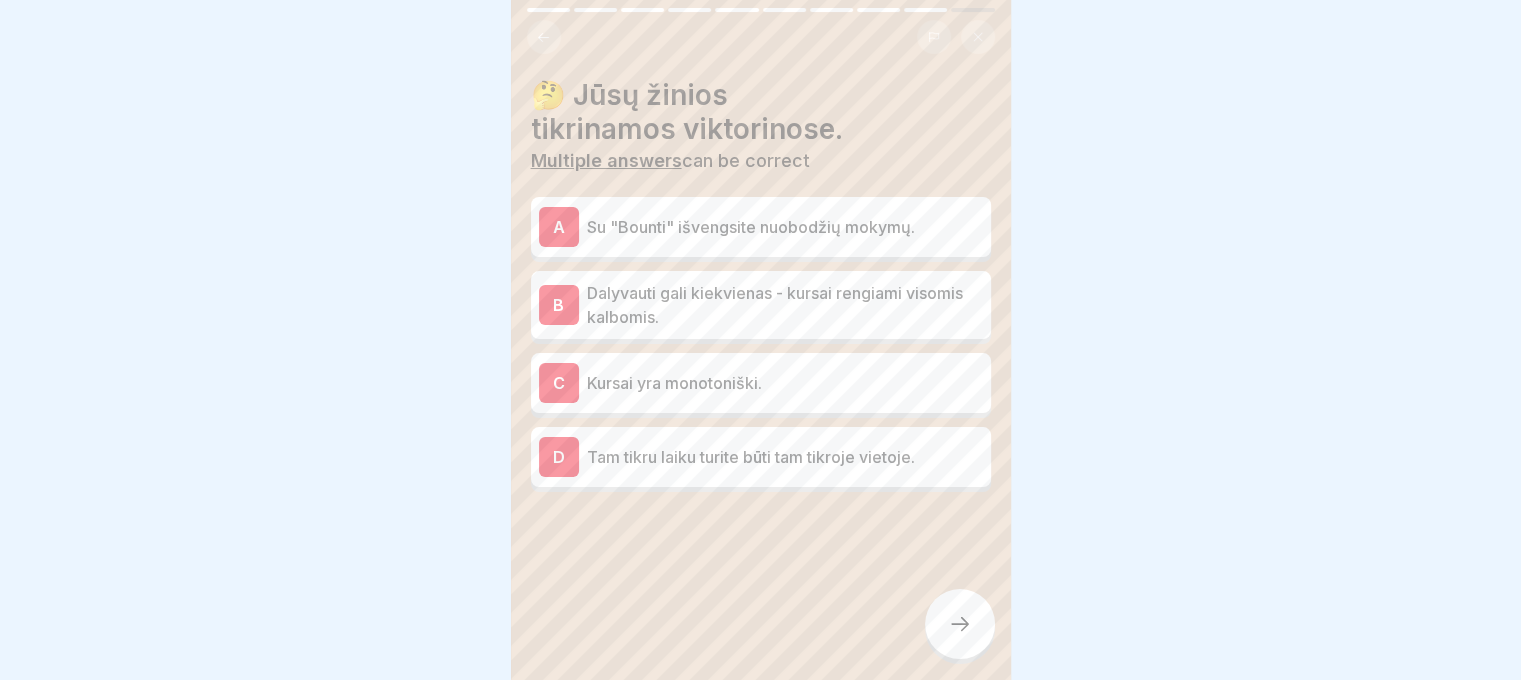 click on "A" at bounding box center [559, 227] 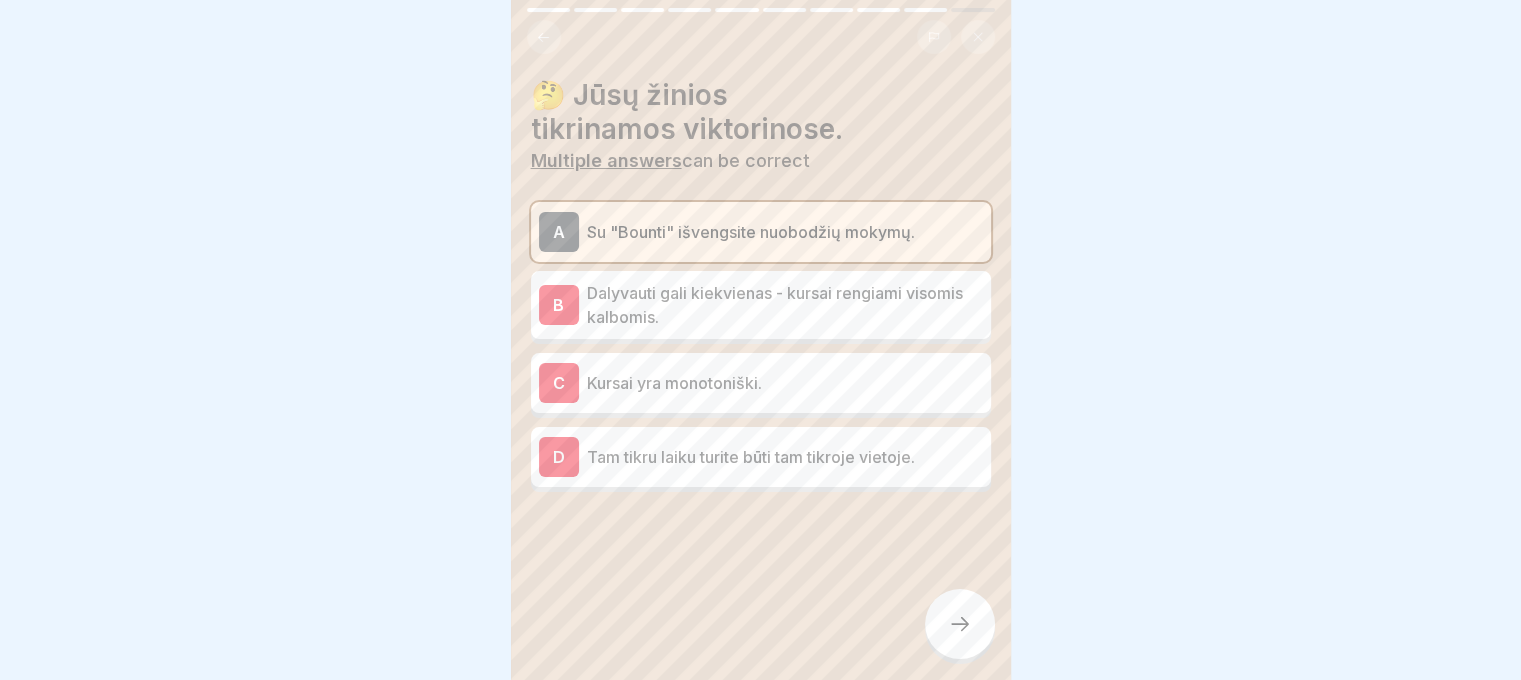 click on "B" at bounding box center (559, 305) 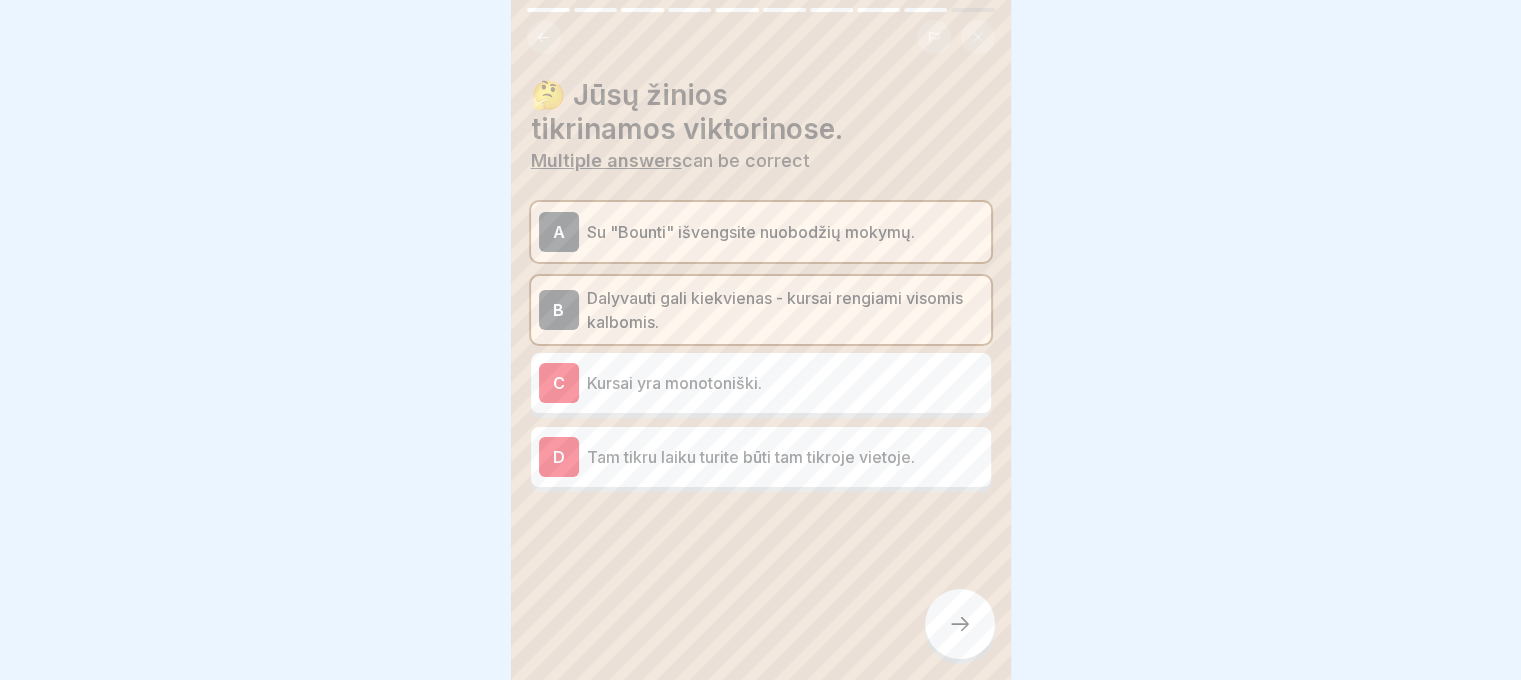 click 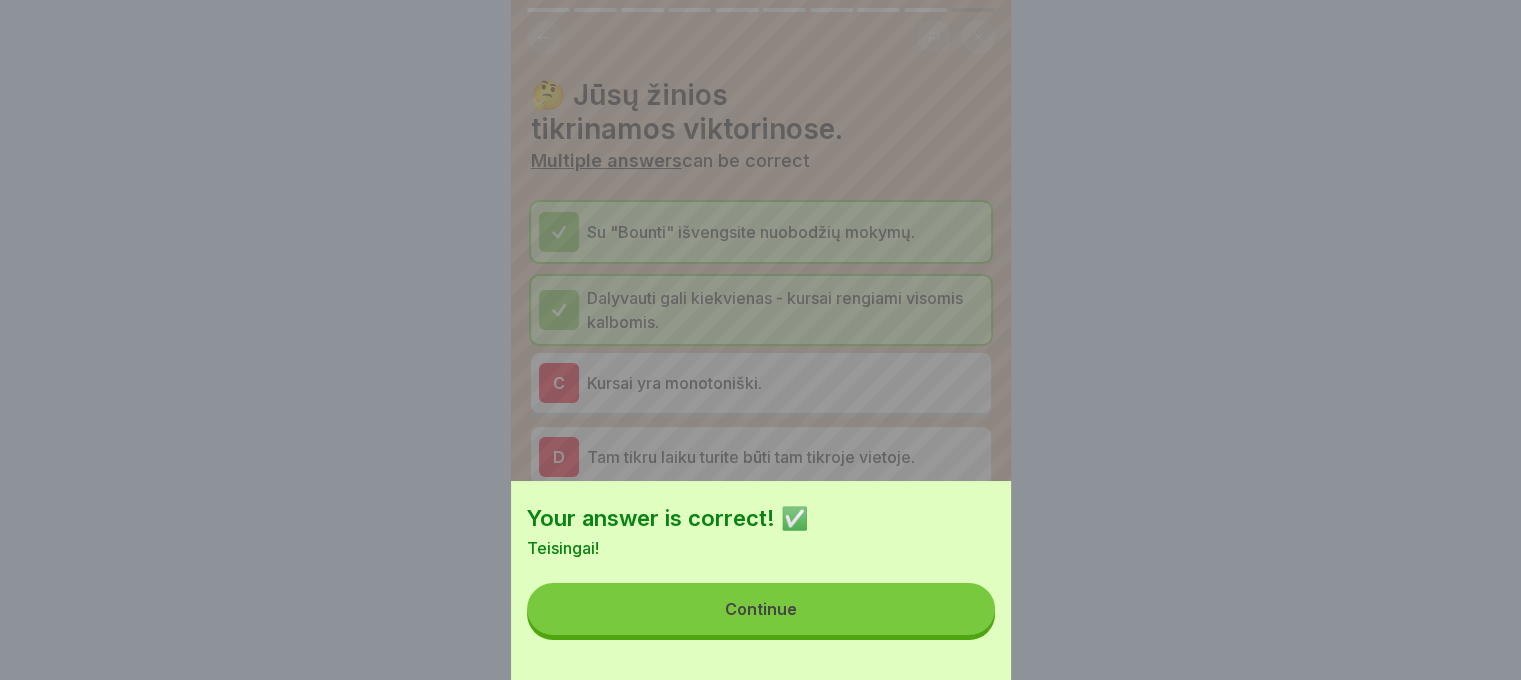 click on "Continue" at bounding box center [761, 609] 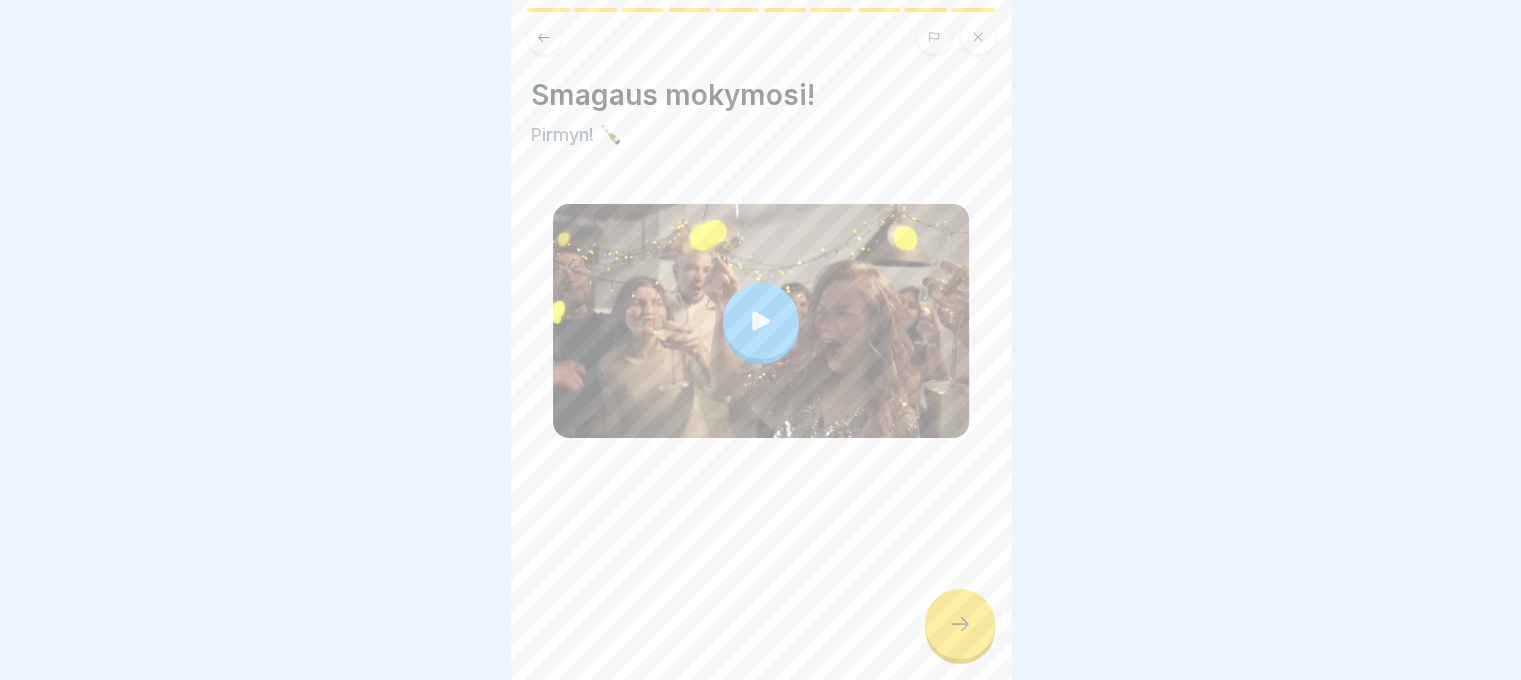 click 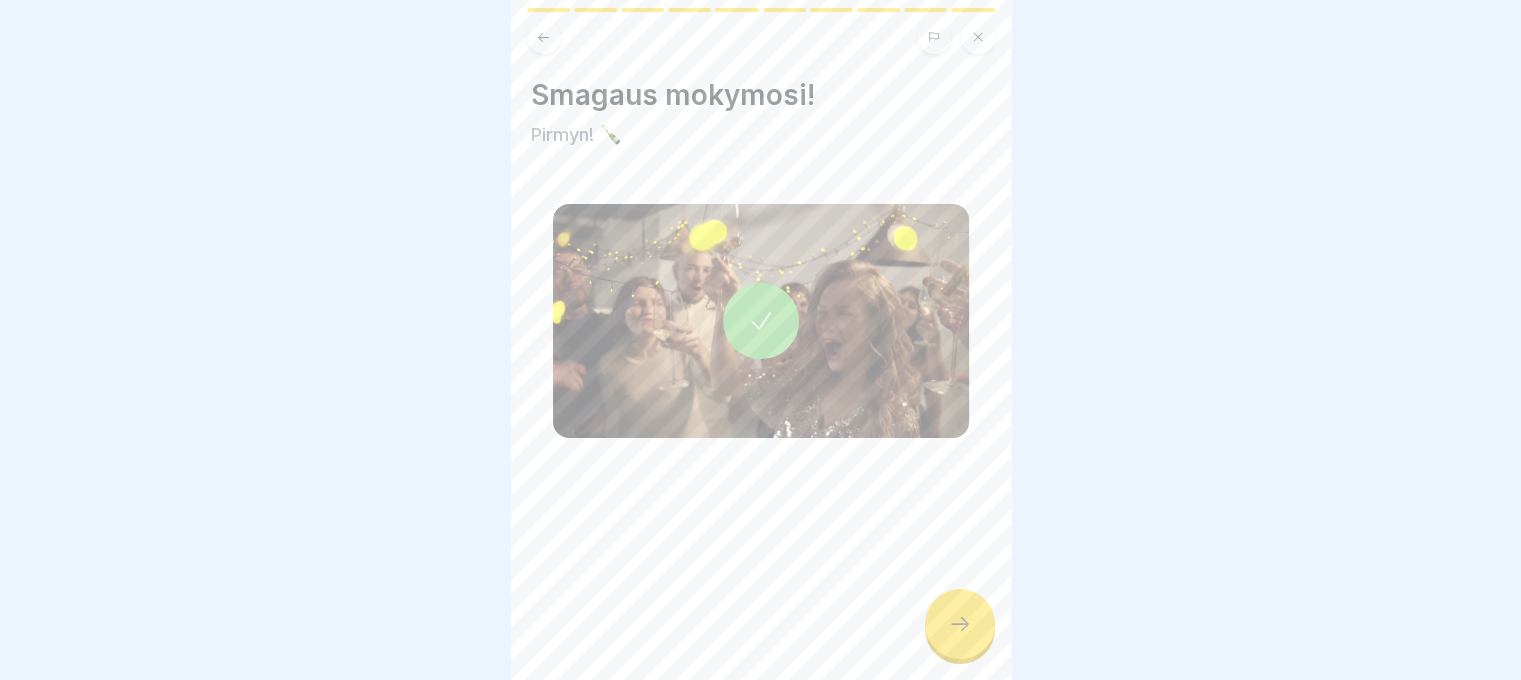 click 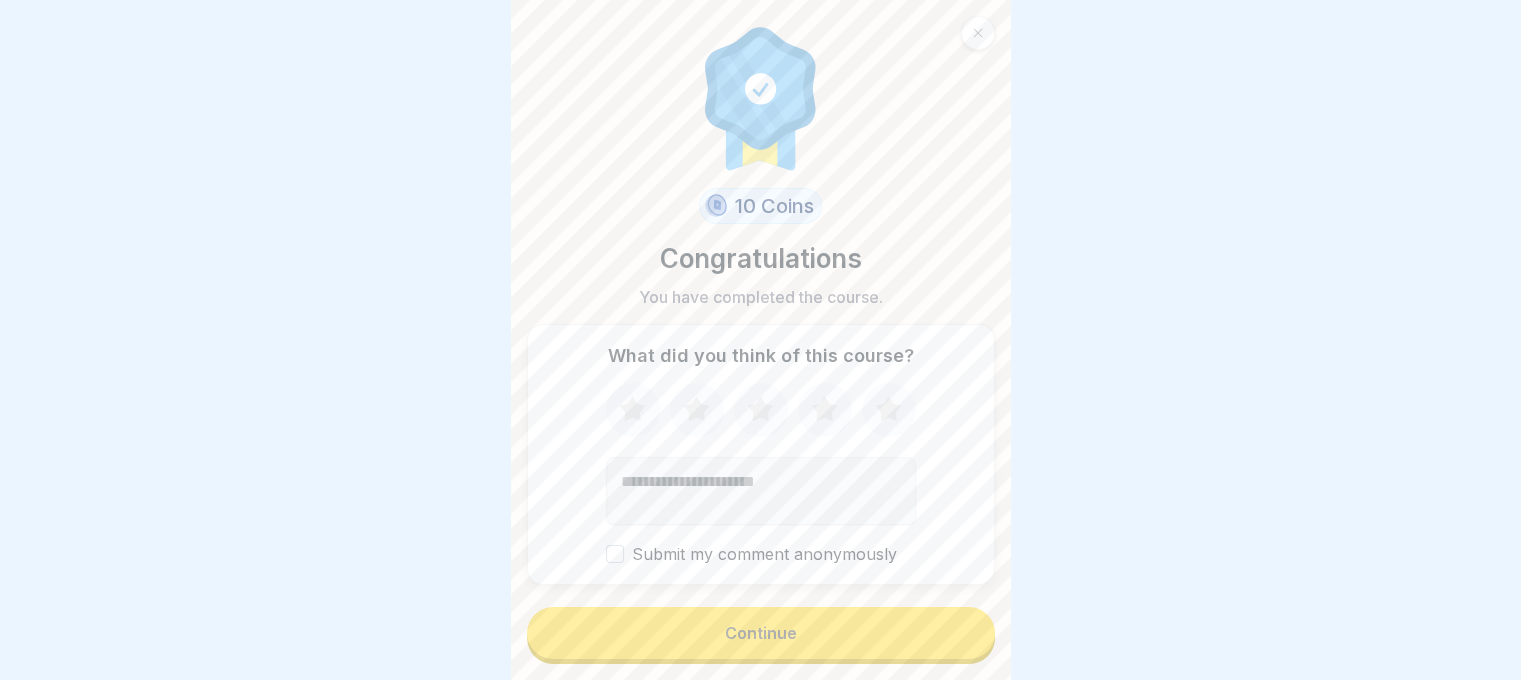 click on "Continue" at bounding box center (761, 633) 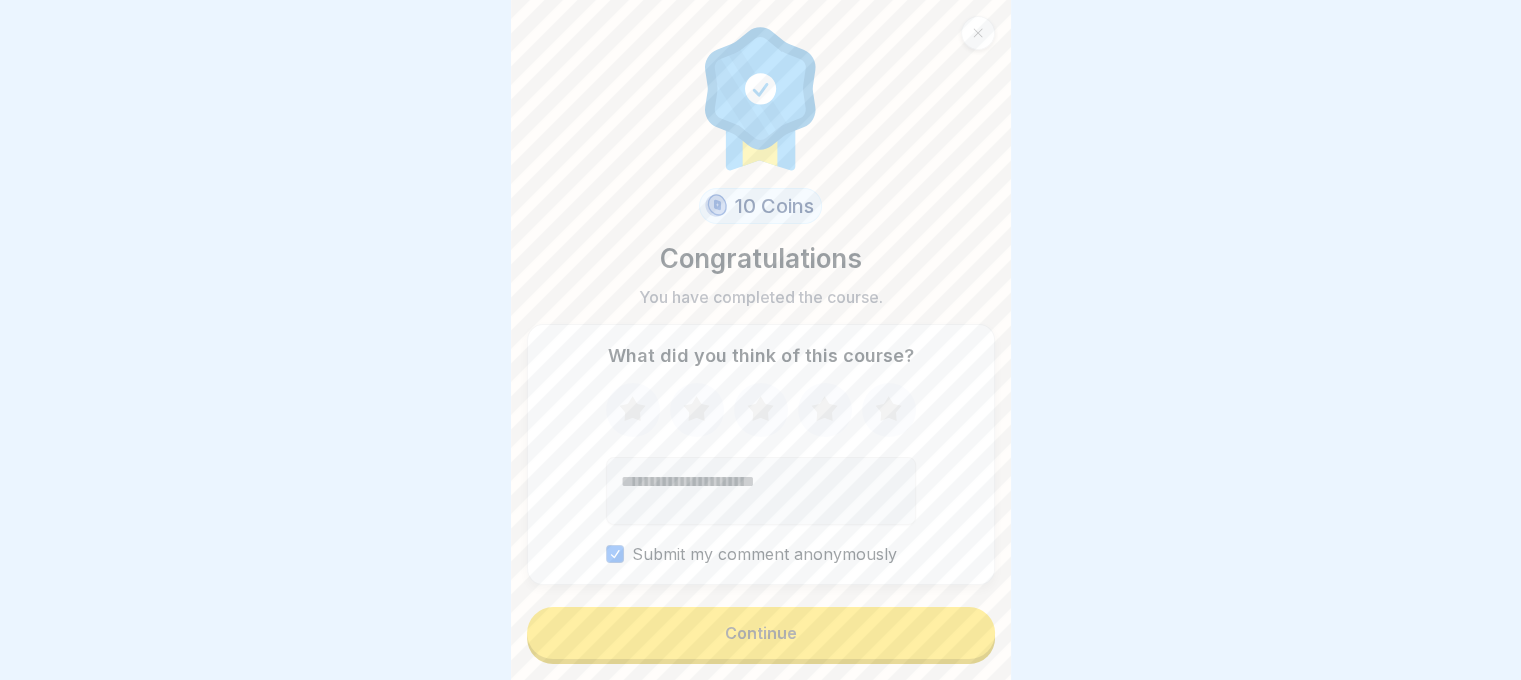 click on "Continue" at bounding box center [761, 633] 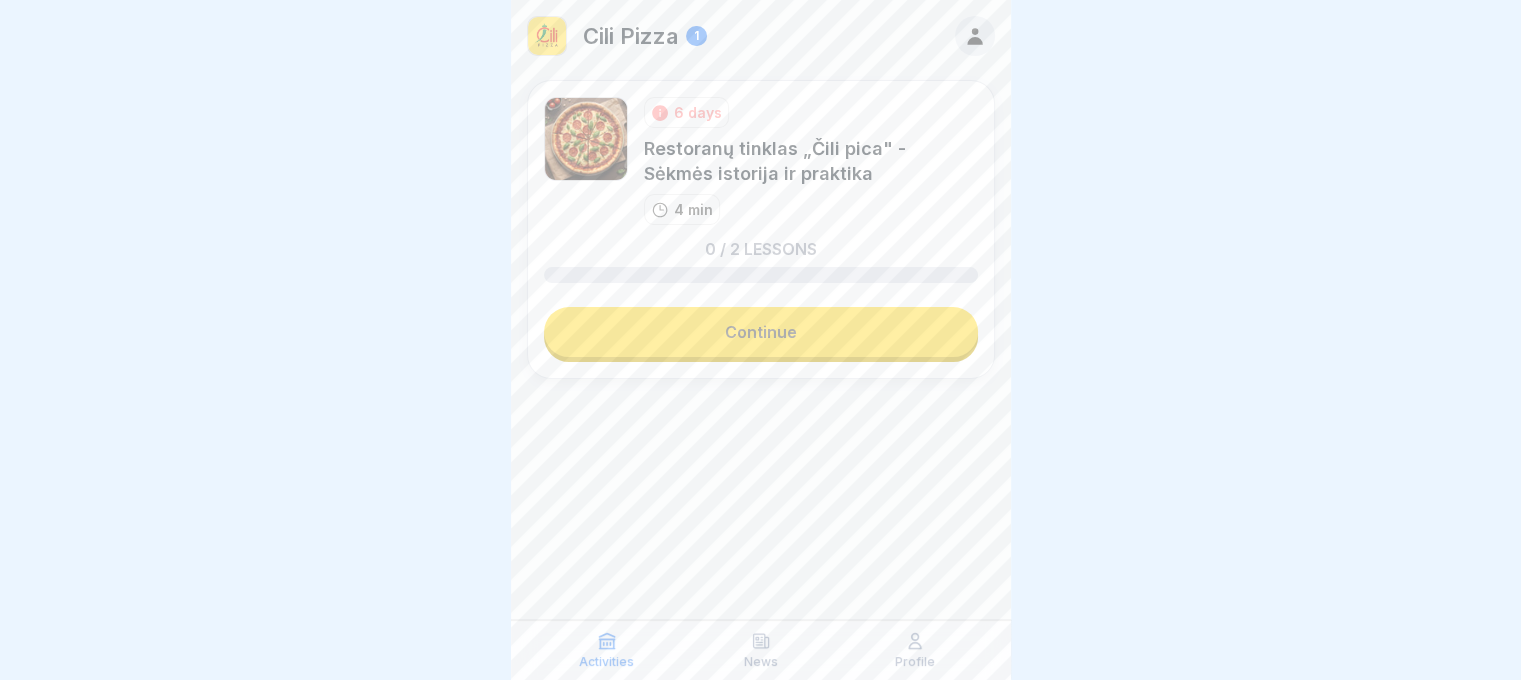 click on "Continue" at bounding box center [761, 332] 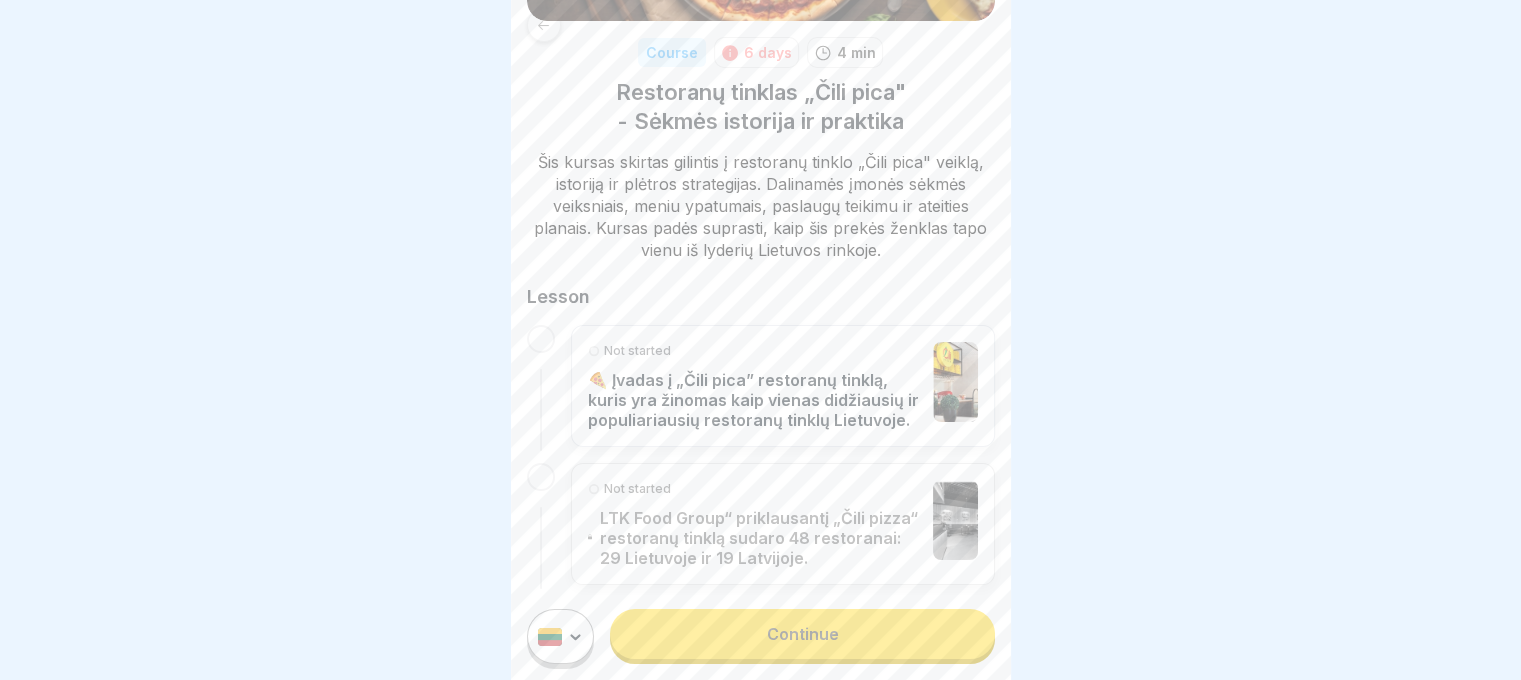 scroll, scrollTop: 284, scrollLeft: 0, axis: vertical 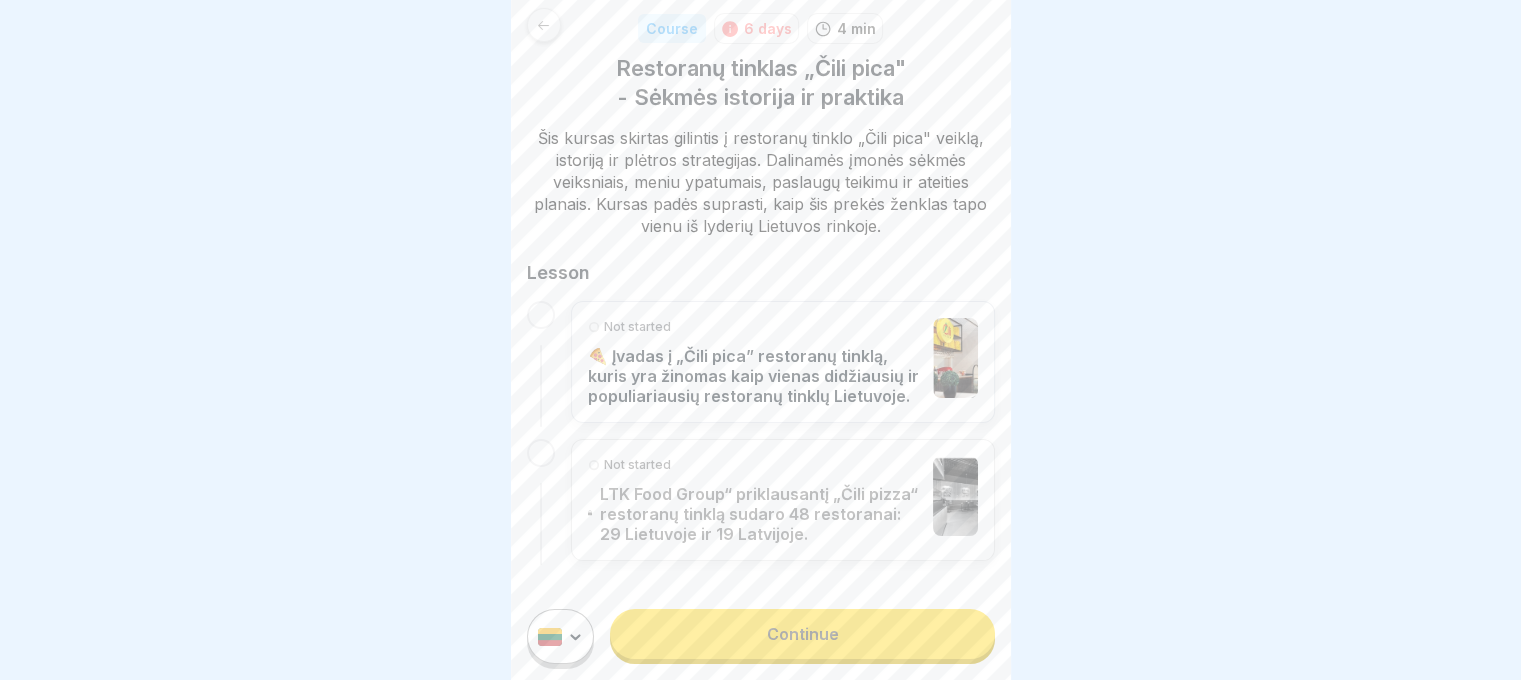 click at bounding box center [541, 315] 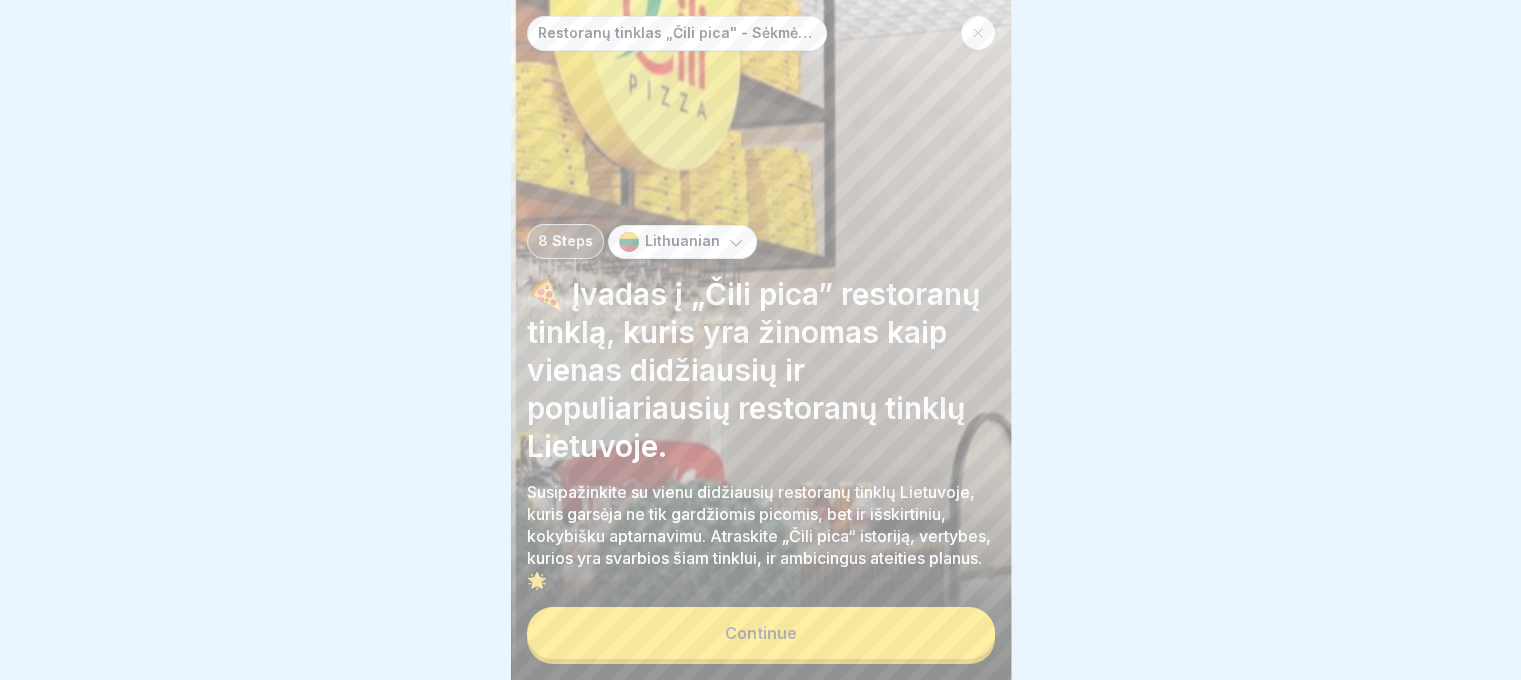 scroll, scrollTop: 0, scrollLeft: 0, axis: both 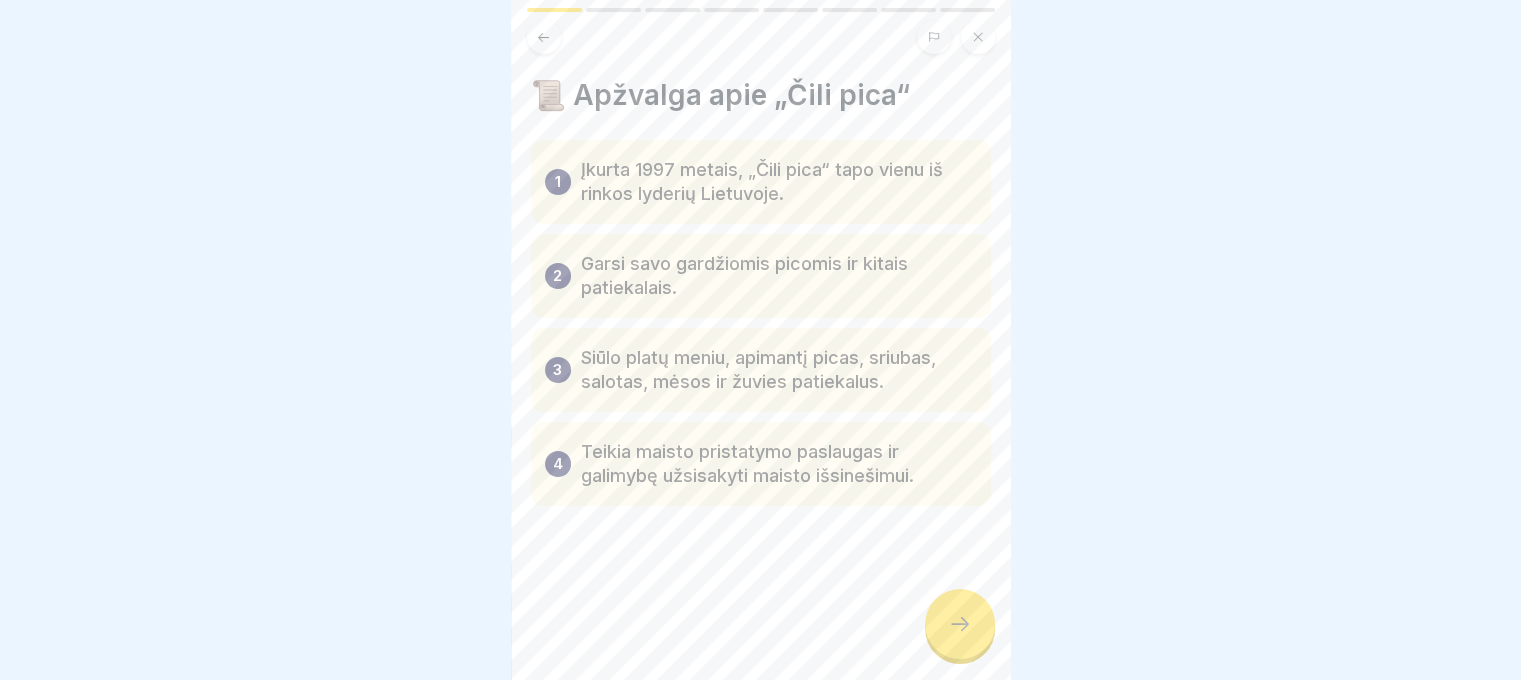 click 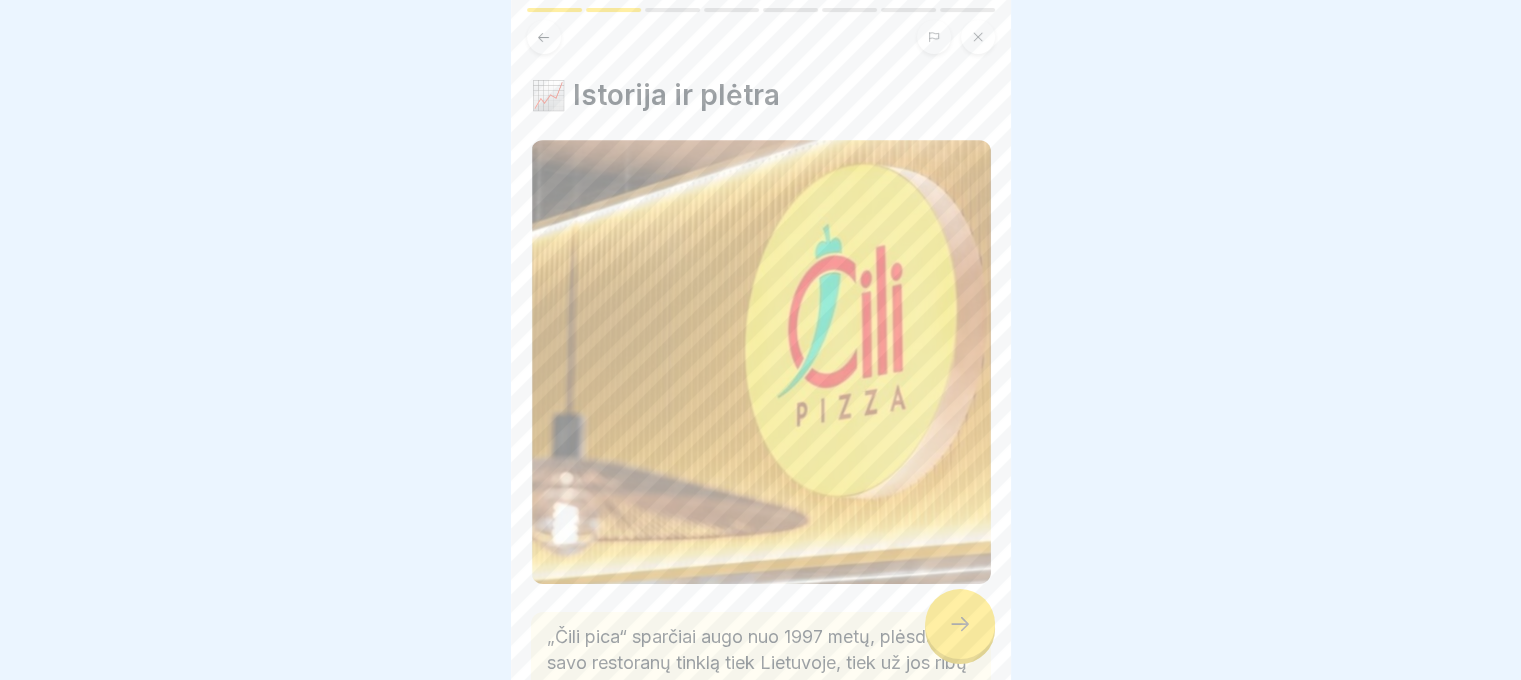 click 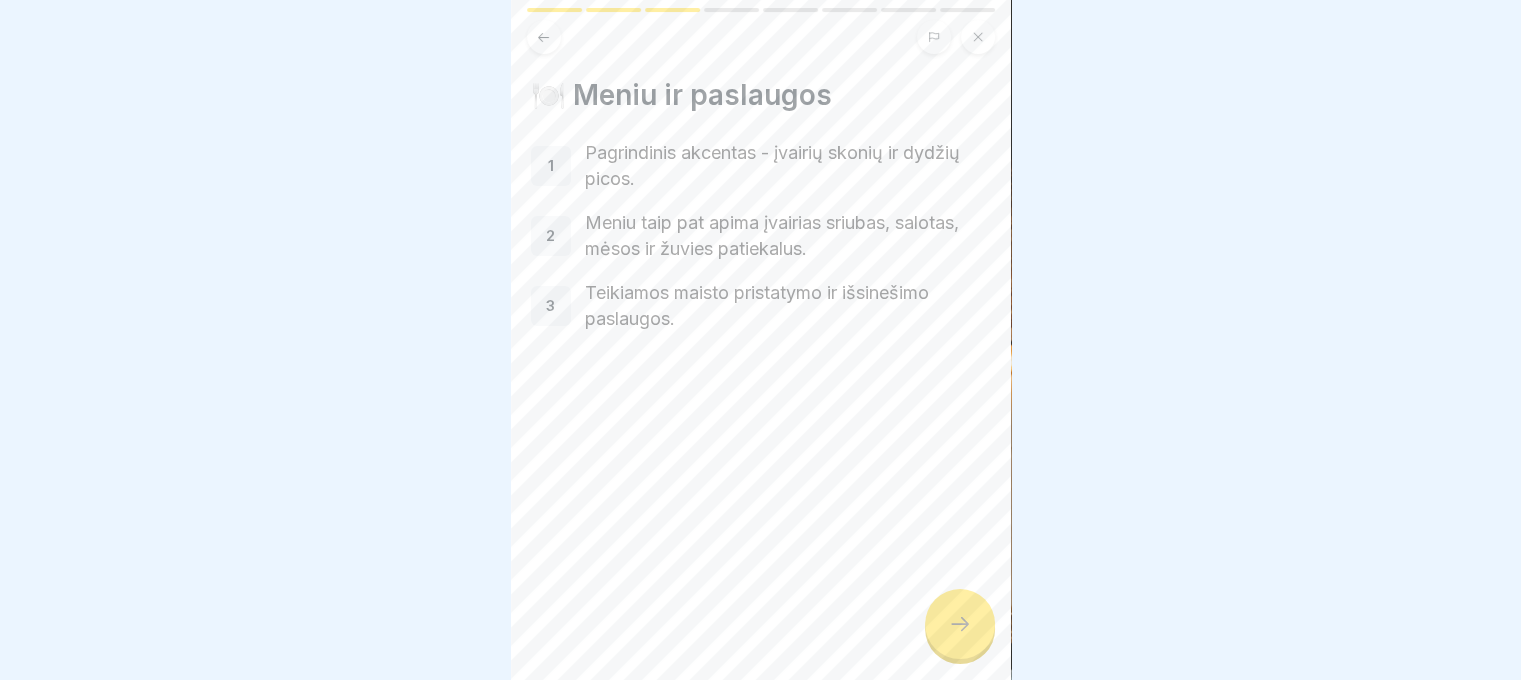 click 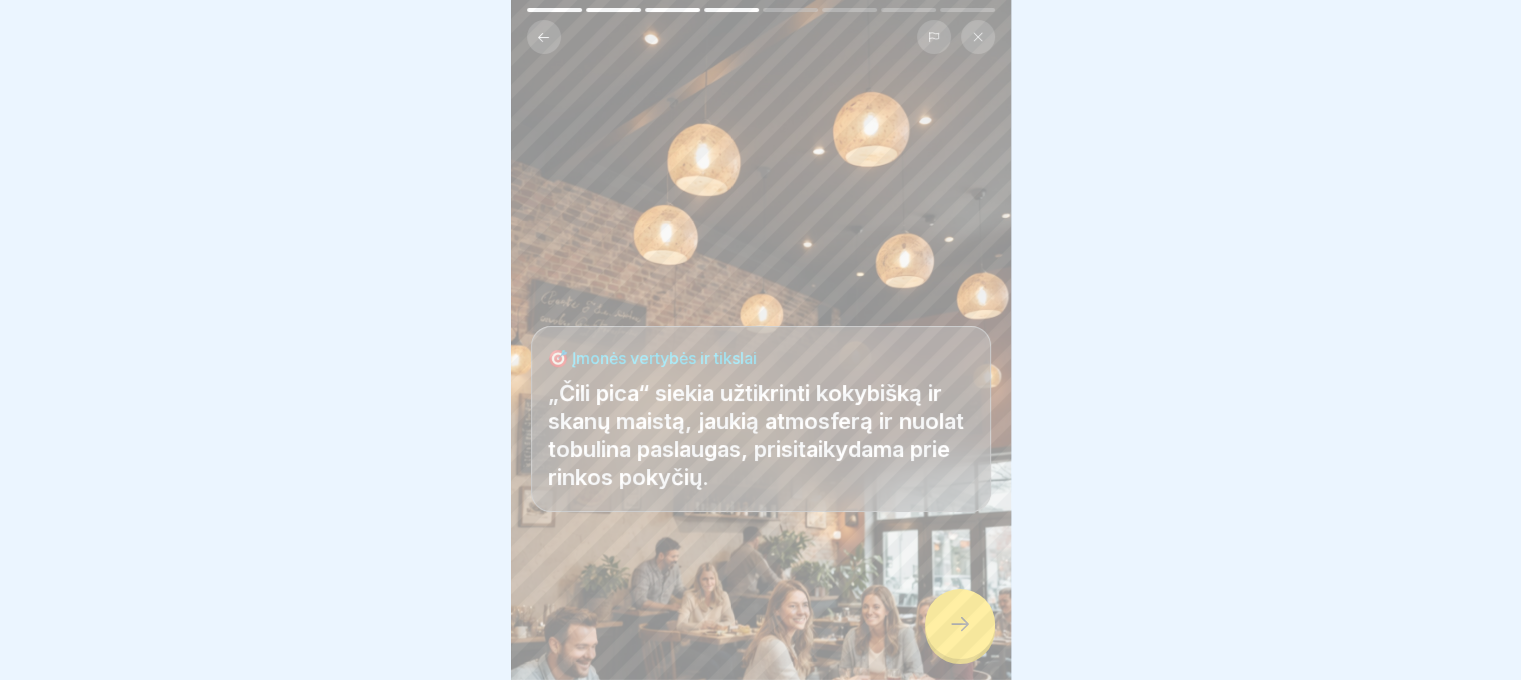 click 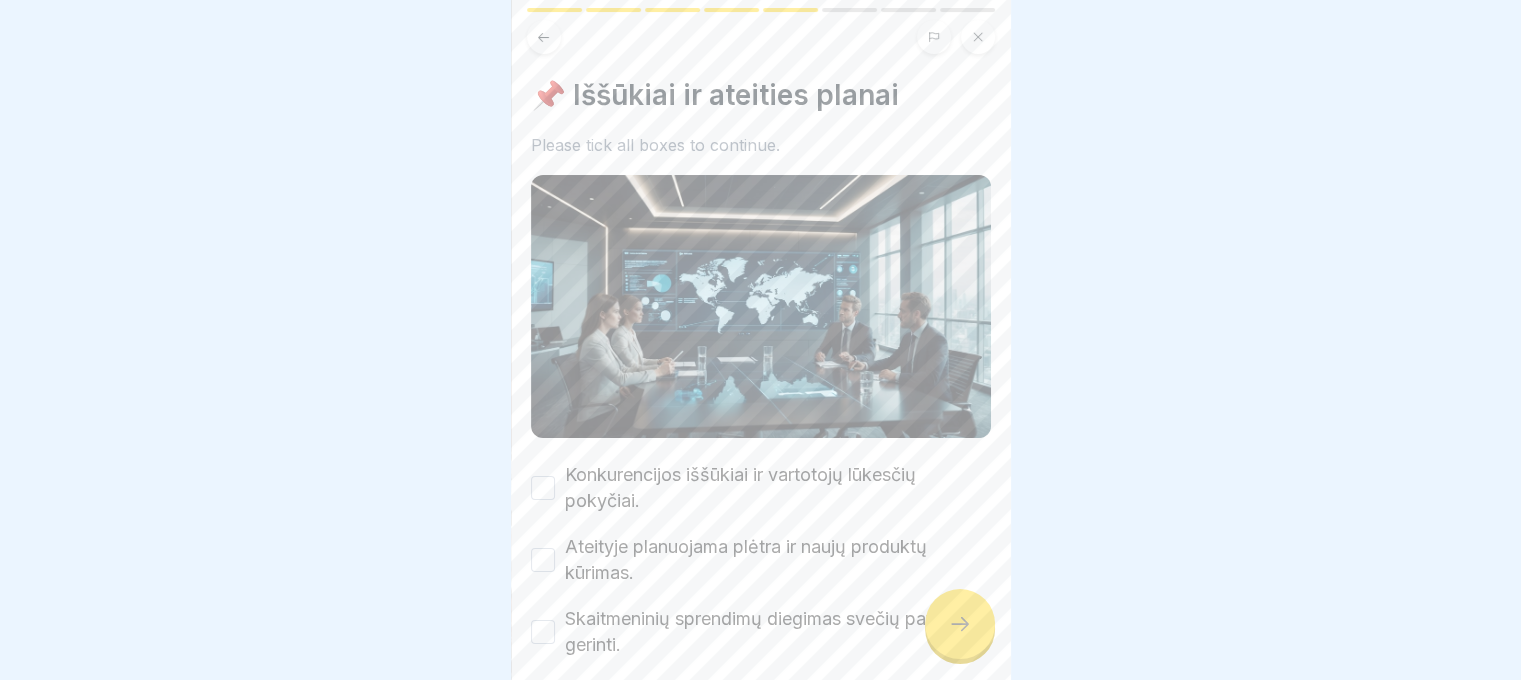 scroll, scrollTop: 15, scrollLeft: 0, axis: vertical 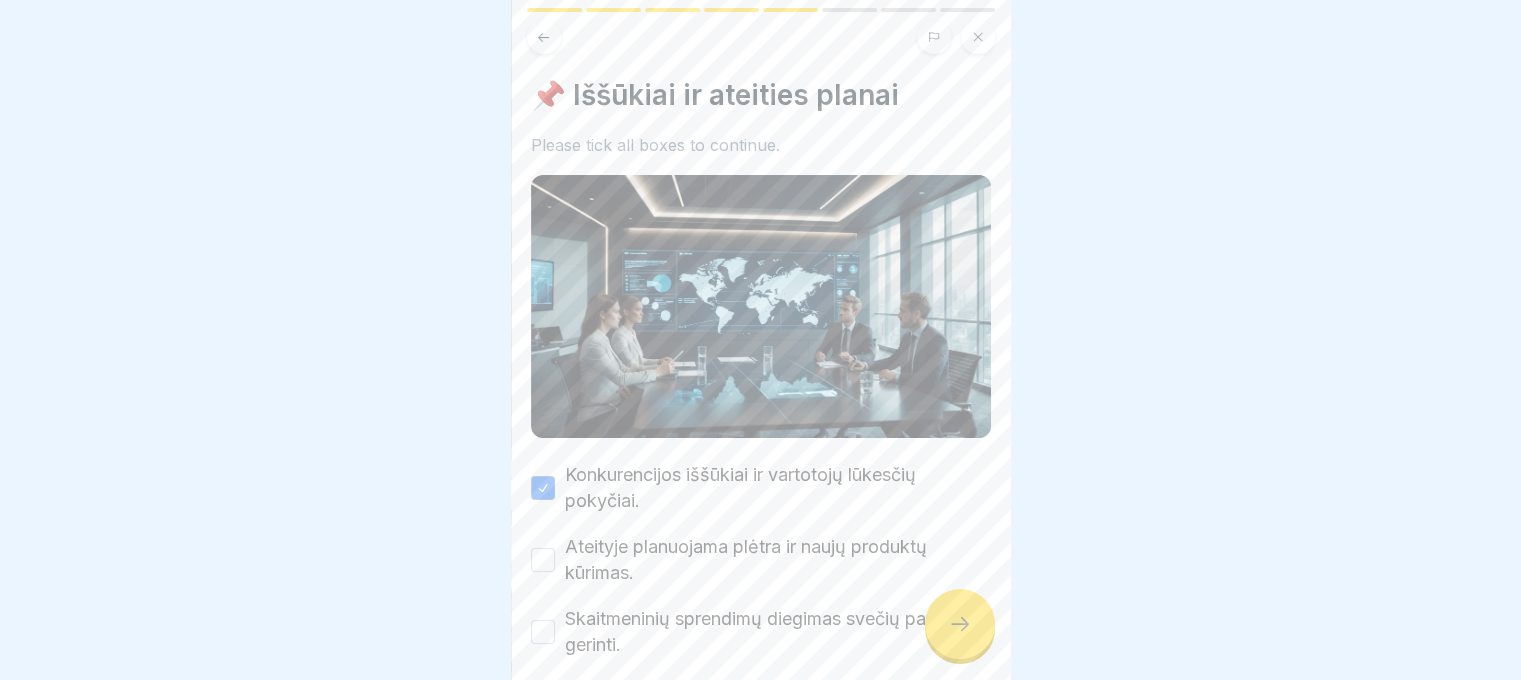 click on "Ateityje planuojama plėtra ir naujų produktų kūrimas." at bounding box center [543, 560] 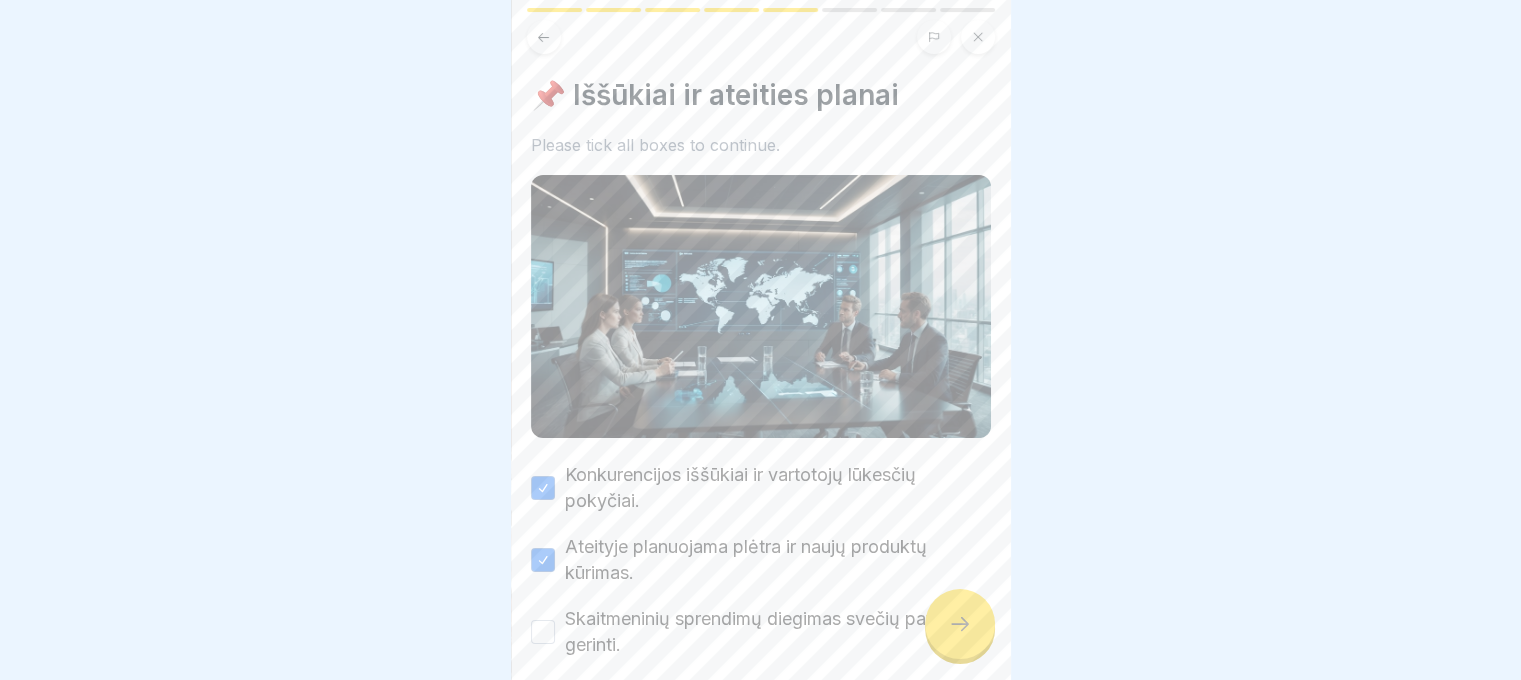 click on "Skaitmeninių sprendimų diegimas svečių patirčiai gerinti." at bounding box center [543, 632] 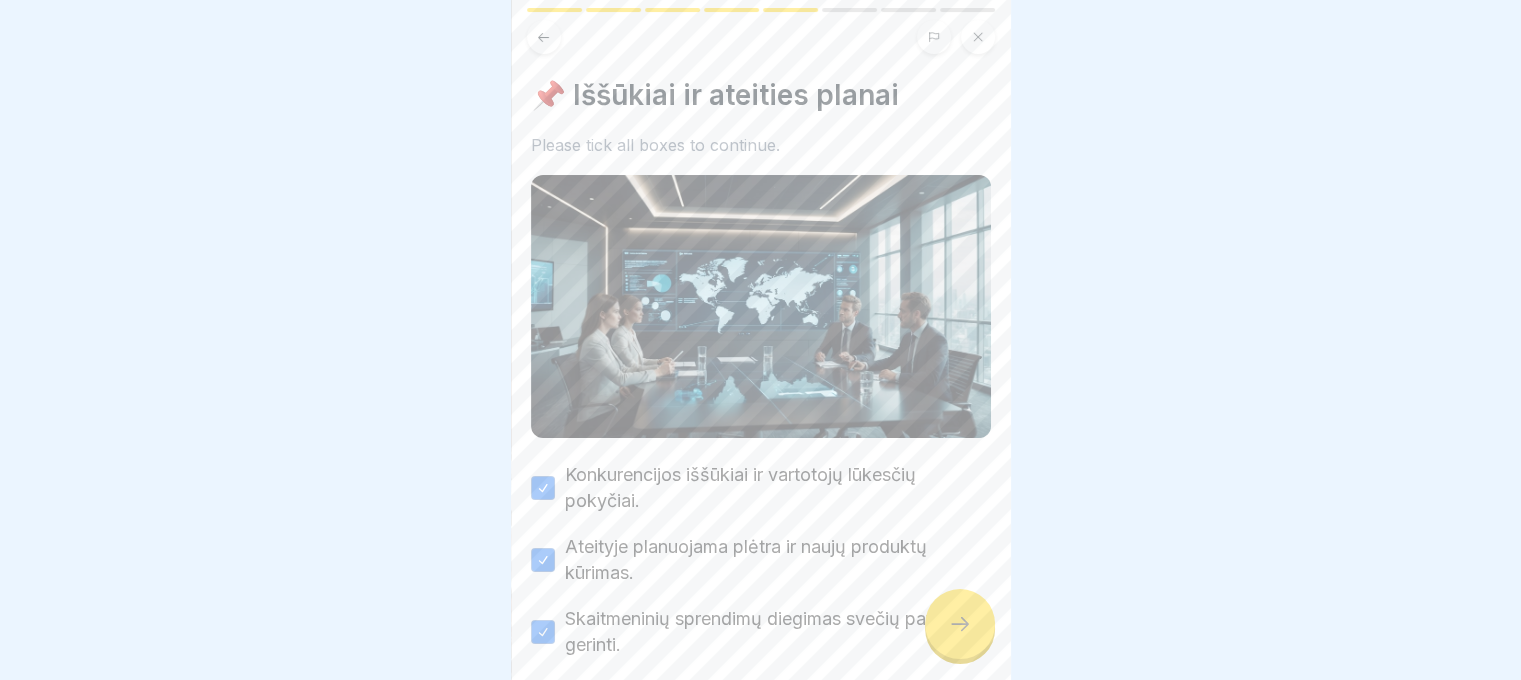 click 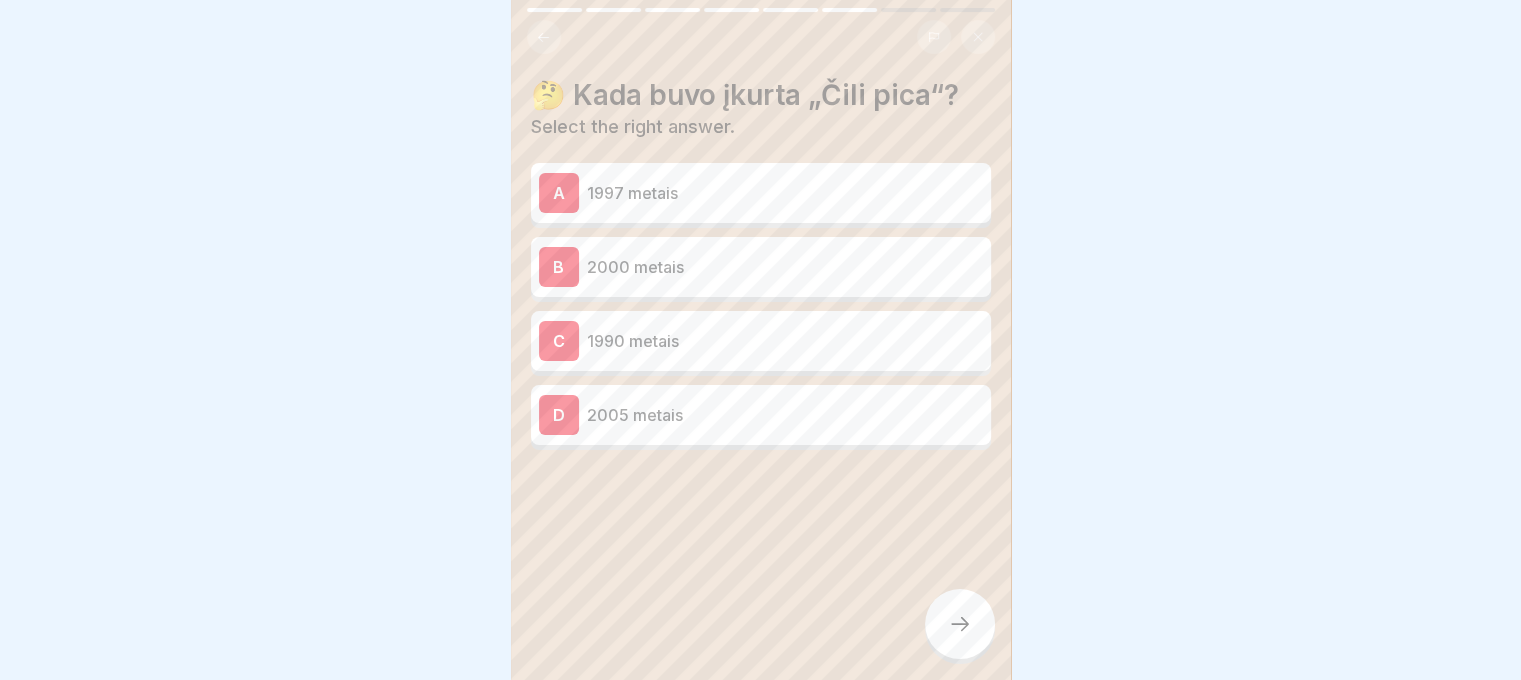 click on "A" at bounding box center [559, 193] 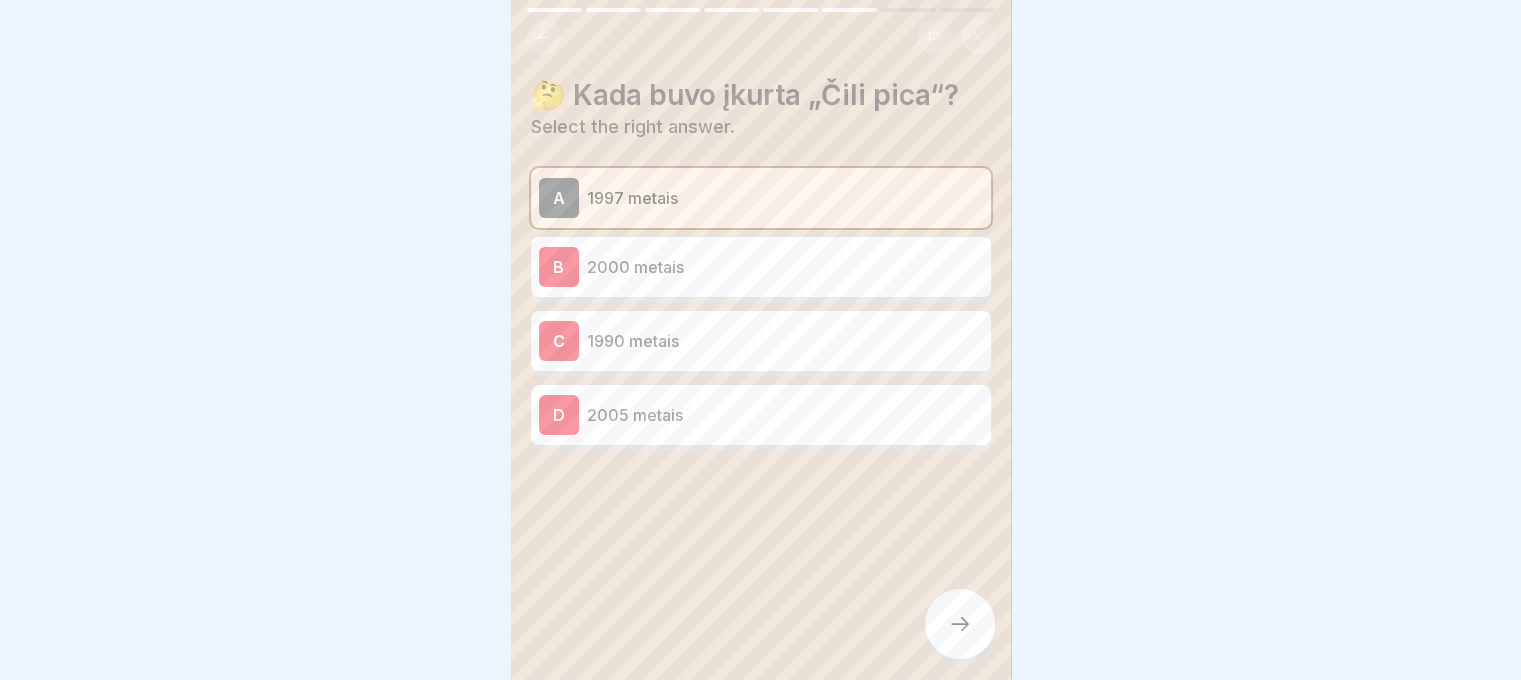 click 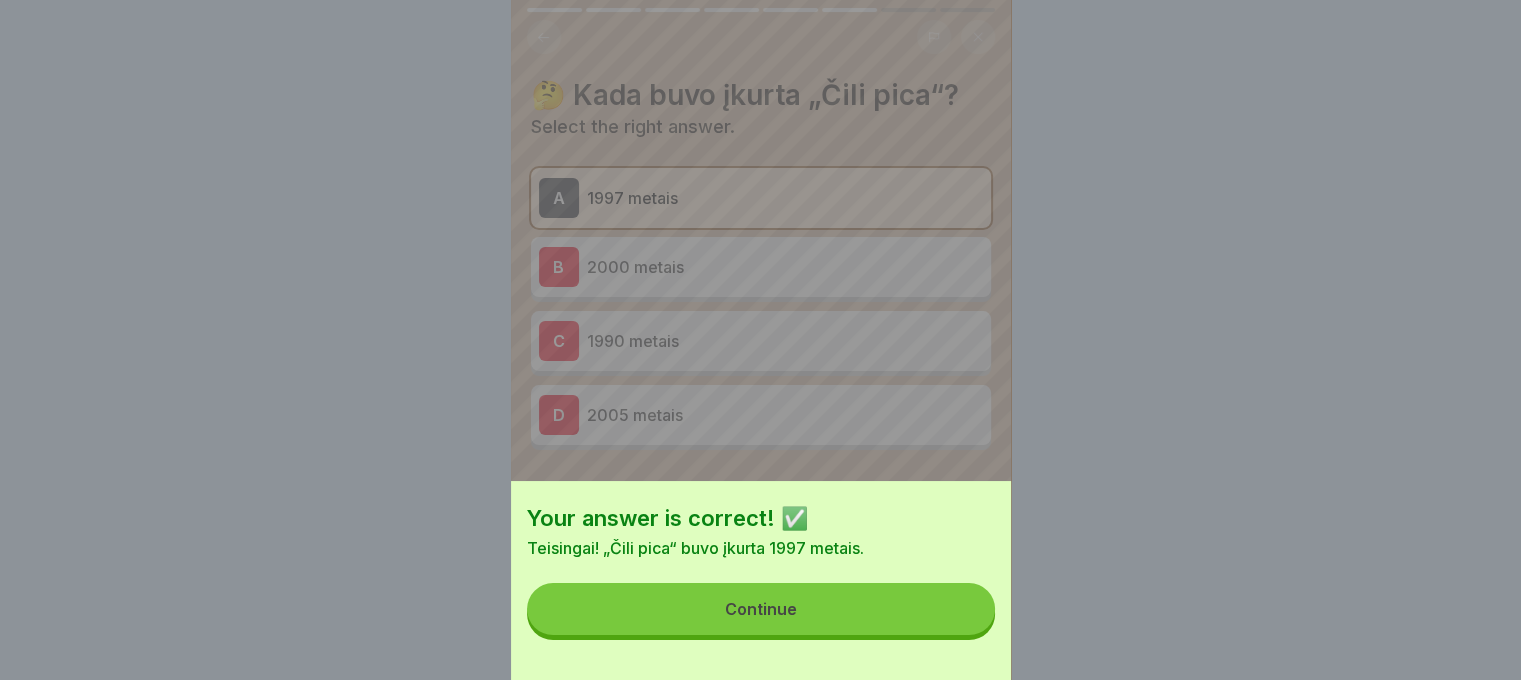 click on "Continue" at bounding box center (761, 609) 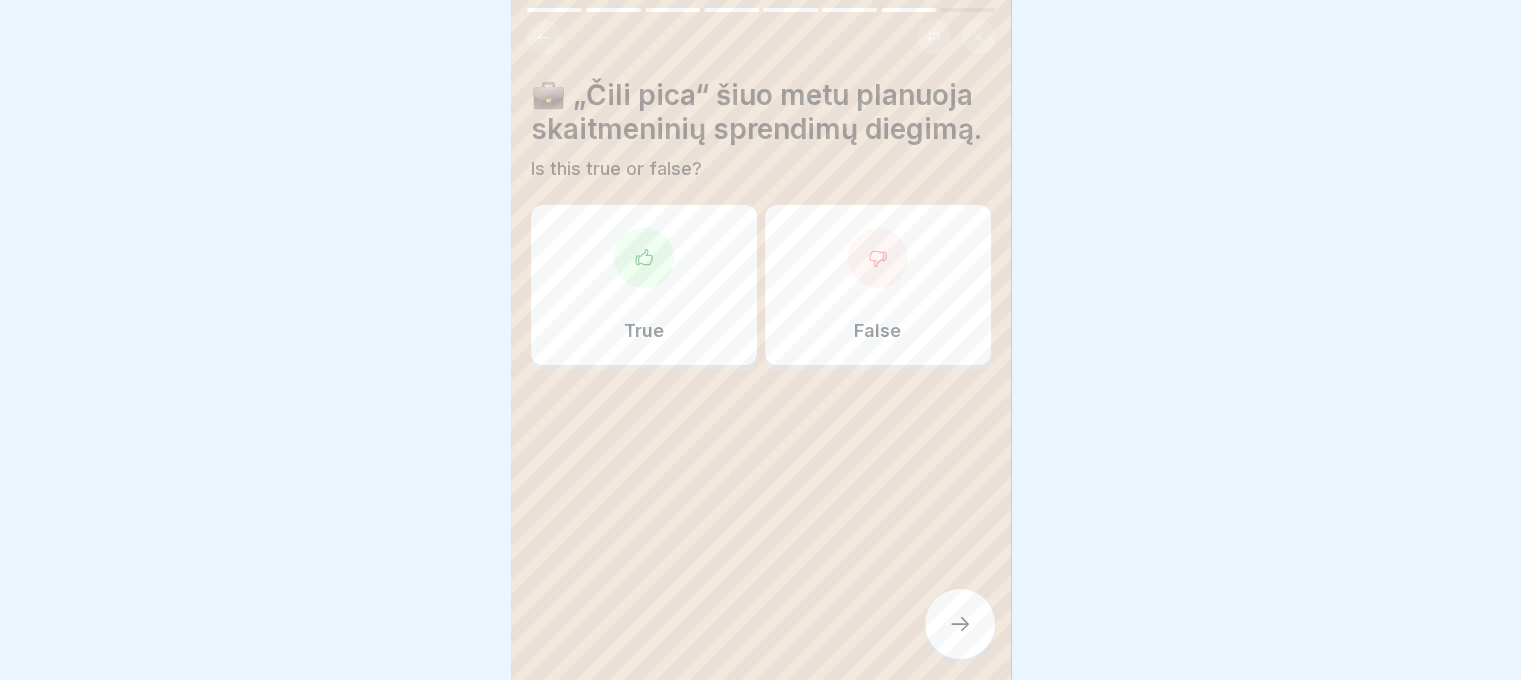 click 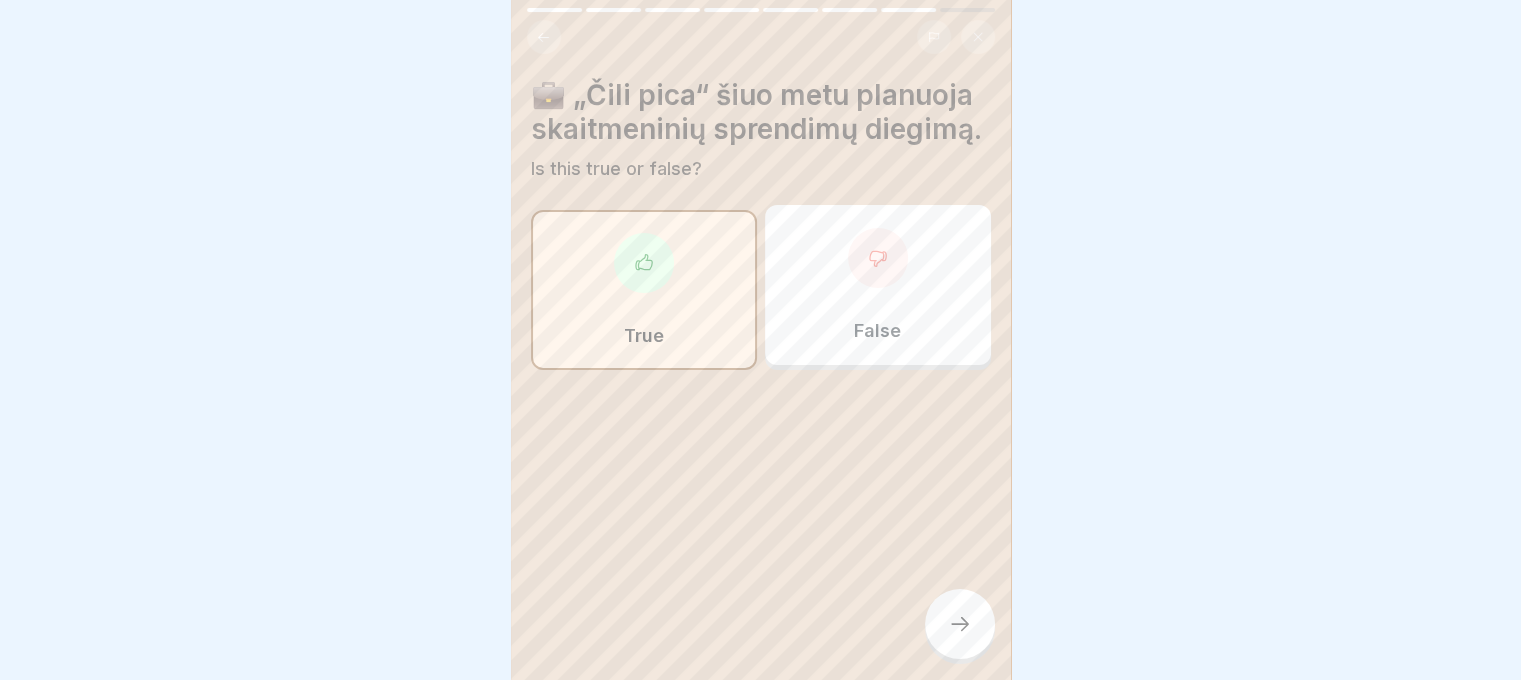 click at bounding box center (960, 624) 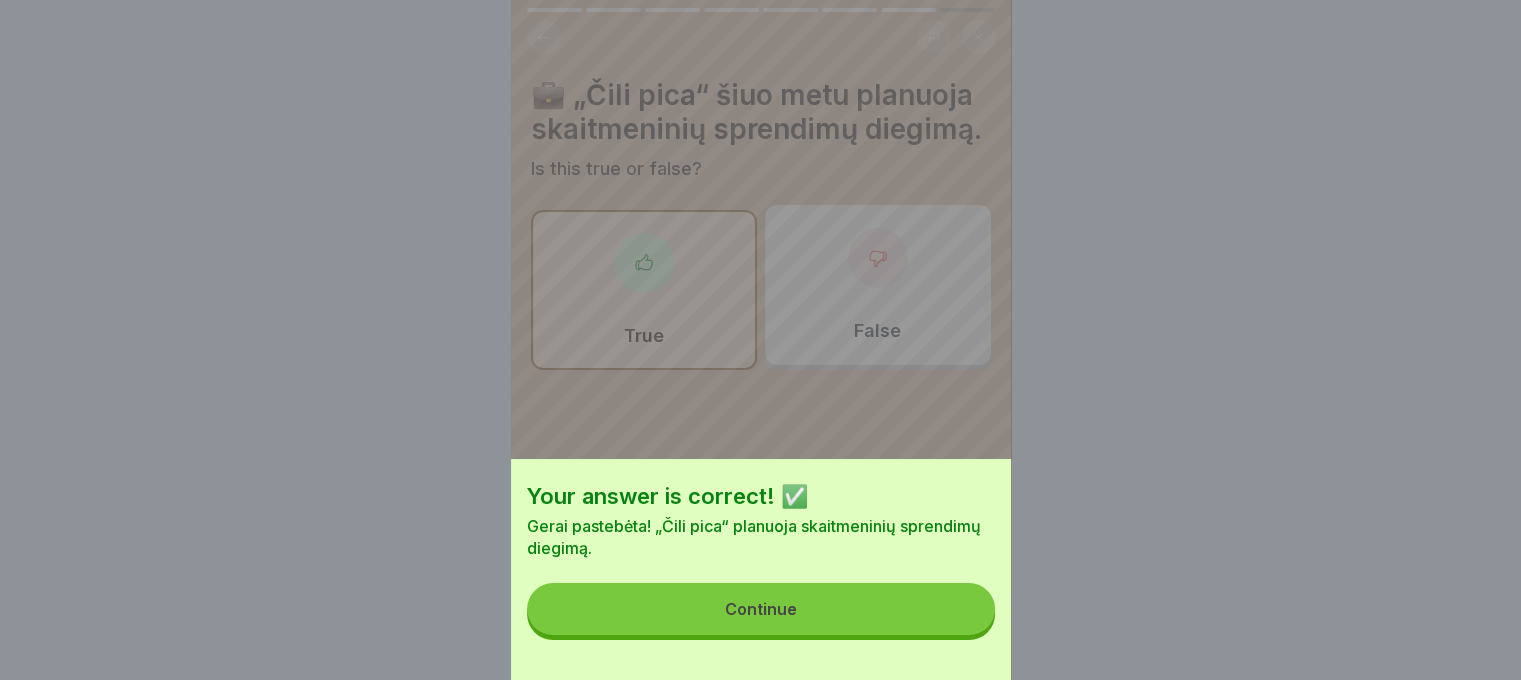 click on "Continue" at bounding box center [761, 609] 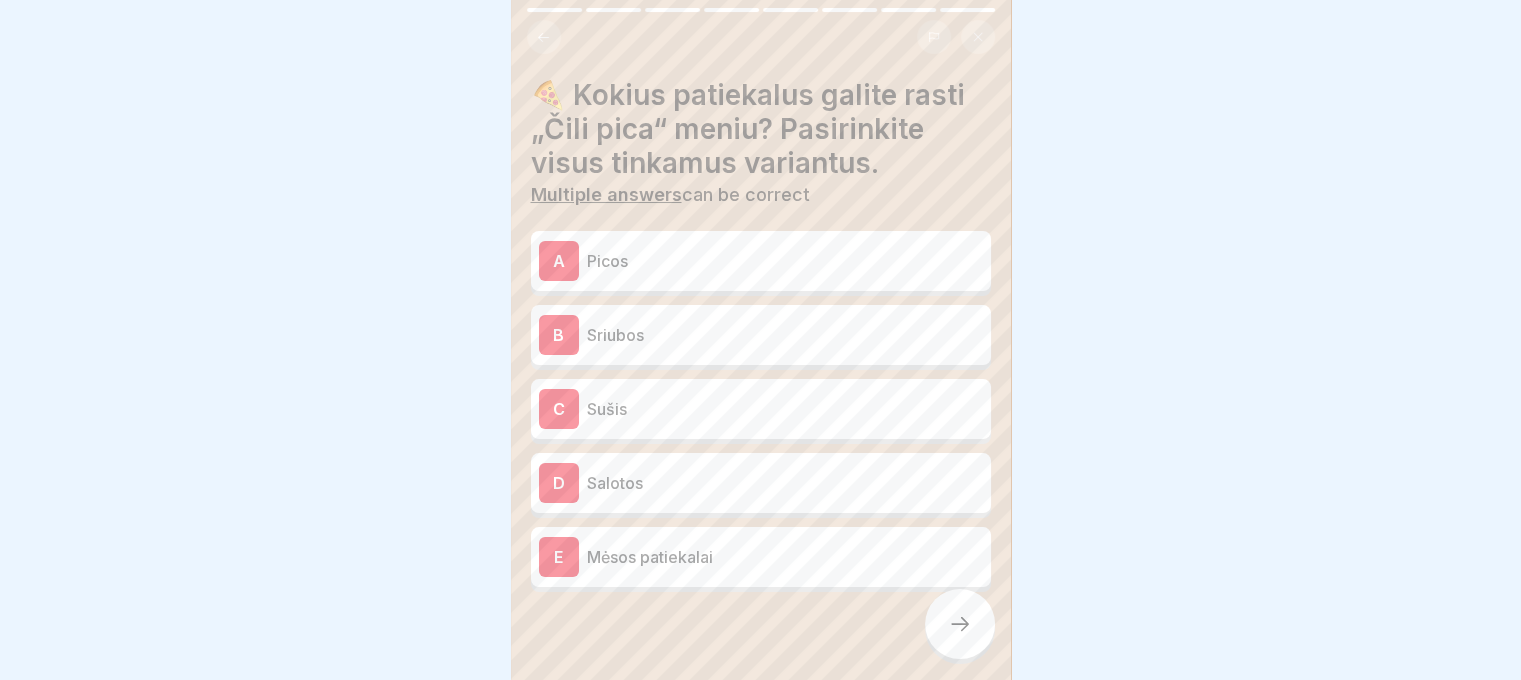 click on "A" at bounding box center (559, 261) 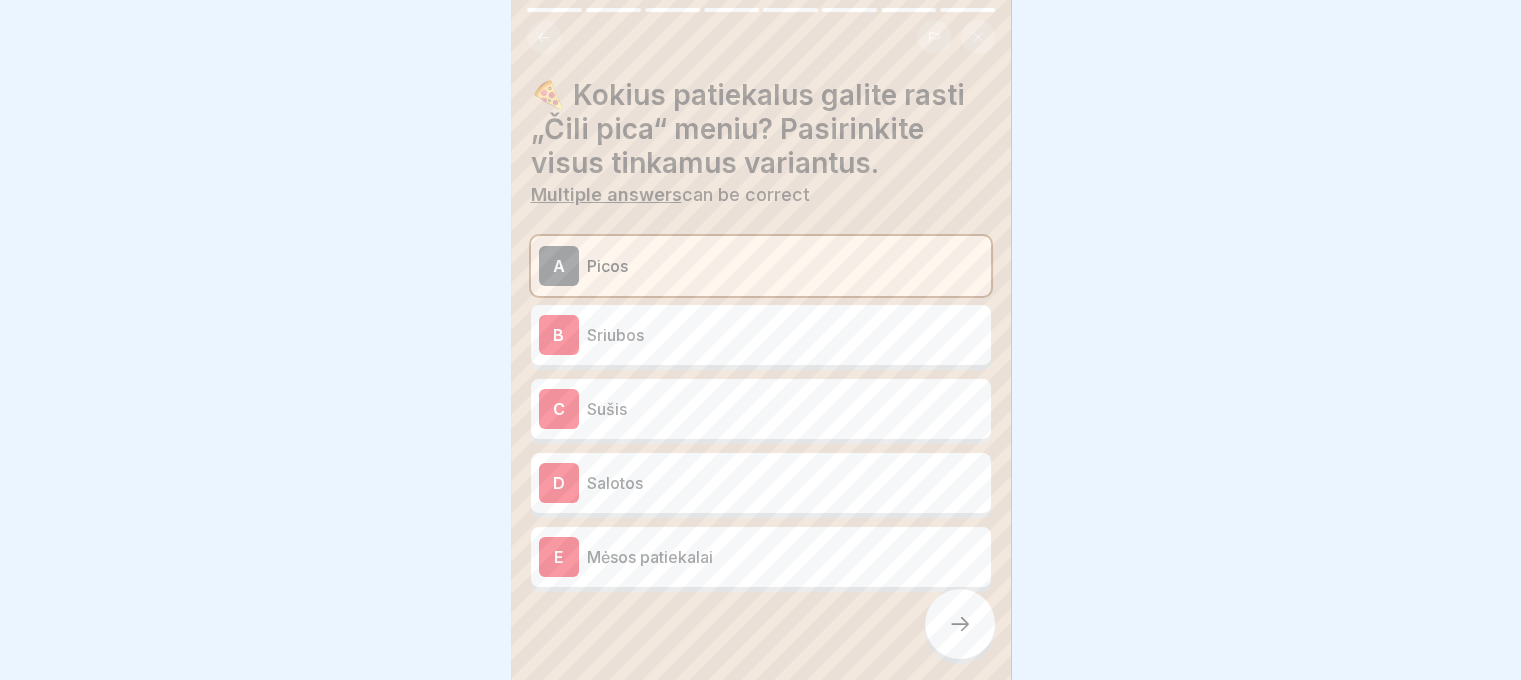 click on "B" at bounding box center [559, 335] 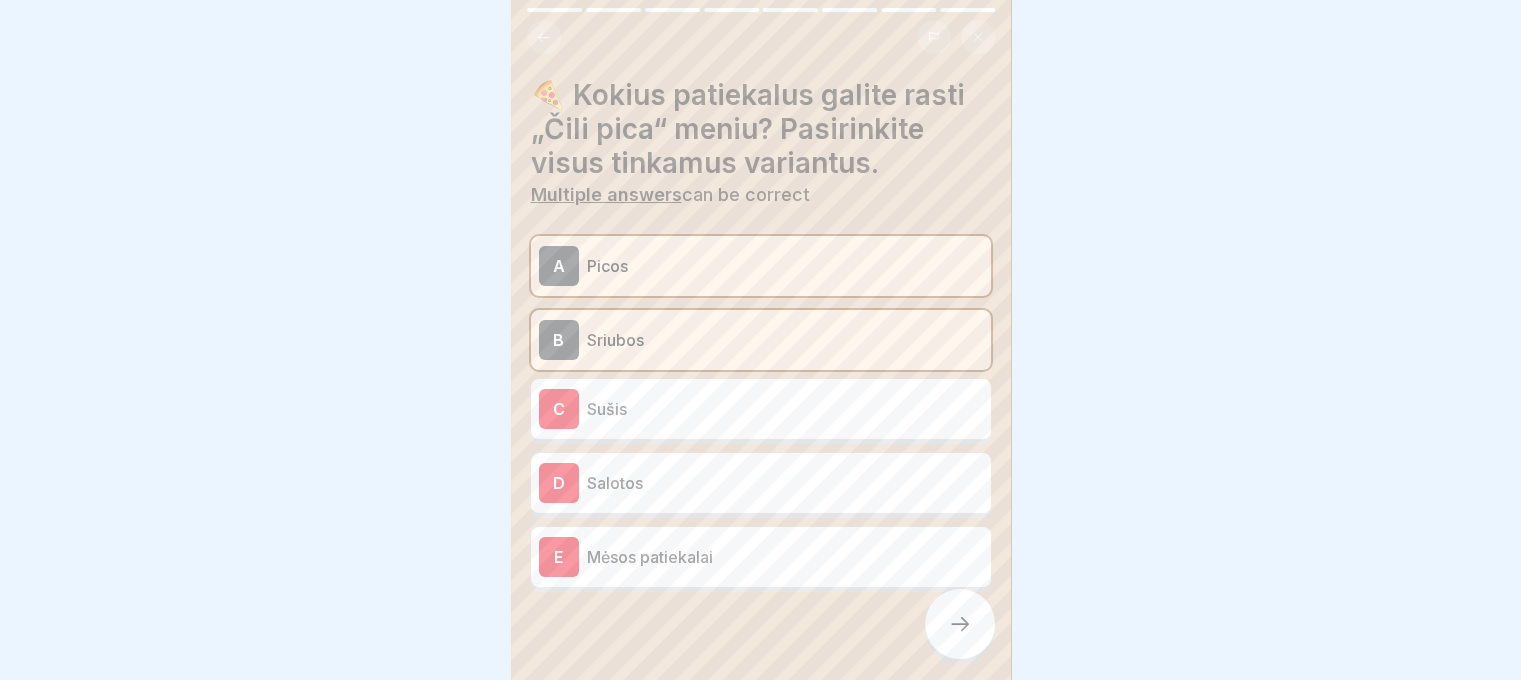 click on "D" at bounding box center [559, 483] 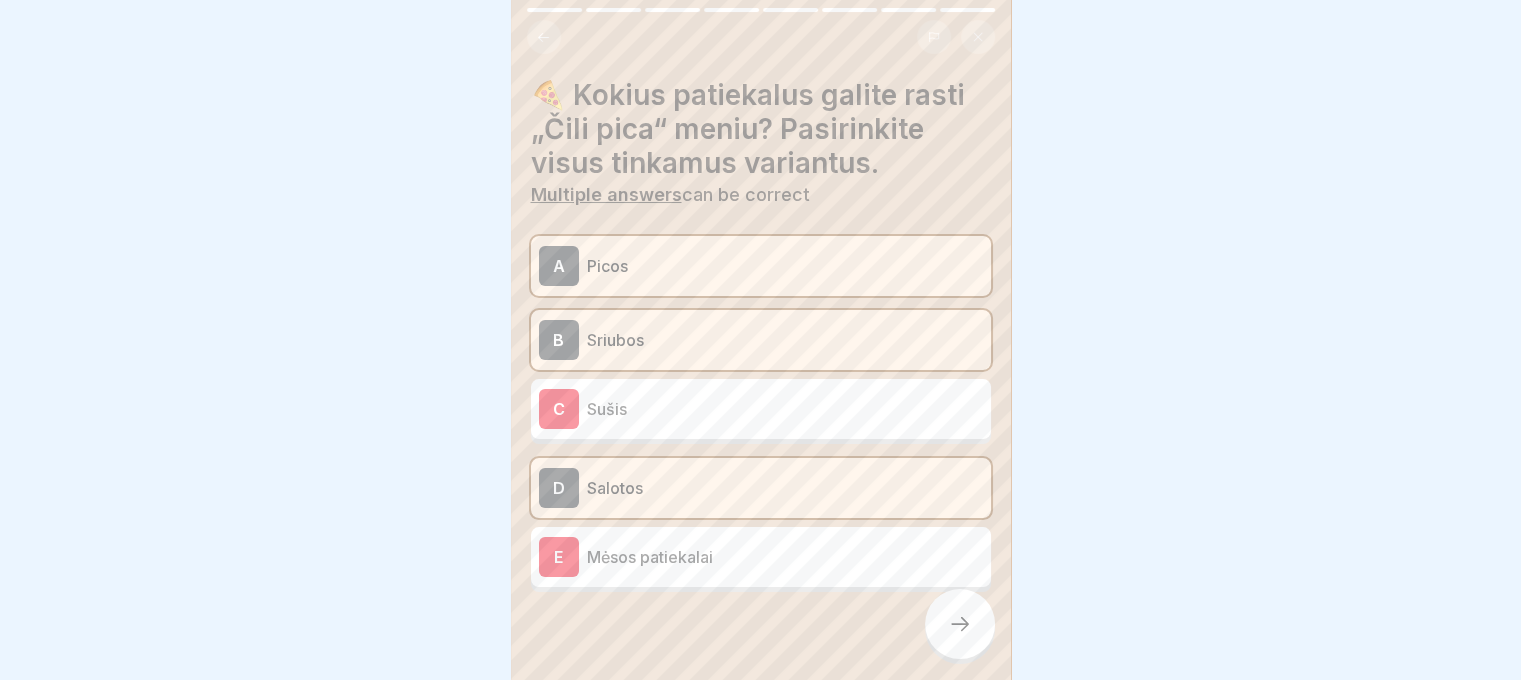 click on "E" at bounding box center (559, 557) 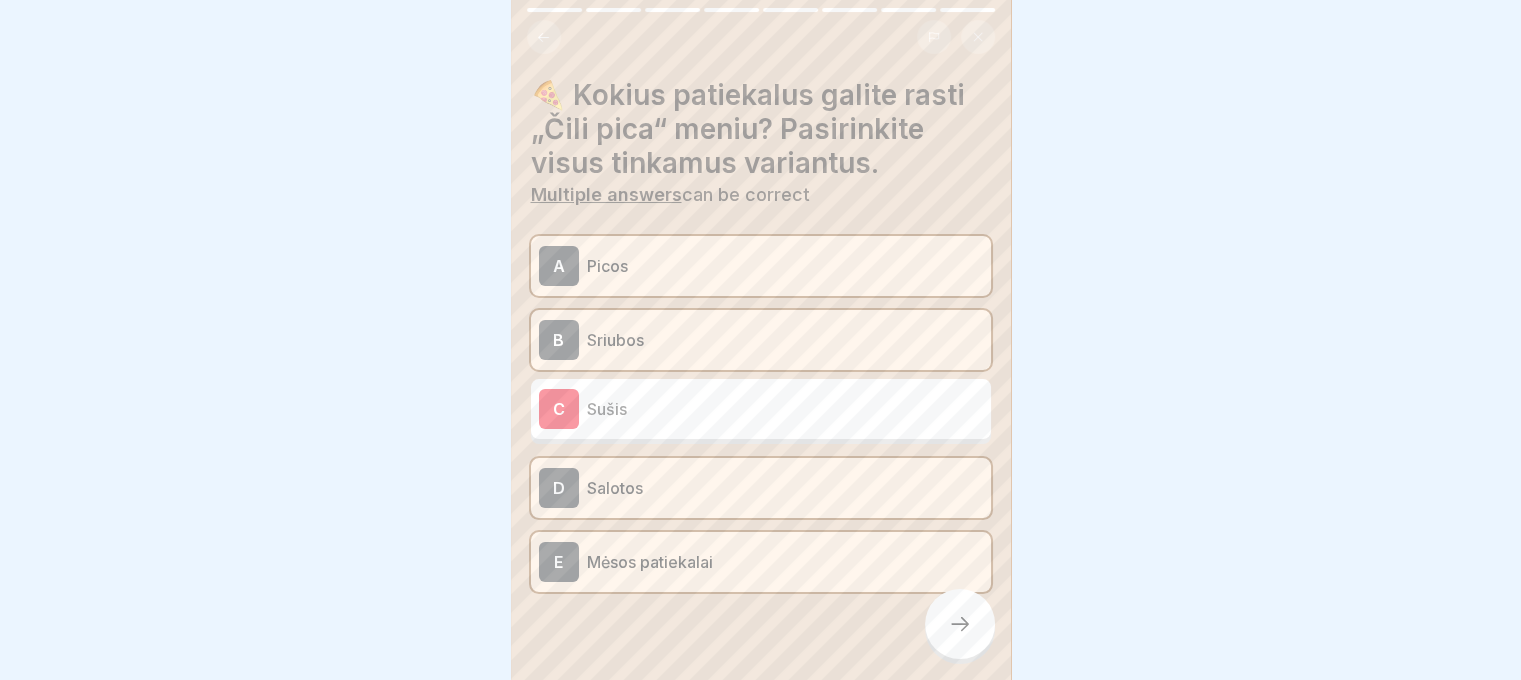 click 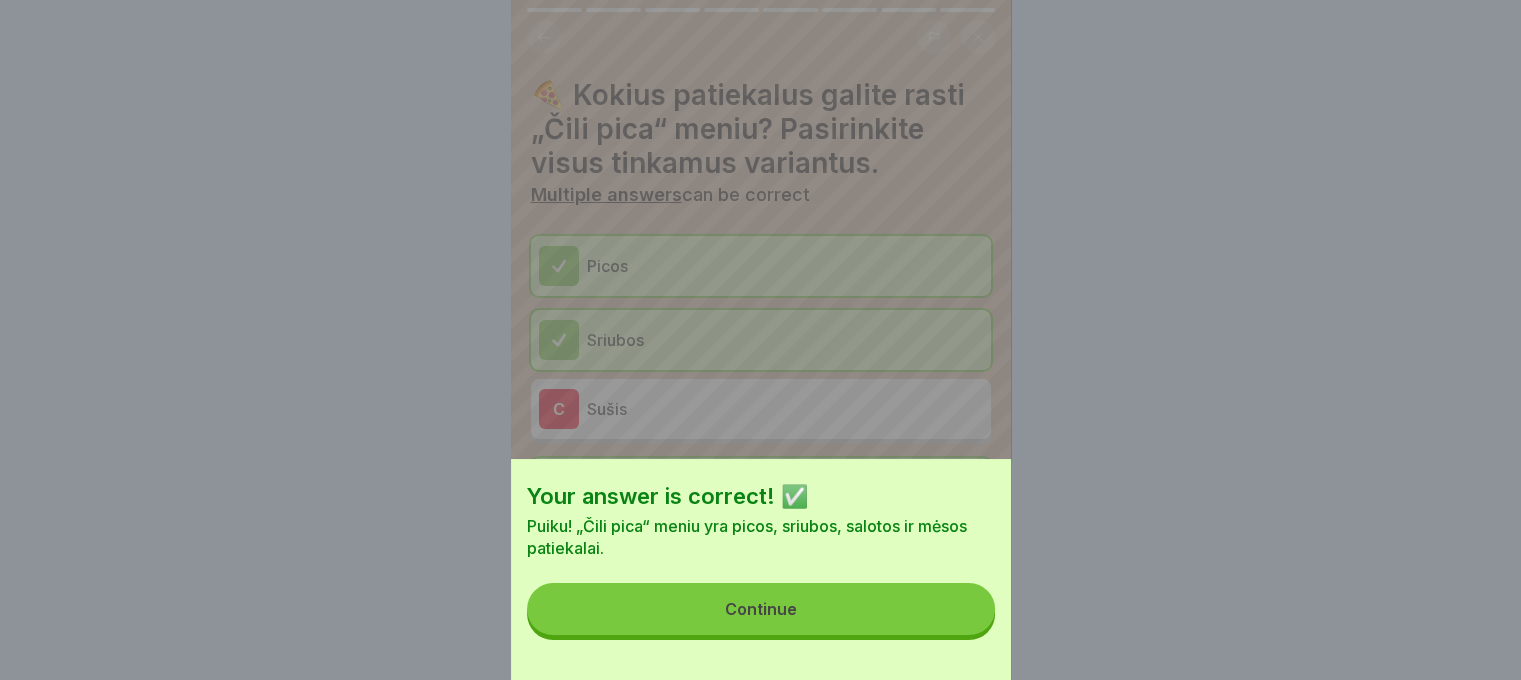 click on "Continue" at bounding box center [761, 609] 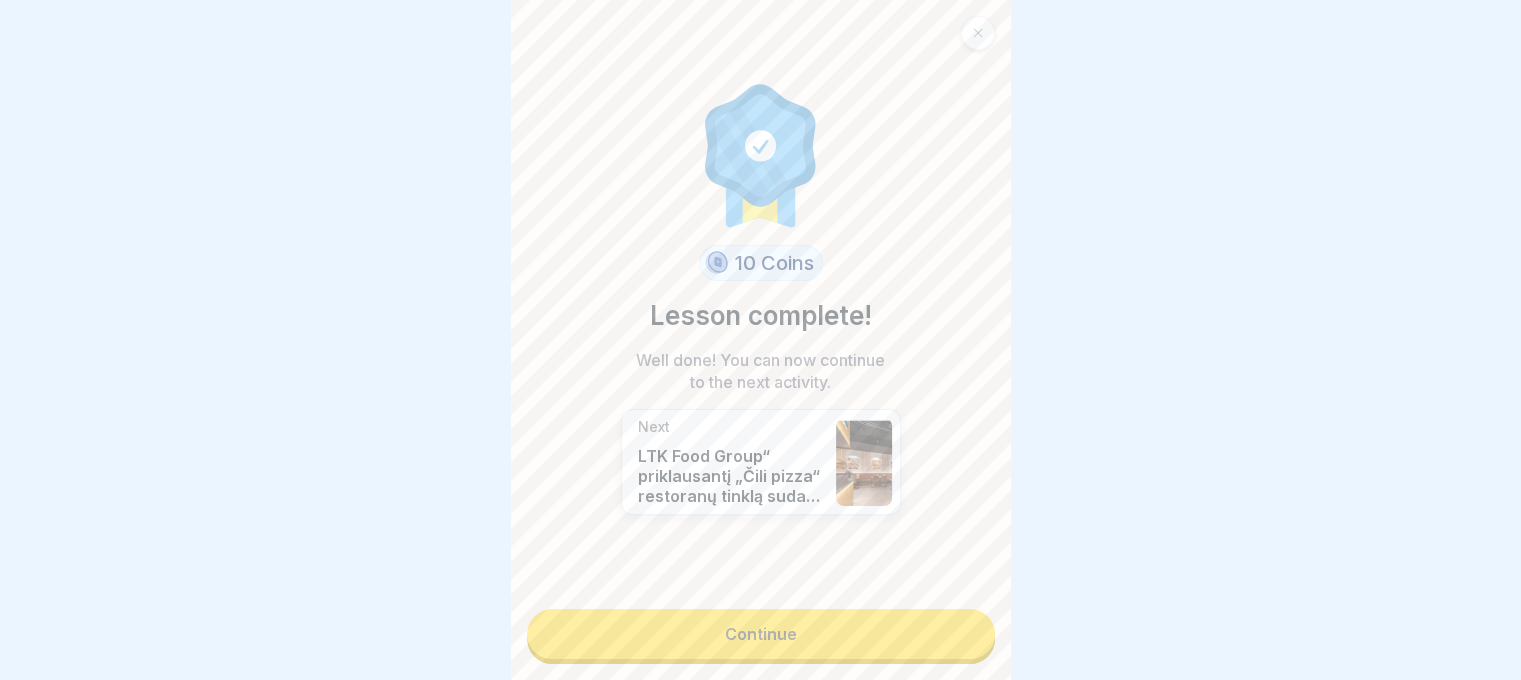 click on "Continue" at bounding box center (761, 634) 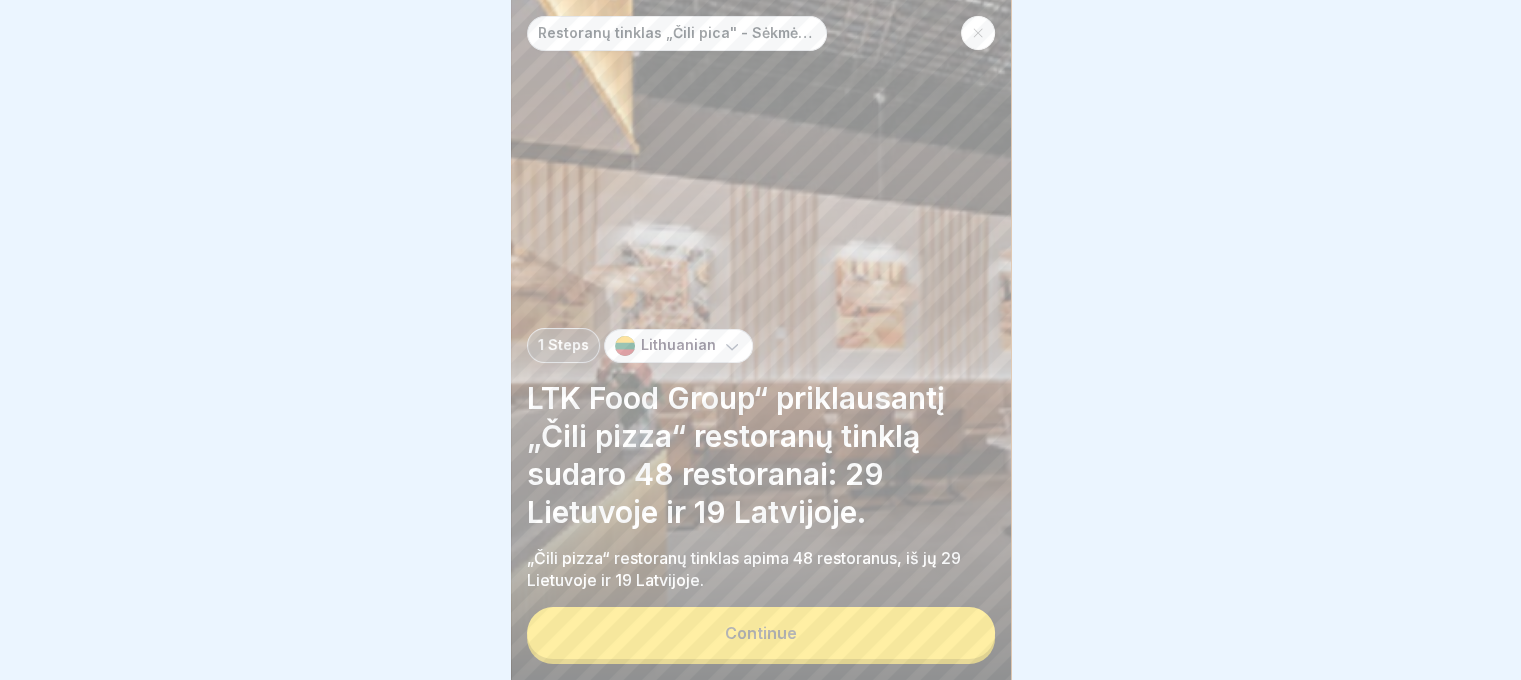 scroll, scrollTop: 0, scrollLeft: 0, axis: both 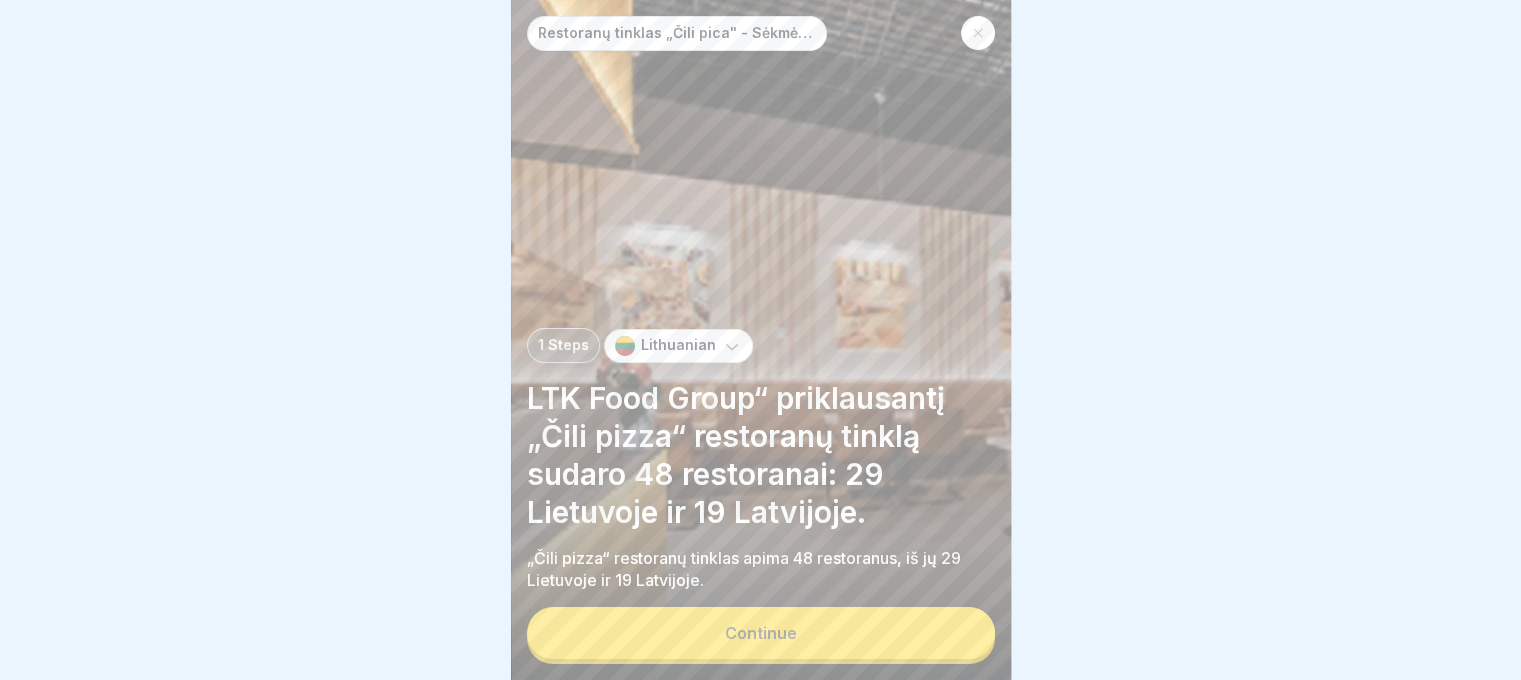 click on "Continue" at bounding box center [761, 633] 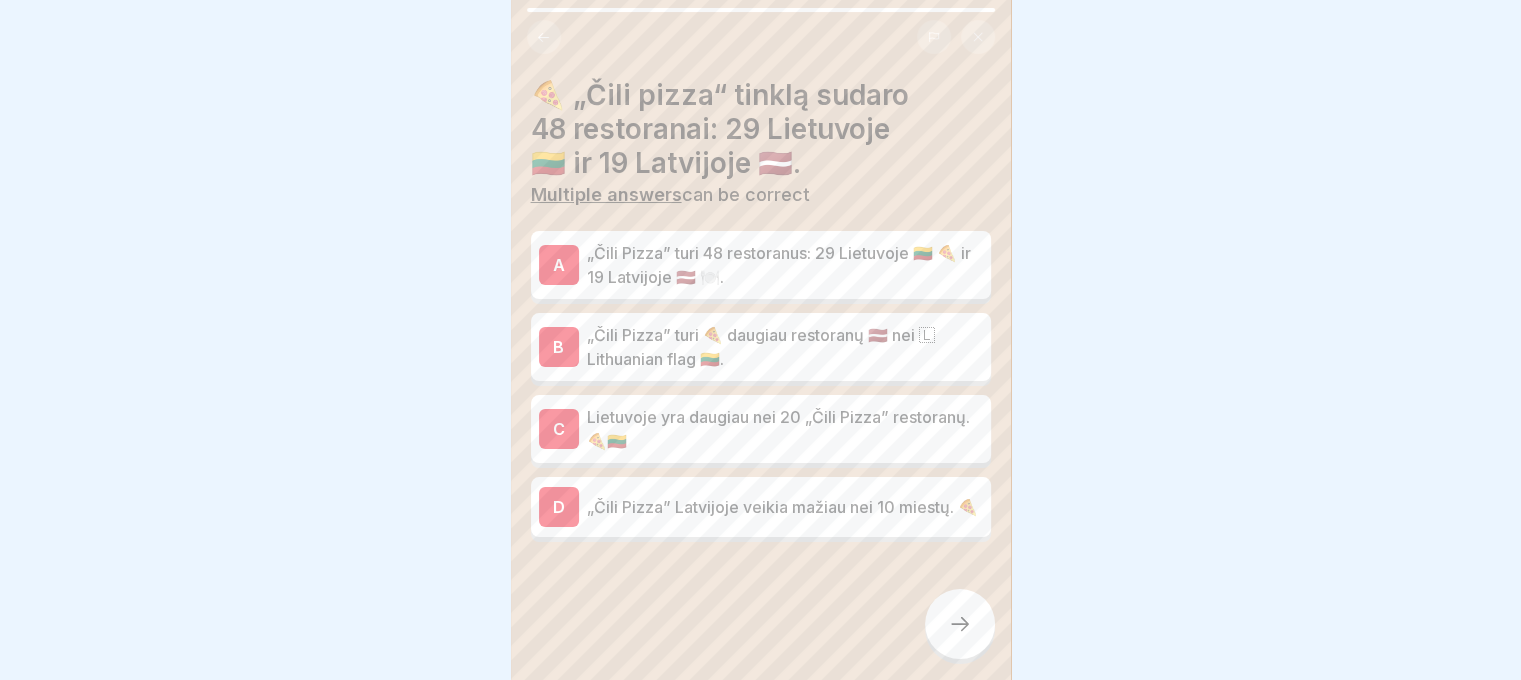 click on "A" at bounding box center [559, 265] 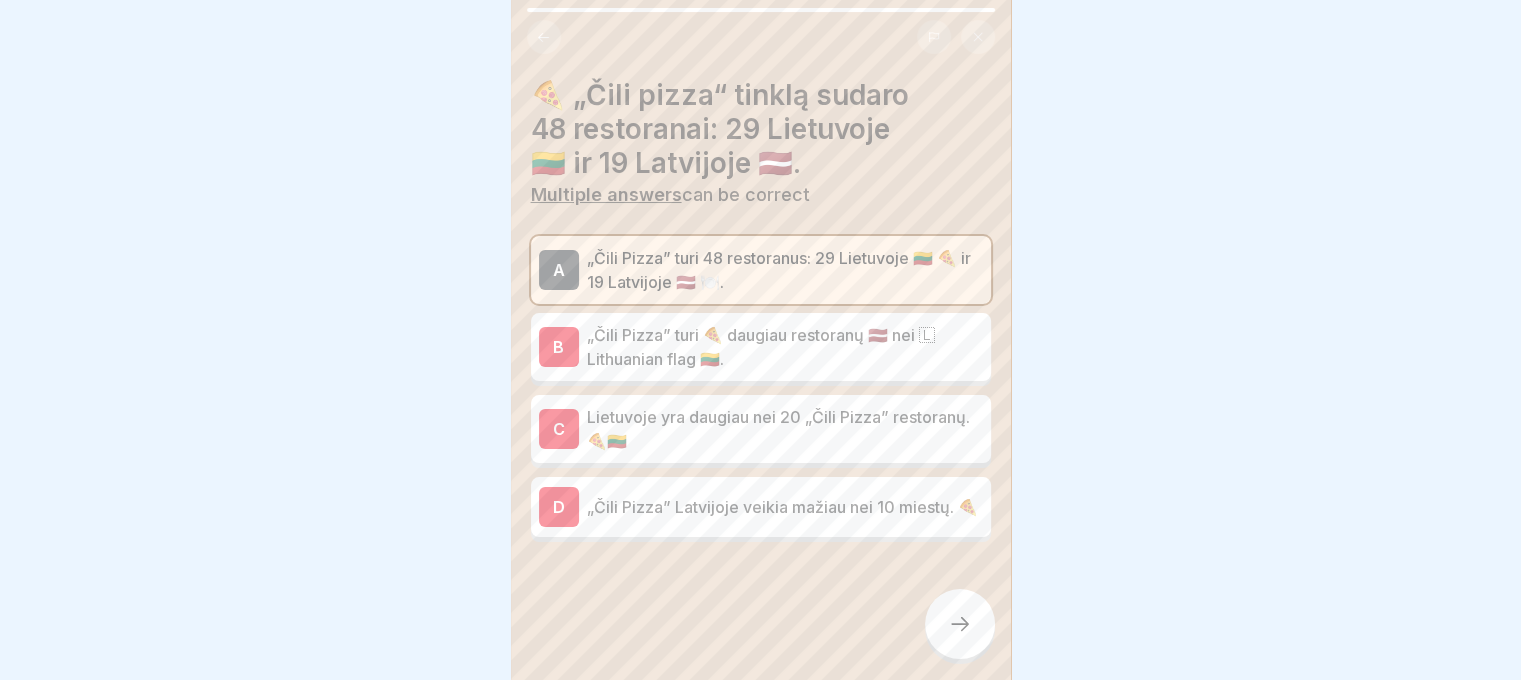 click 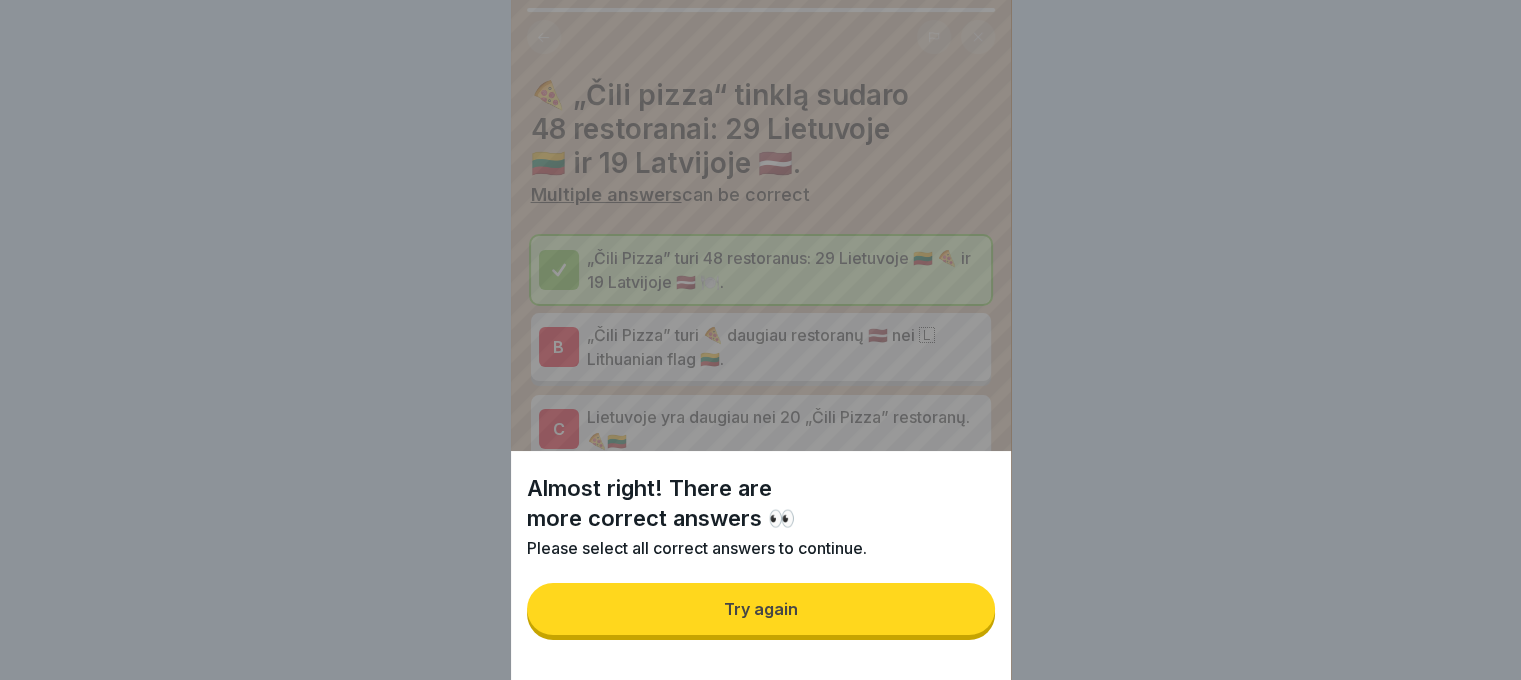 click on "Try again" at bounding box center (761, 609) 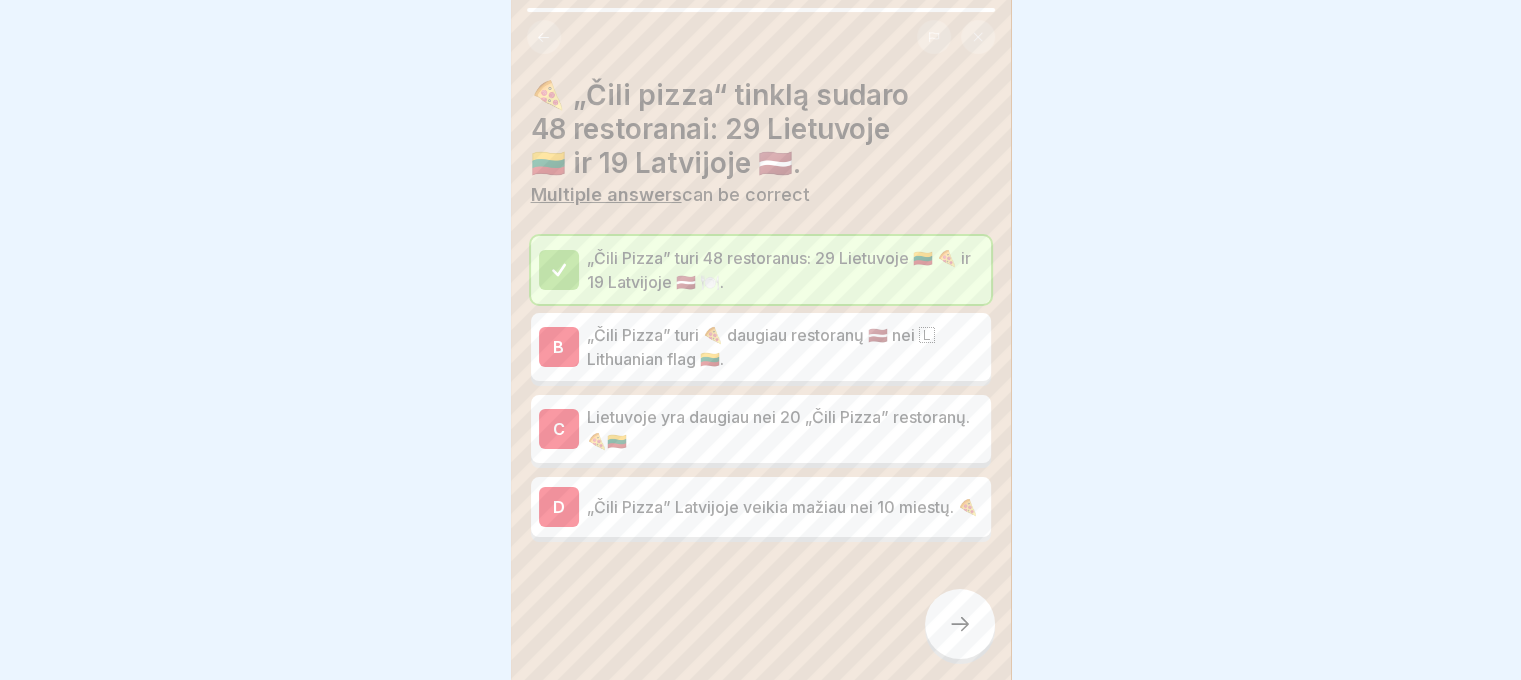 click 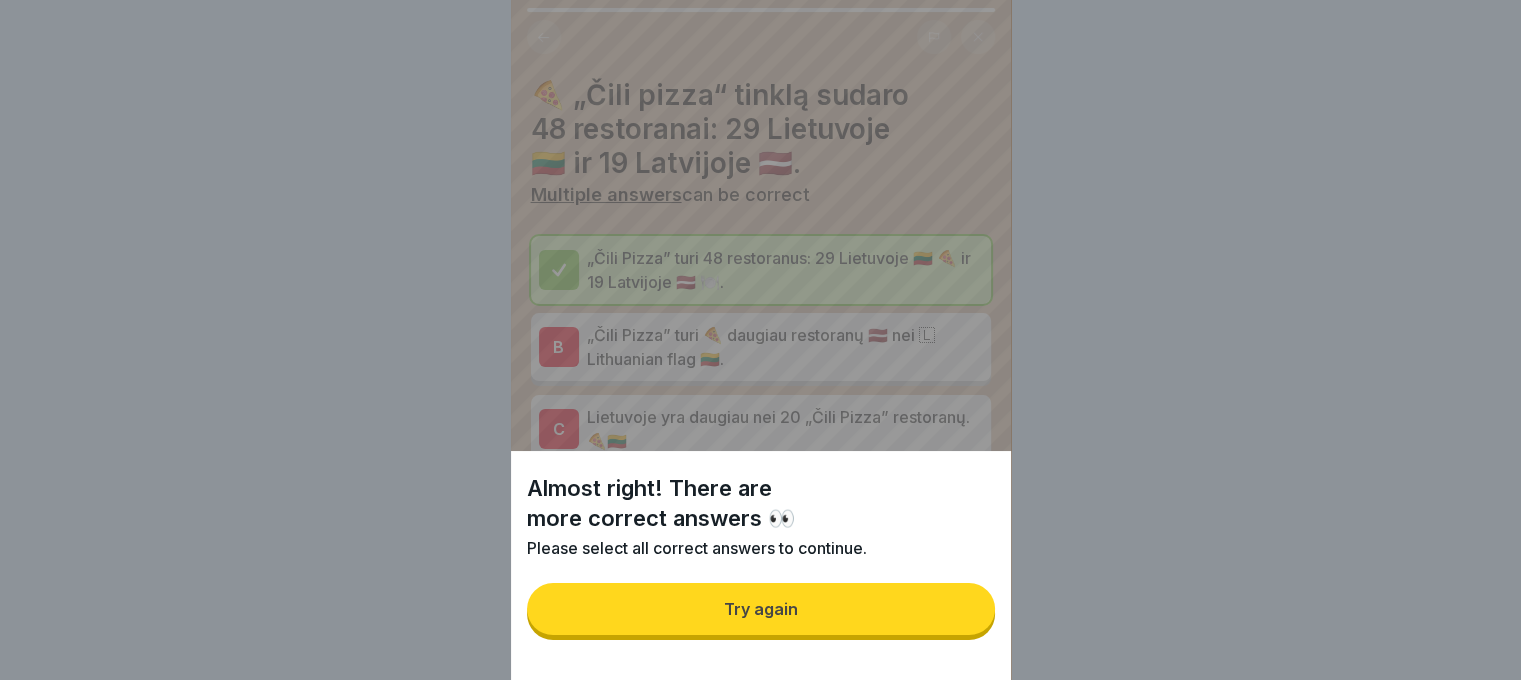 click on "Try again" at bounding box center (761, 609) 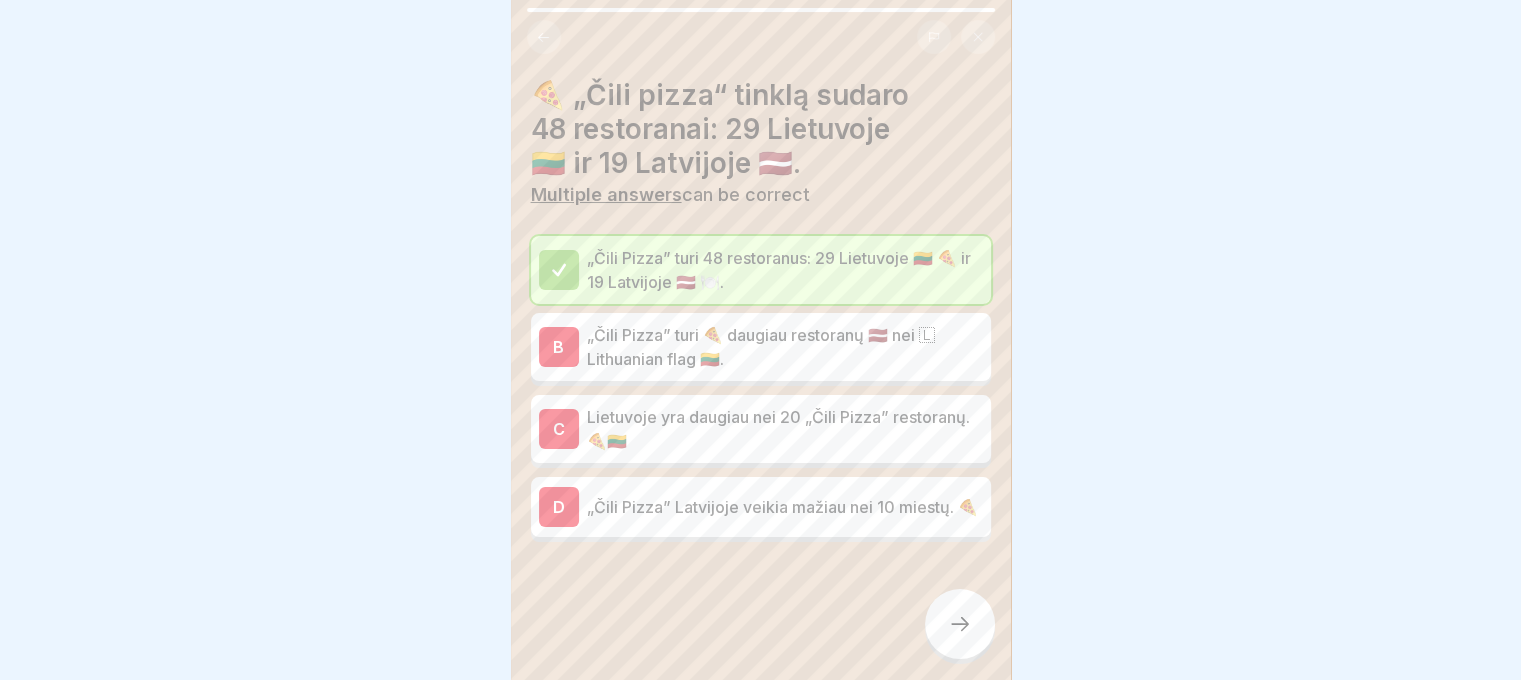 click on "C" at bounding box center (559, 429) 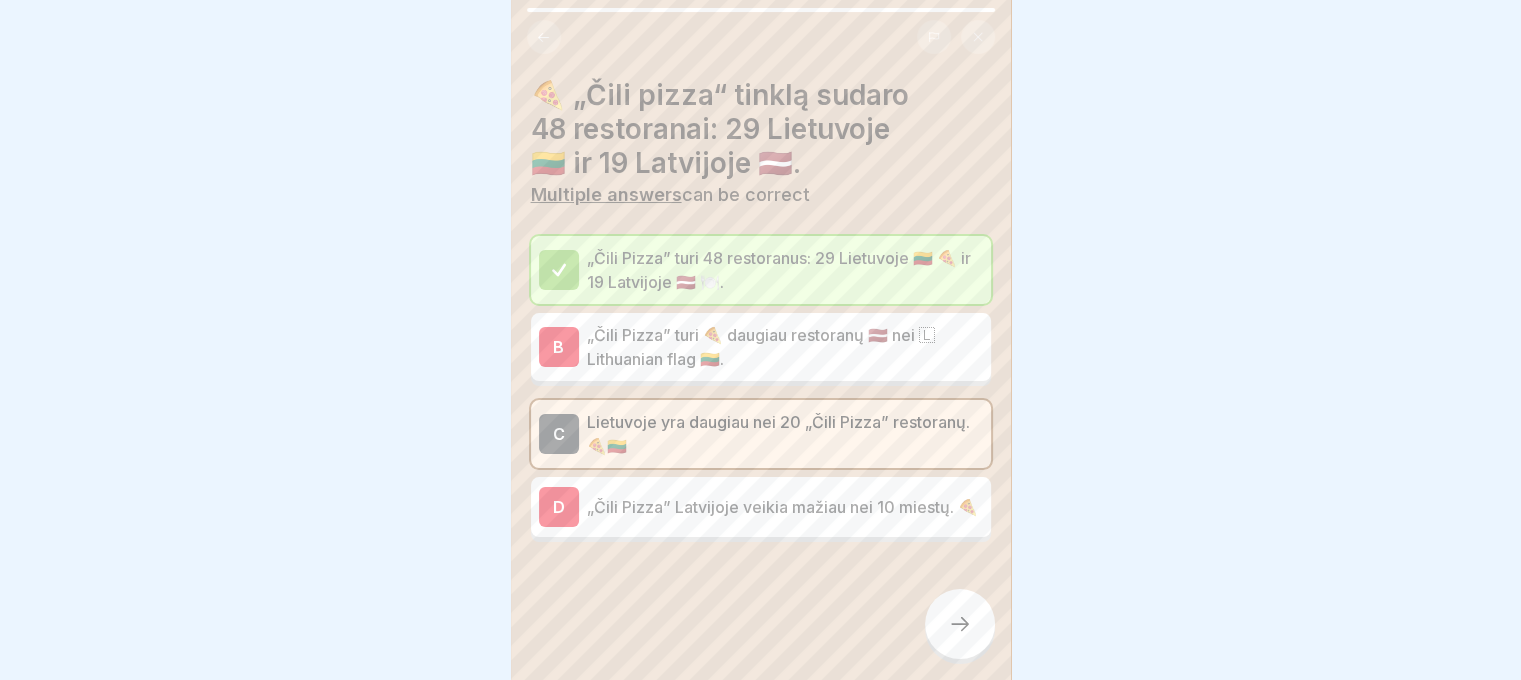 click 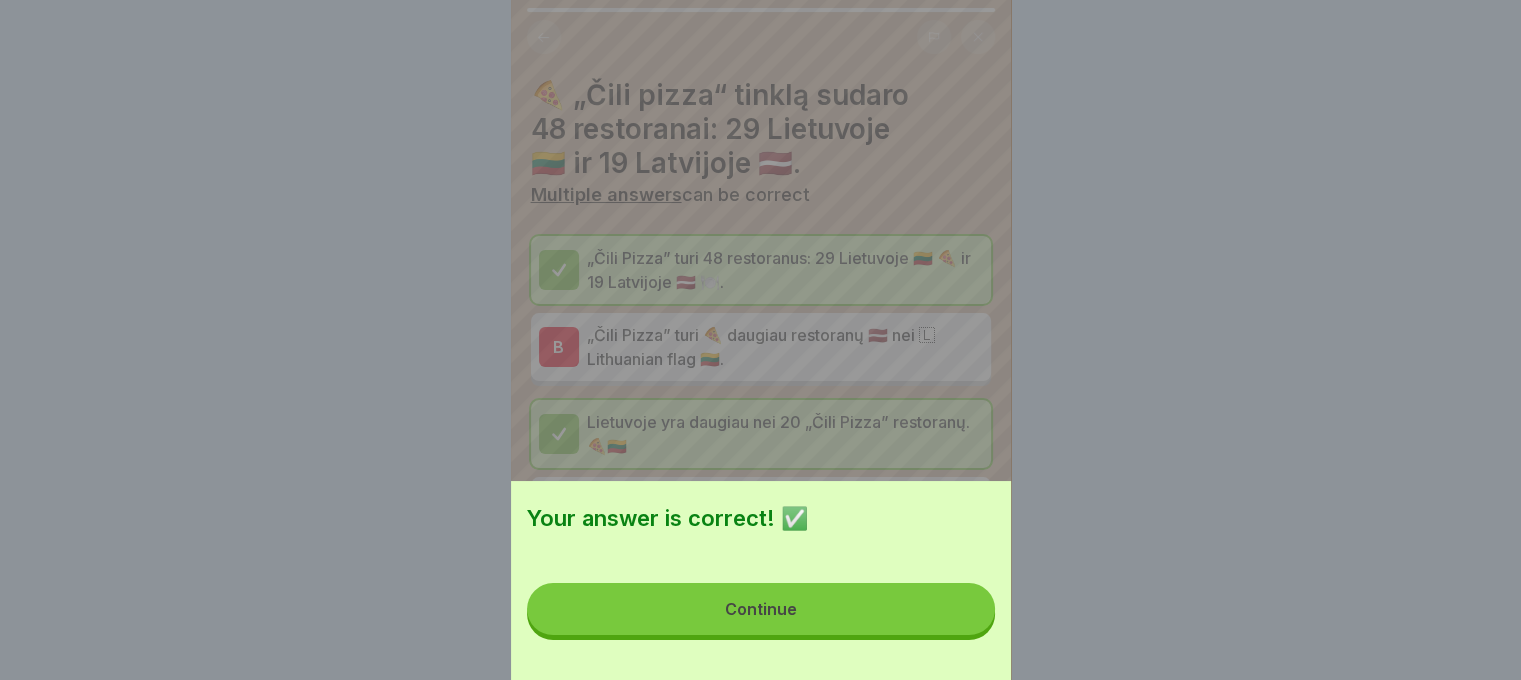 click on "Continue" at bounding box center [761, 609] 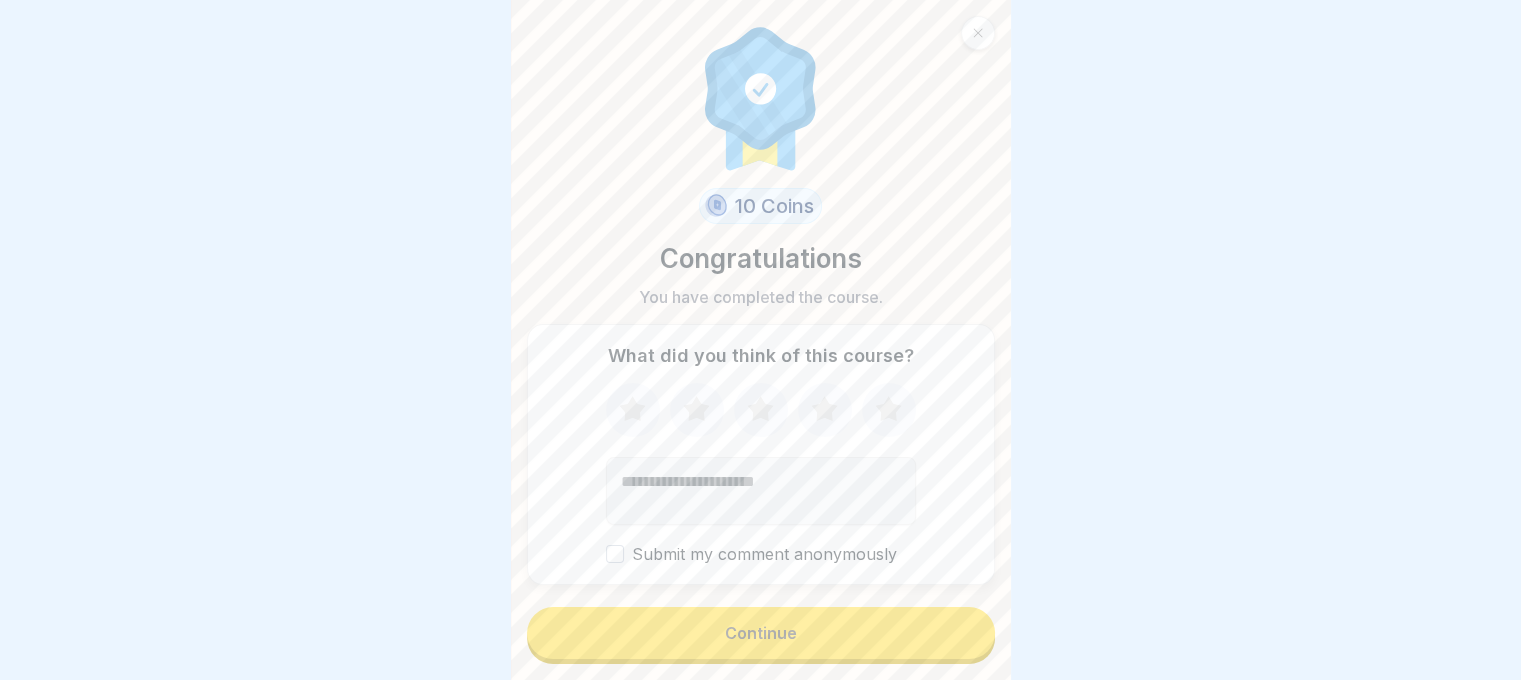 click on "Continue" at bounding box center [761, 633] 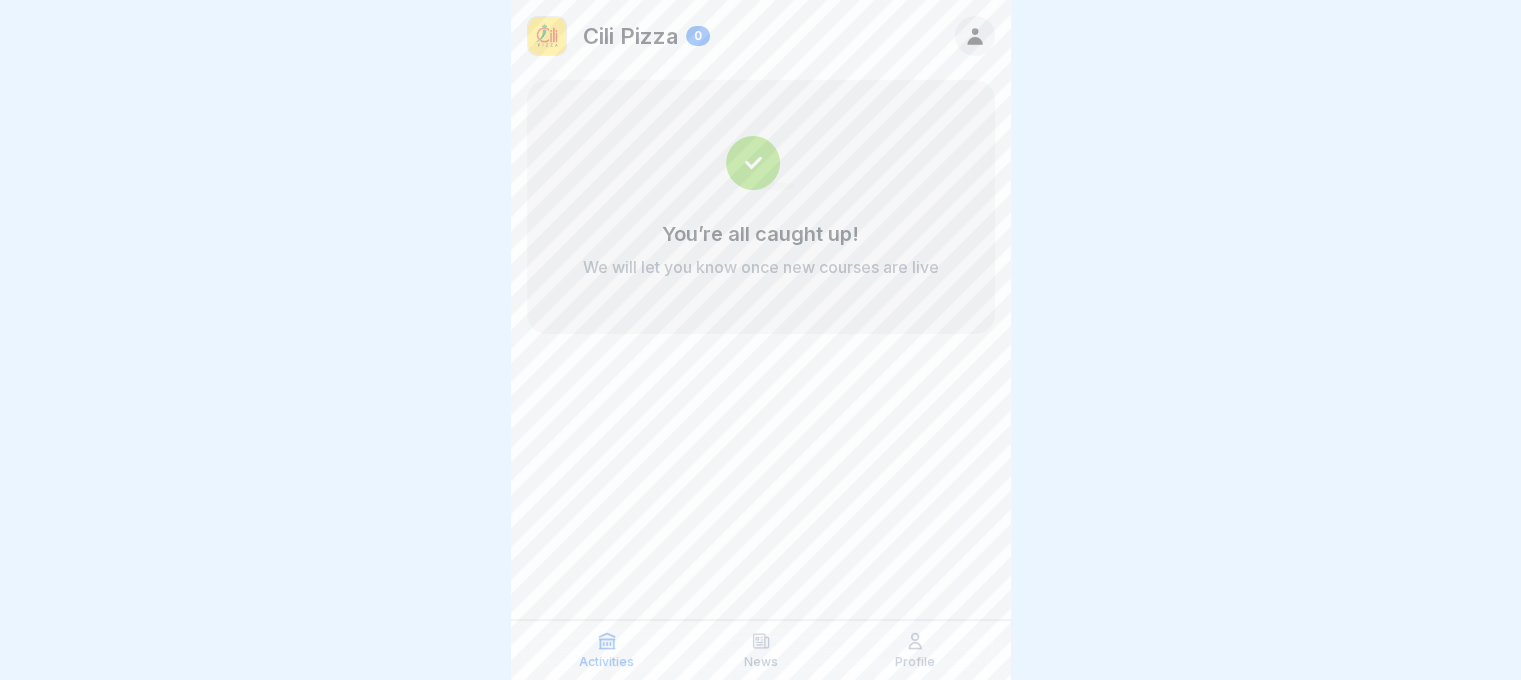 click 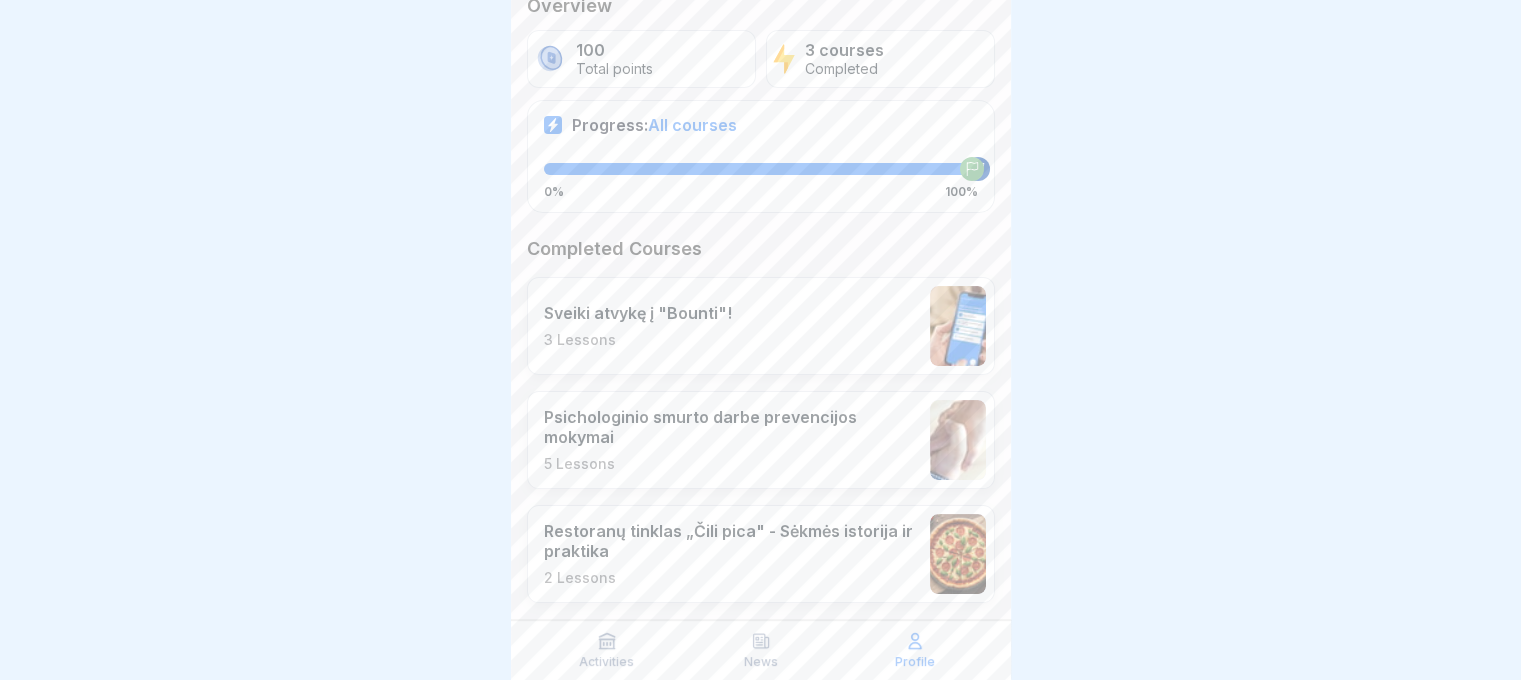 scroll, scrollTop: 361, scrollLeft: 0, axis: vertical 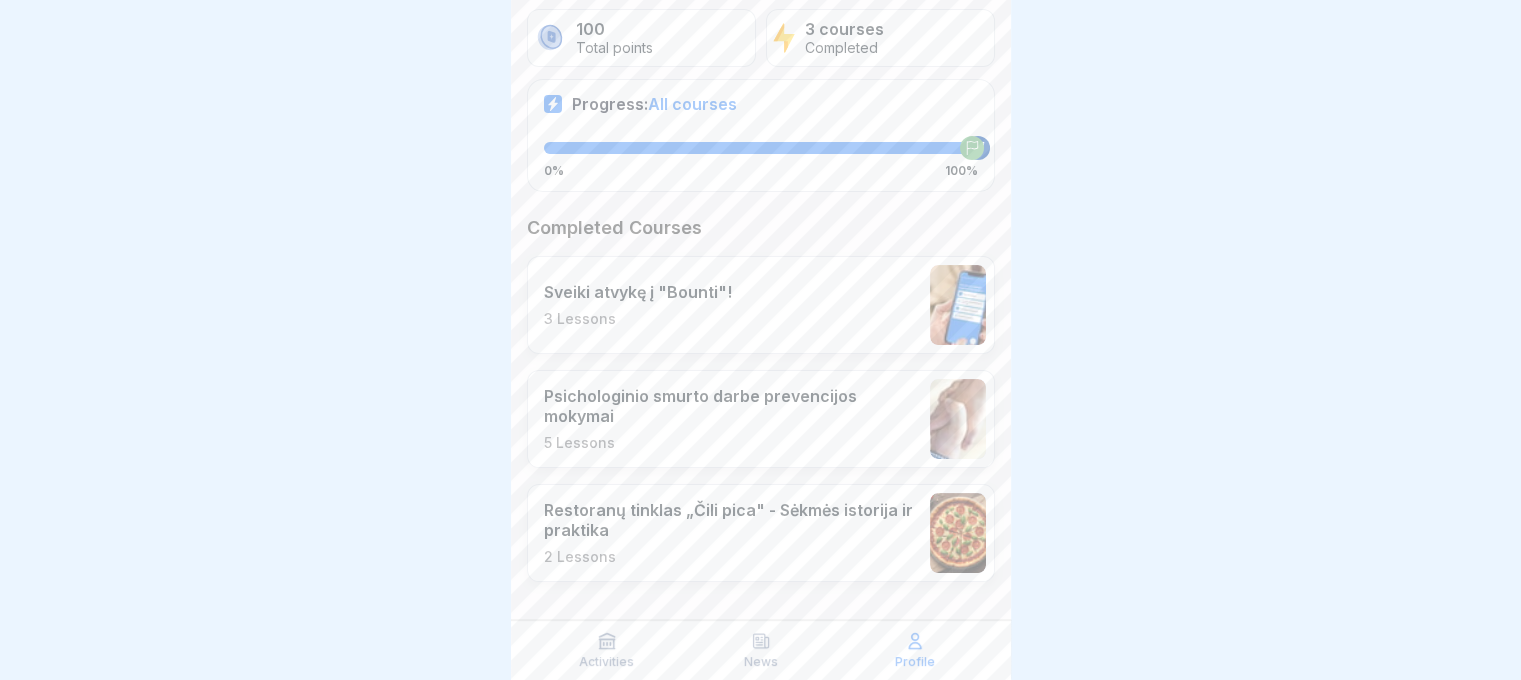 click on "Sveiki atvykę į "Bounti"! 3 Lessons" at bounding box center (761, 305) 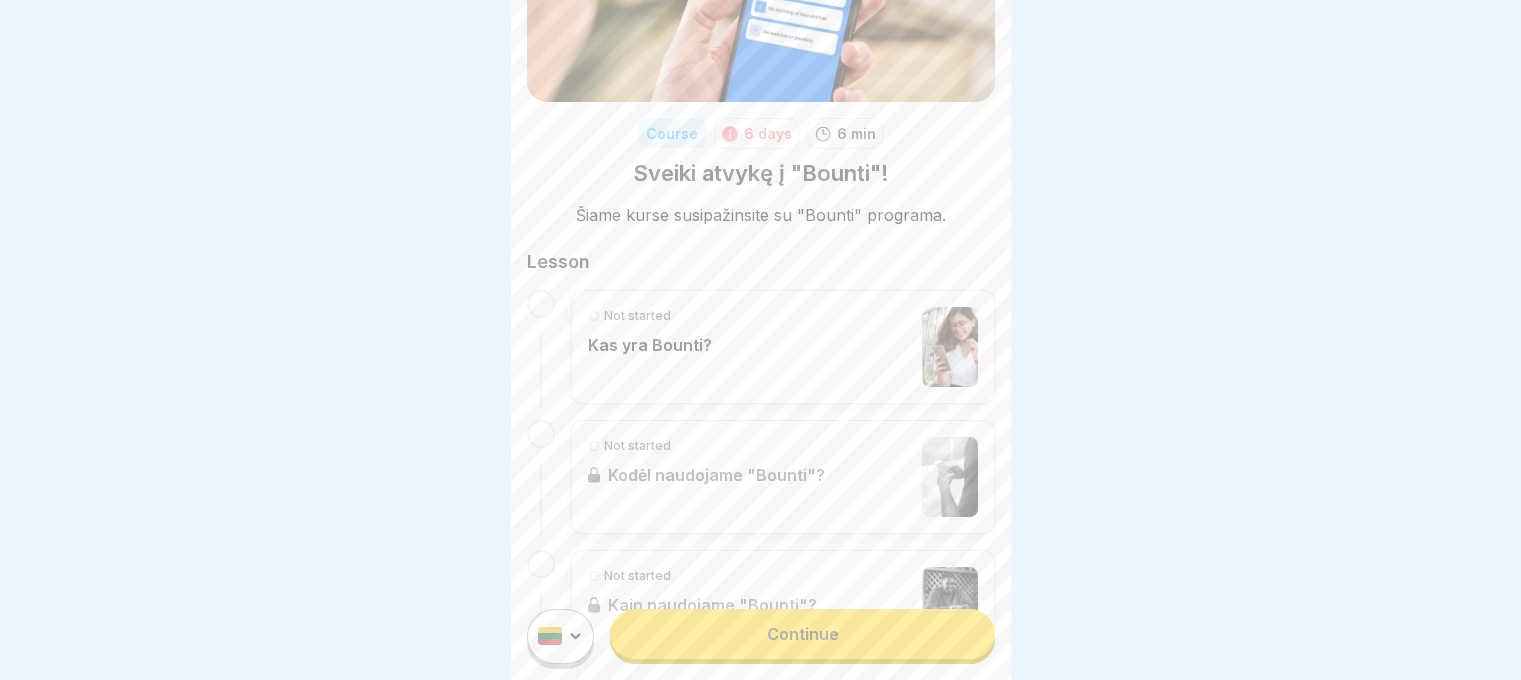 scroll, scrollTop: 200, scrollLeft: 0, axis: vertical 